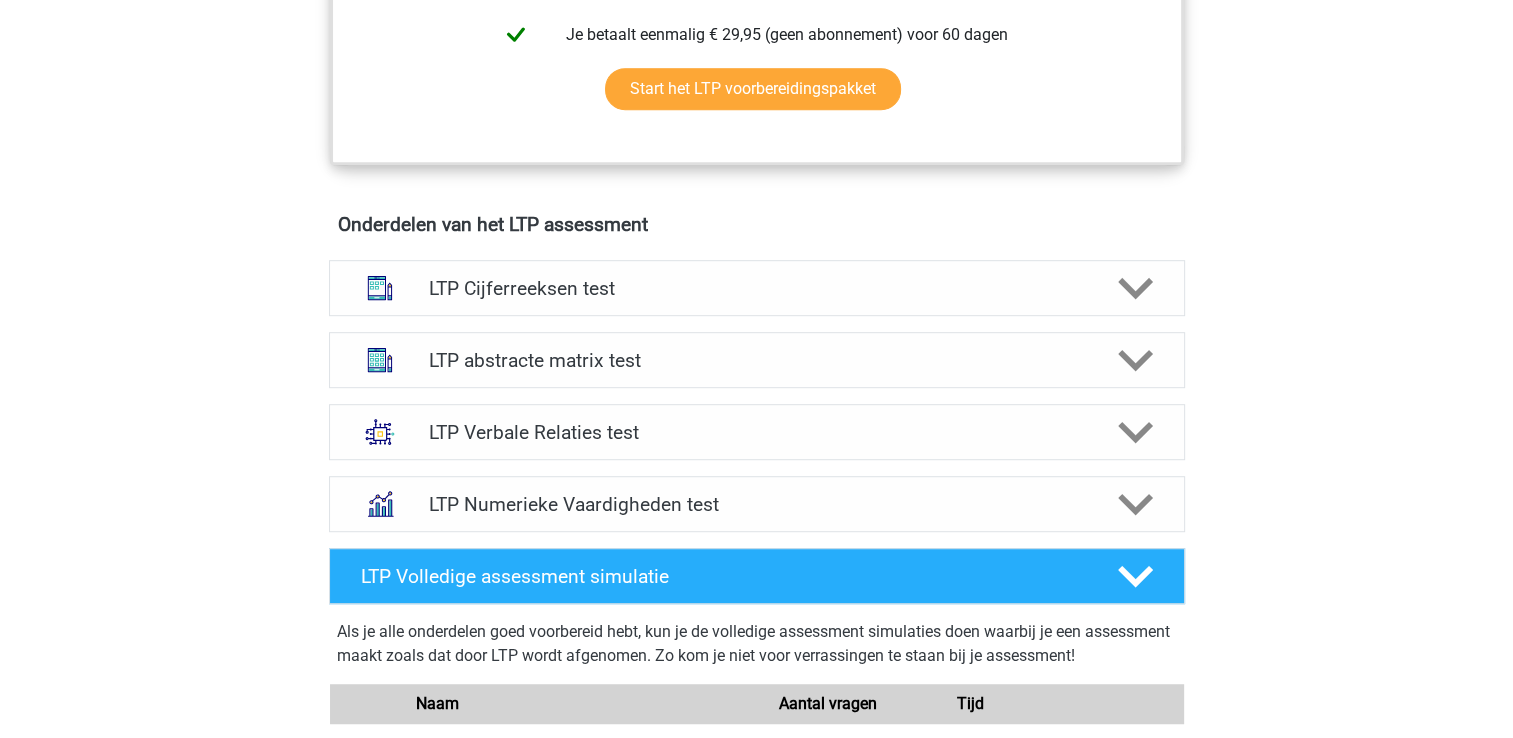 scroll, scrollTop: 1094, scrollLeft: 0, axis: vertical 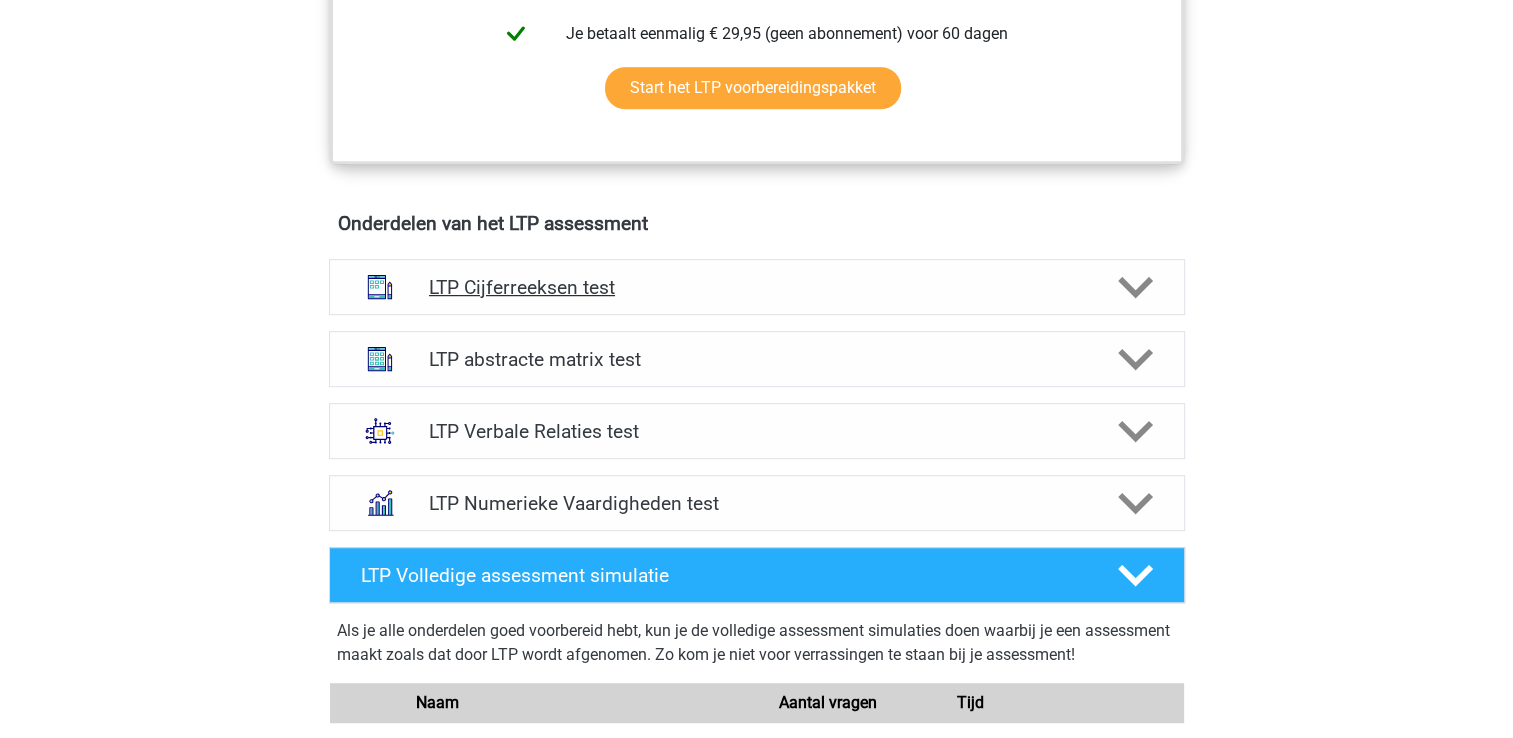 click 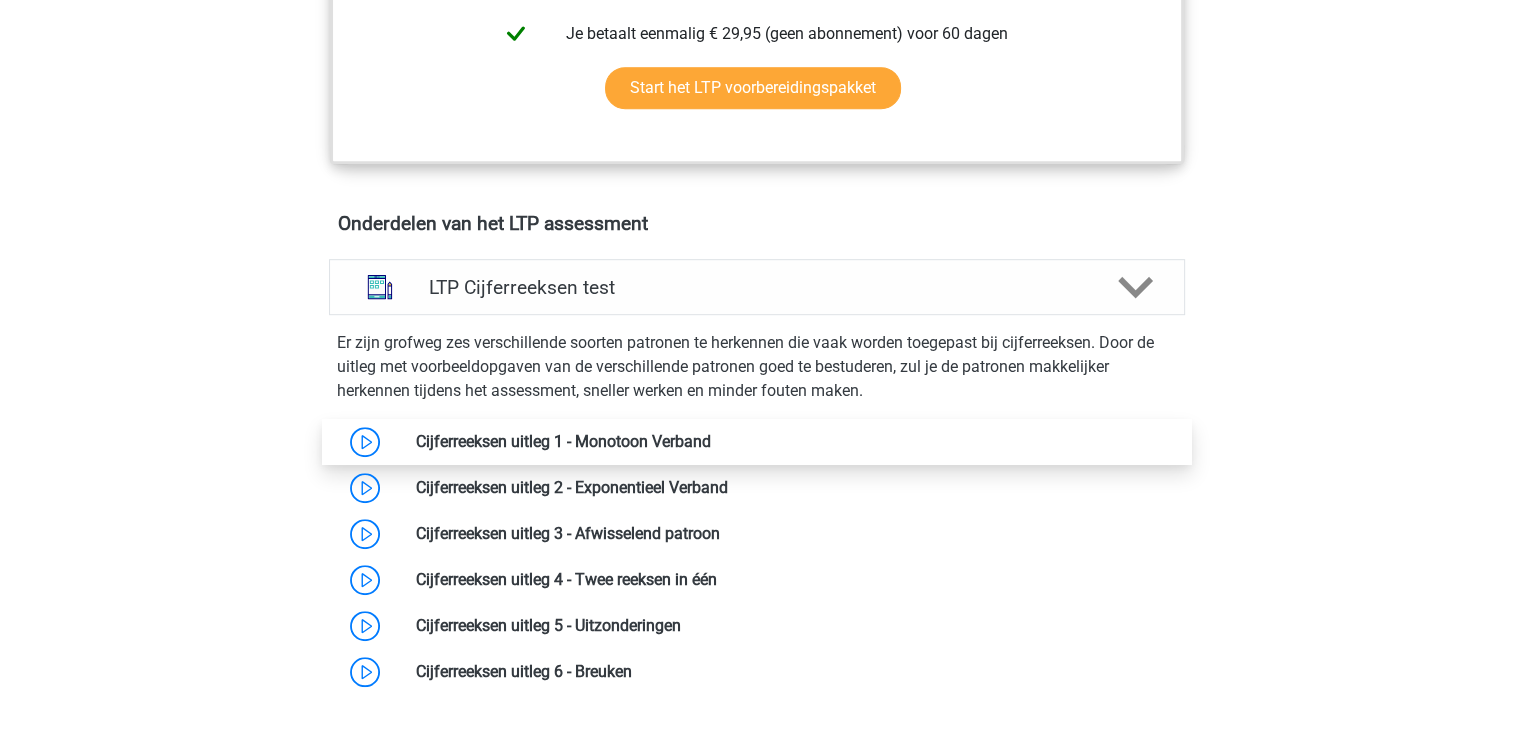 click at bounding box center [711, 441] 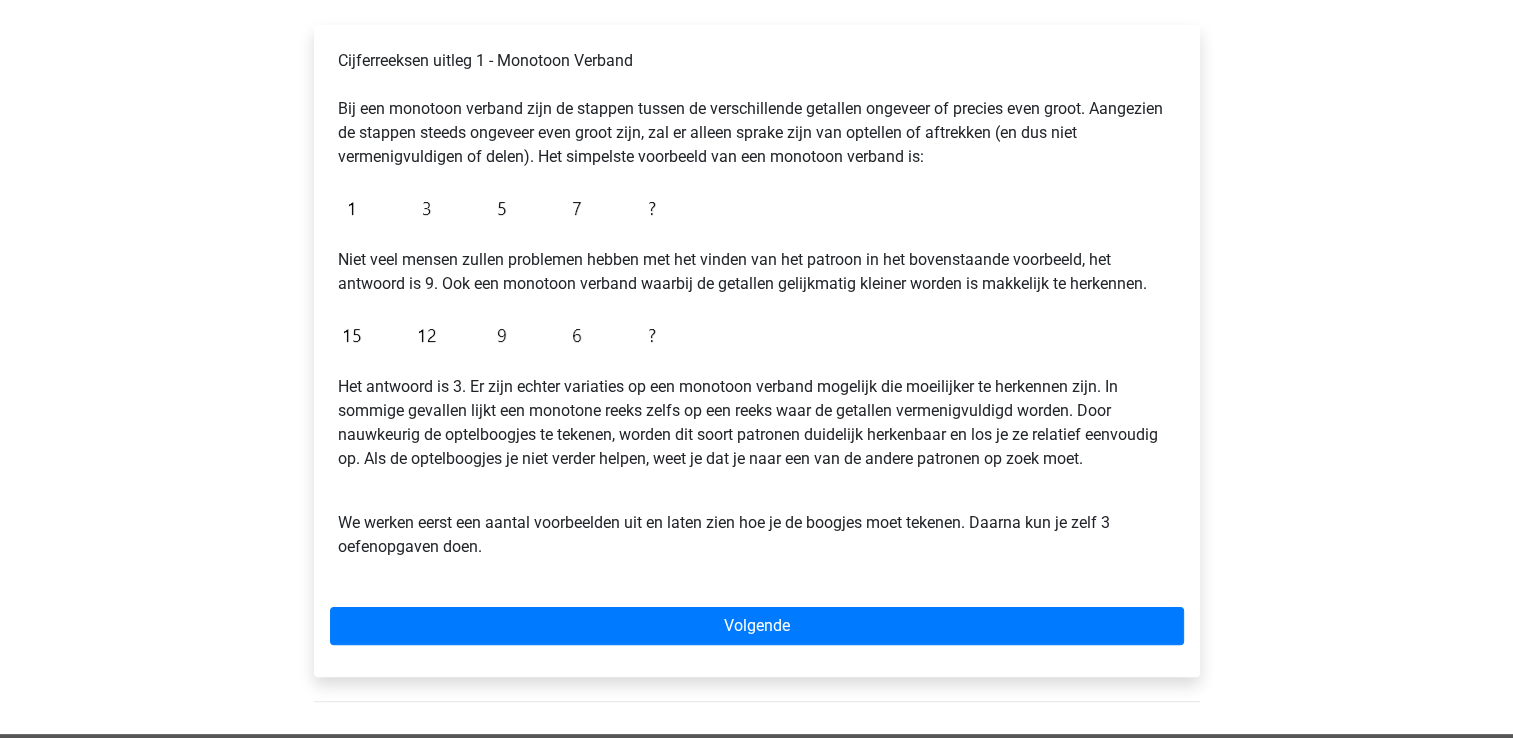 scroll, scrollTop: 320, scrollLeft: 0, axis: vertical 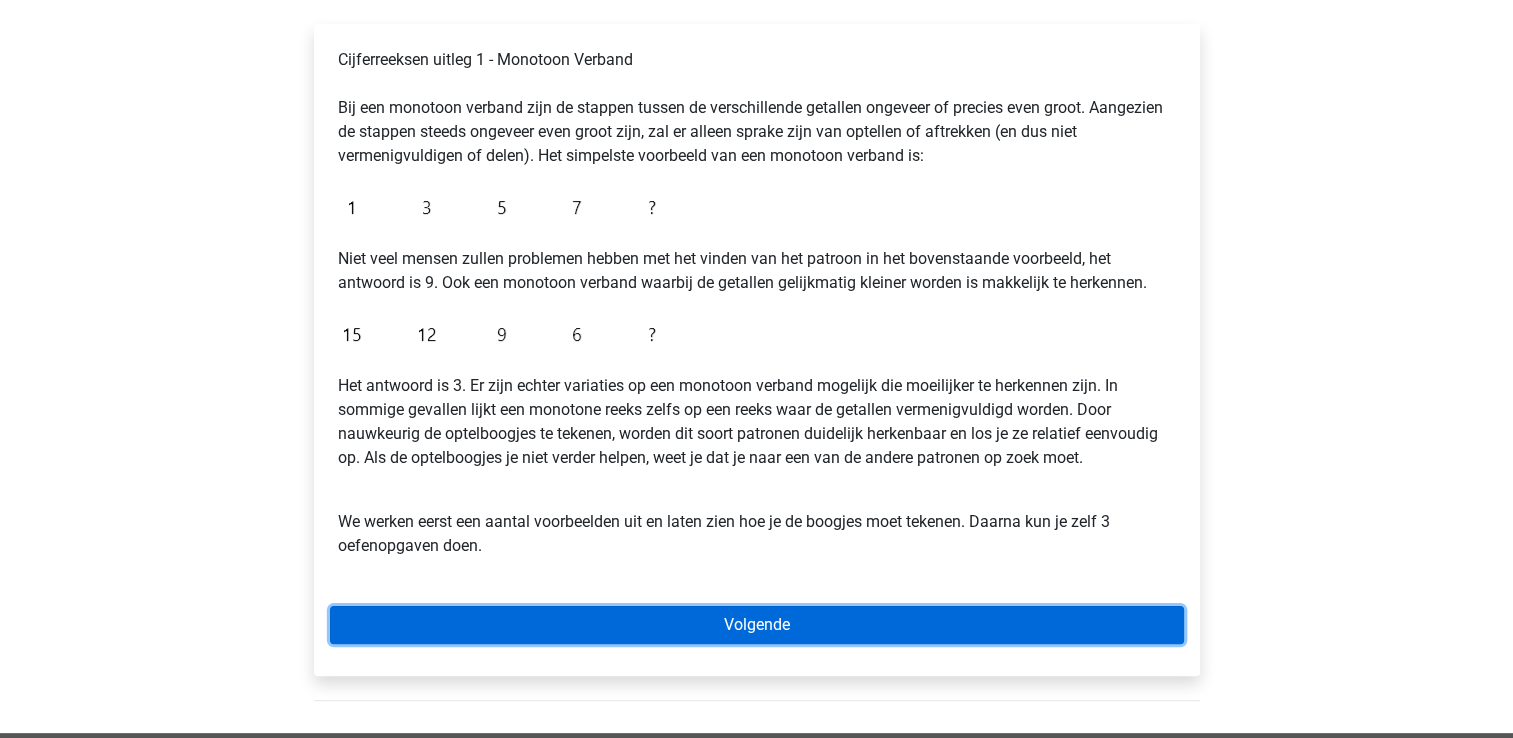 click on "Volgende" at bounding box center (757, 625) 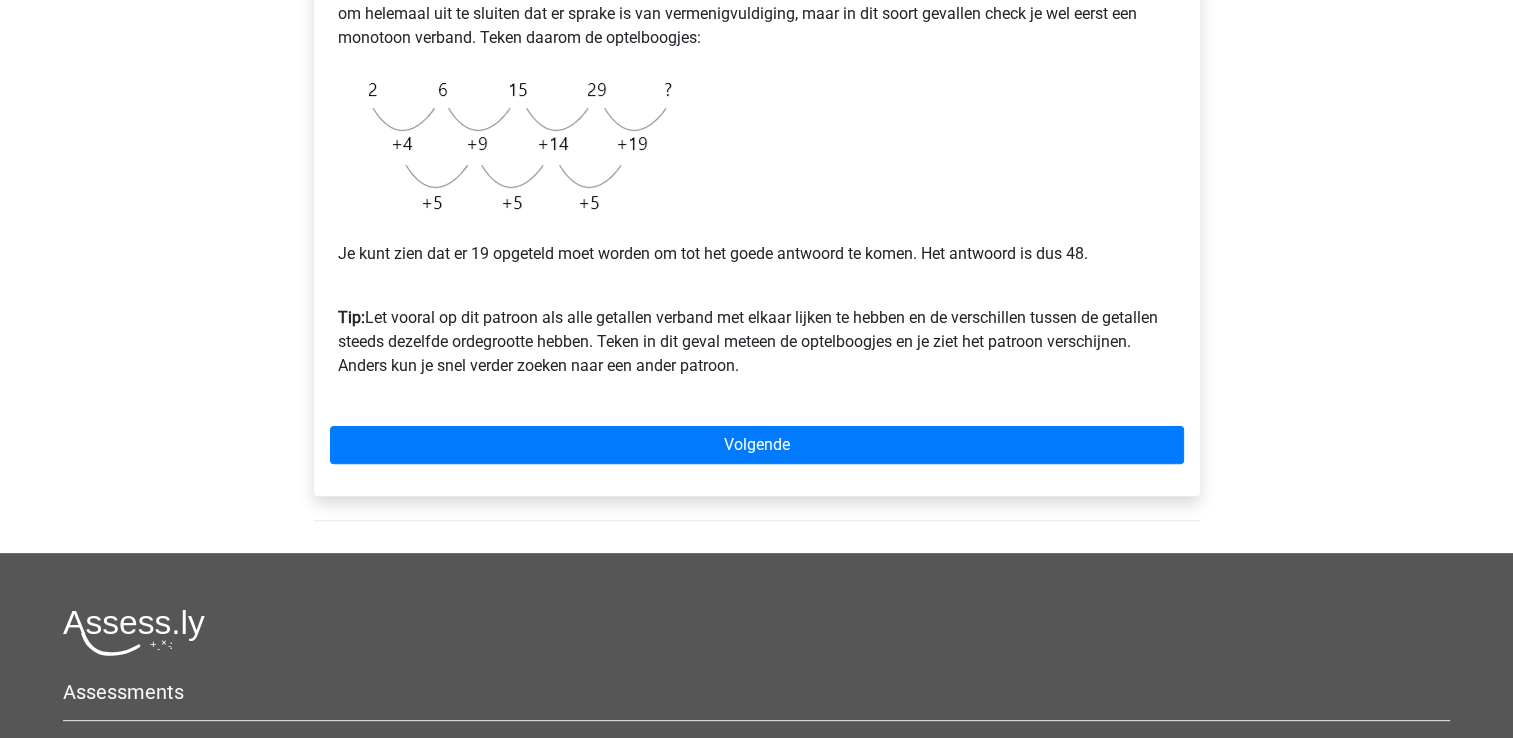 scroll, scrollTop: 520, scrollLeft: 0, axis: vertical 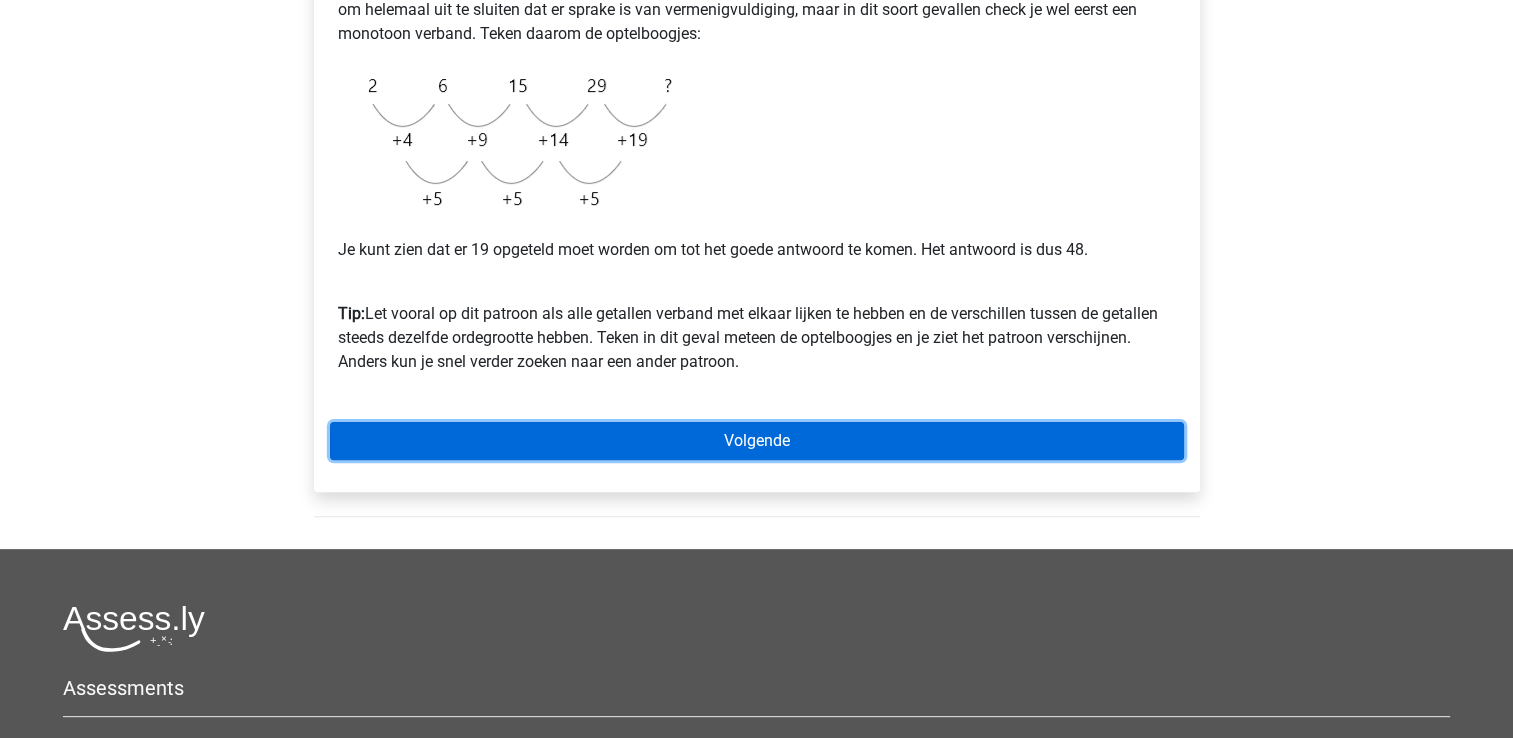 click on "Volgende" at bounding box center [757, 441] 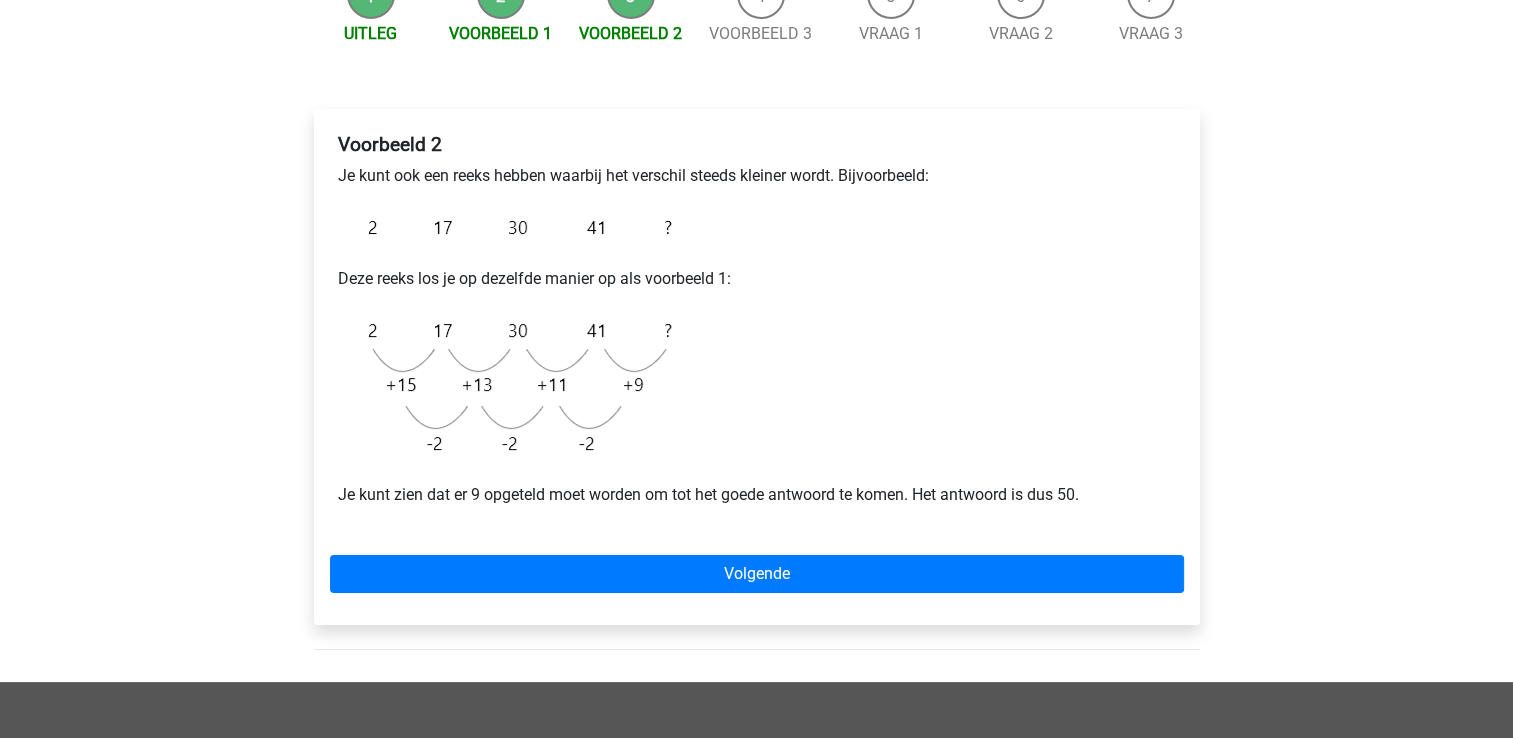 scroll, scrollTop: 236, scrollLeft: 0, axis: vertical 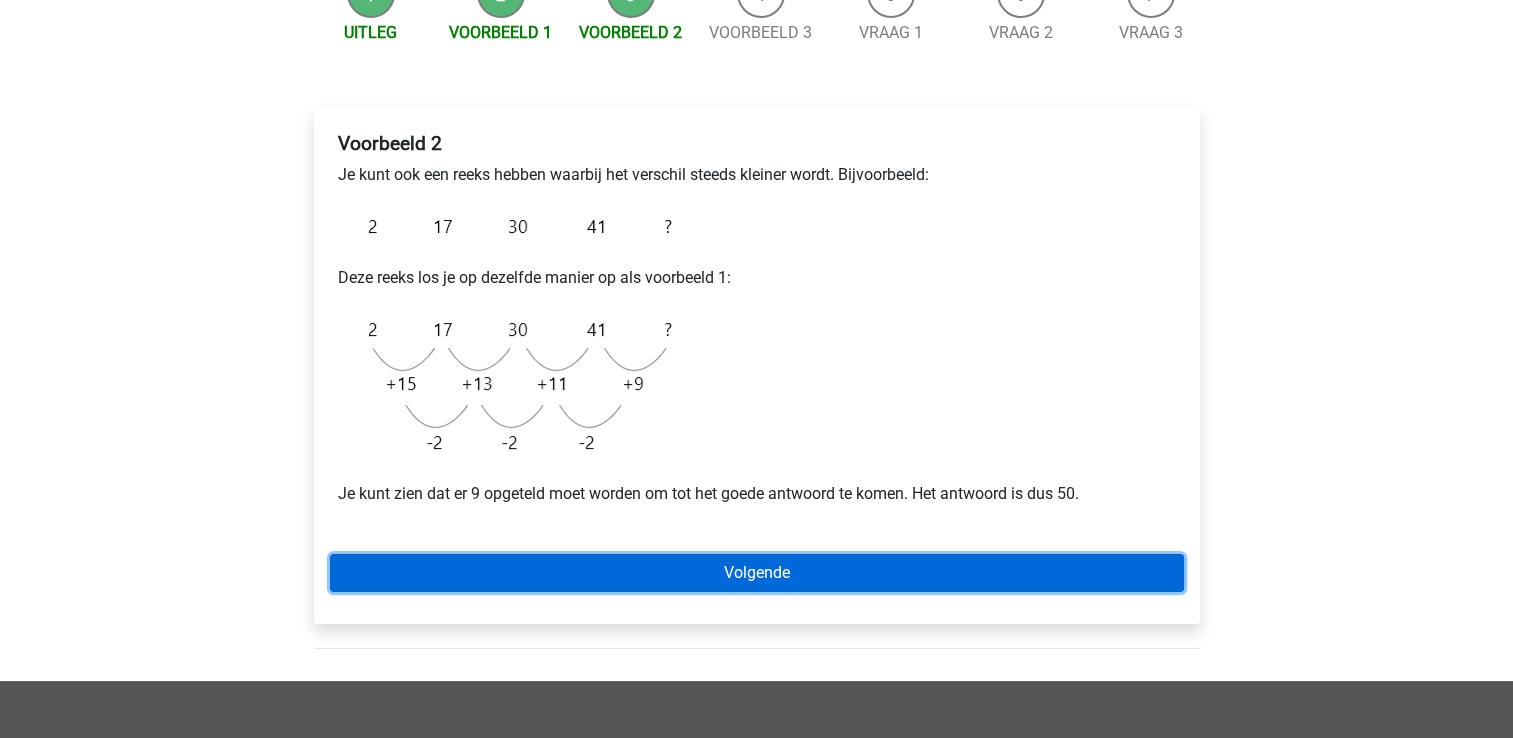 click on "Volgende" at bounding box center [757, 573] 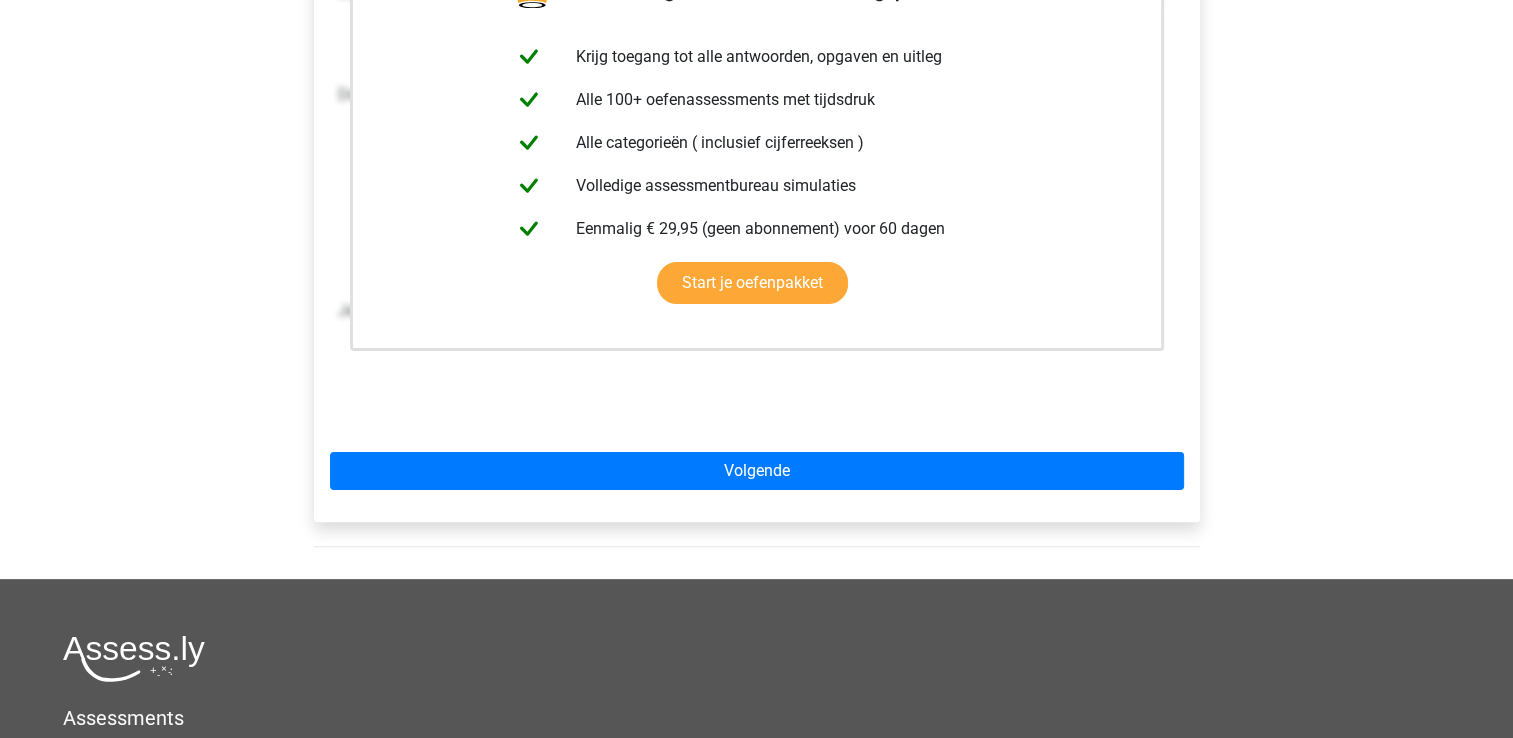 scroll, scrollTop: 454, scrollLeft: 0, axis: vertical 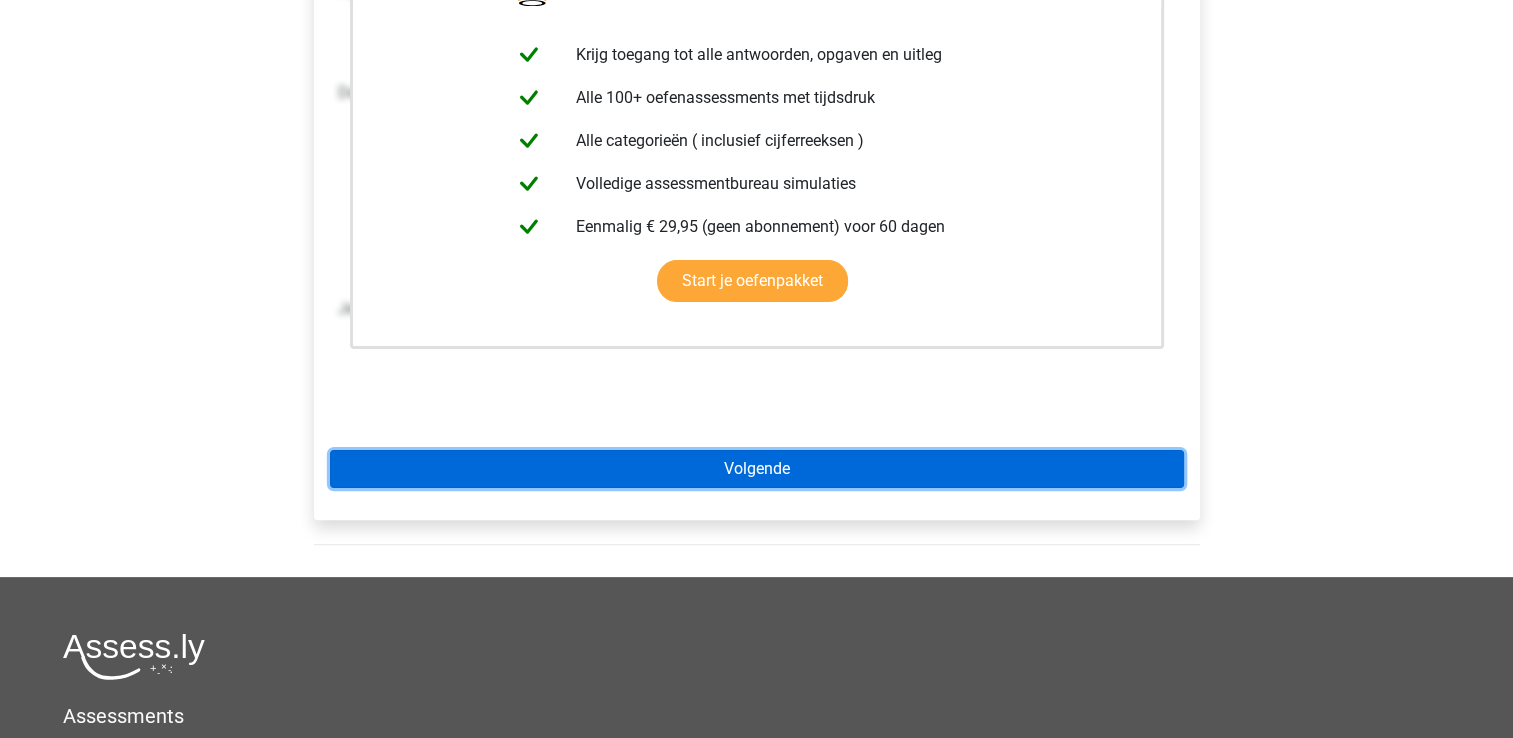 click on "Volgende" at bounding box center [757, 469] 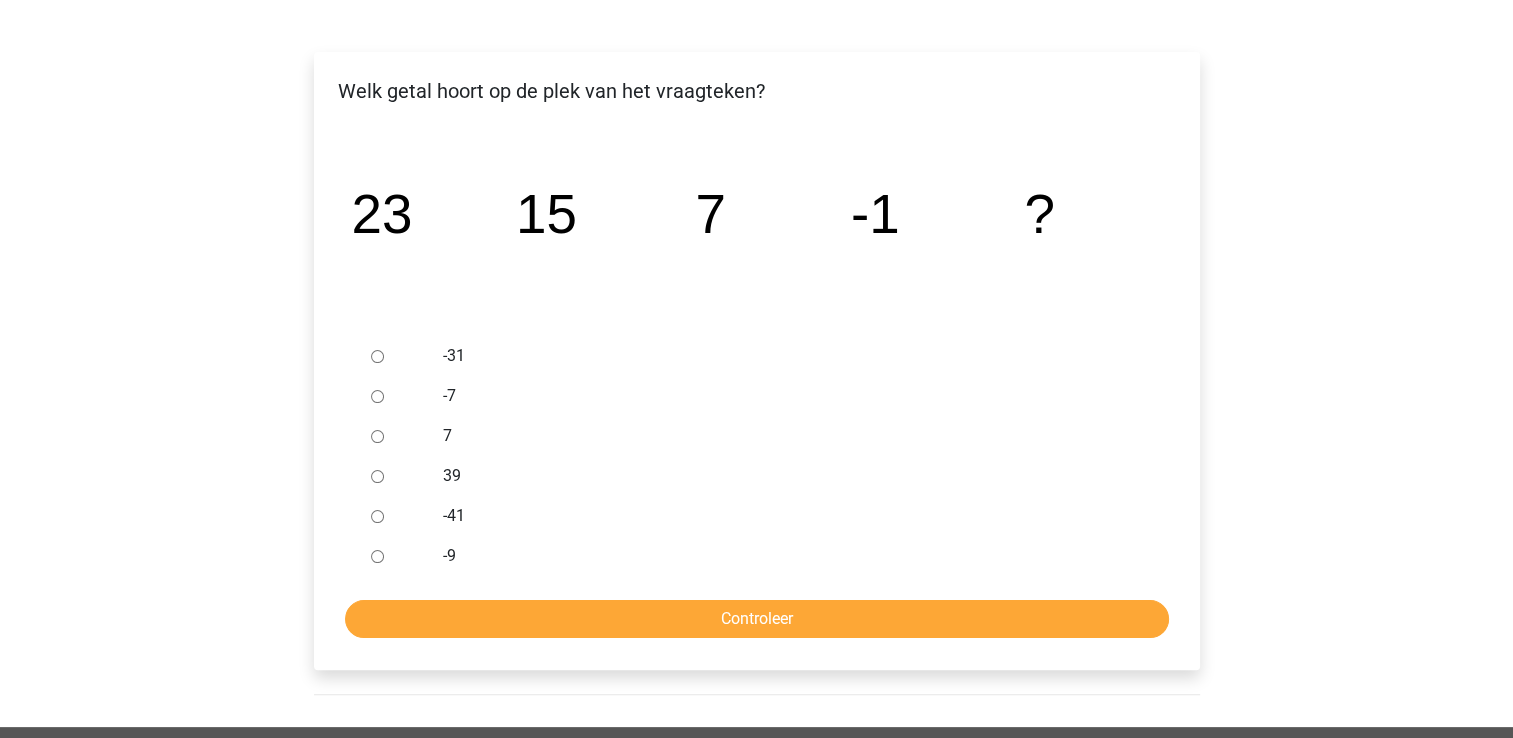 scroll, scrollTop: 292, scrollLeft: 0, axis: vertical 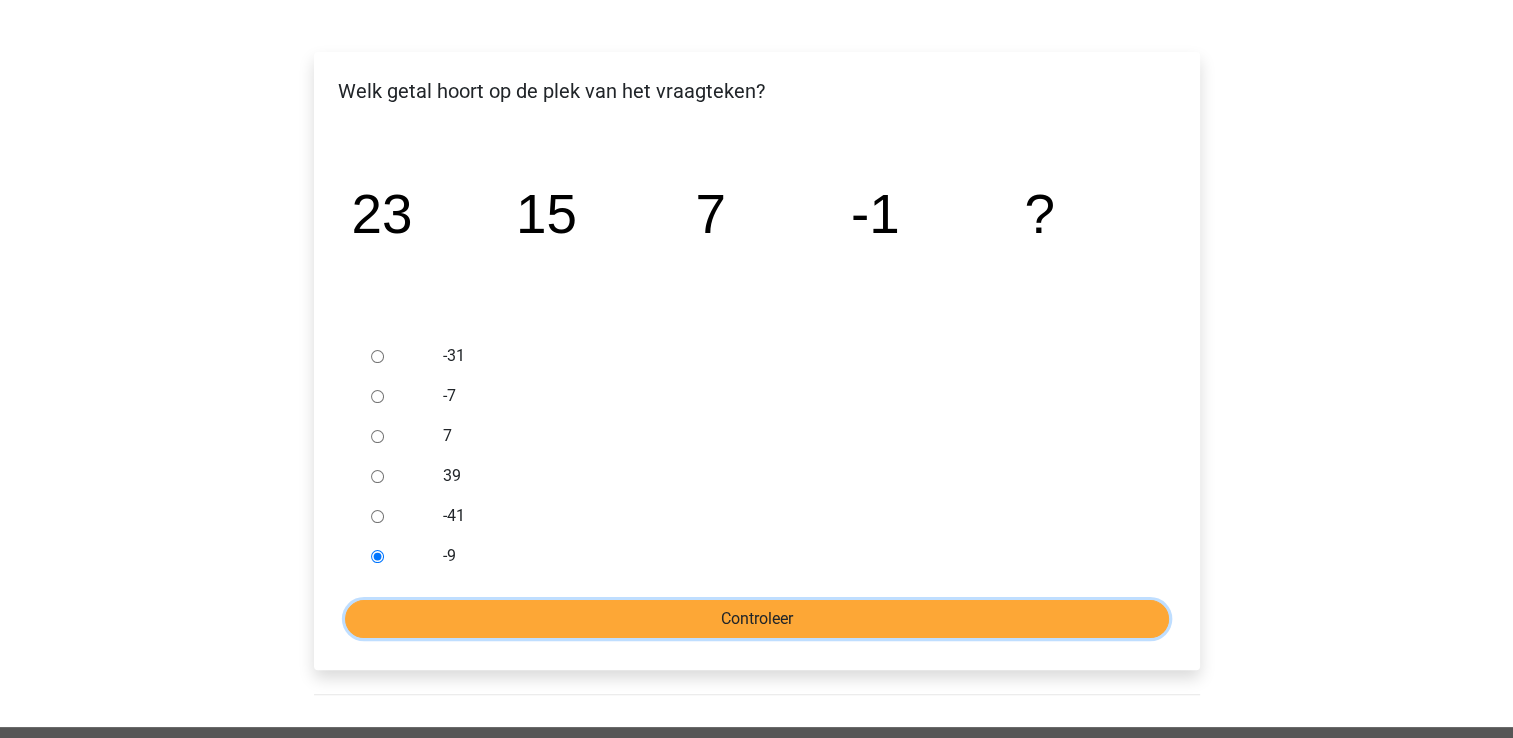 click on "Controleer" at bounding box center (757, 619) 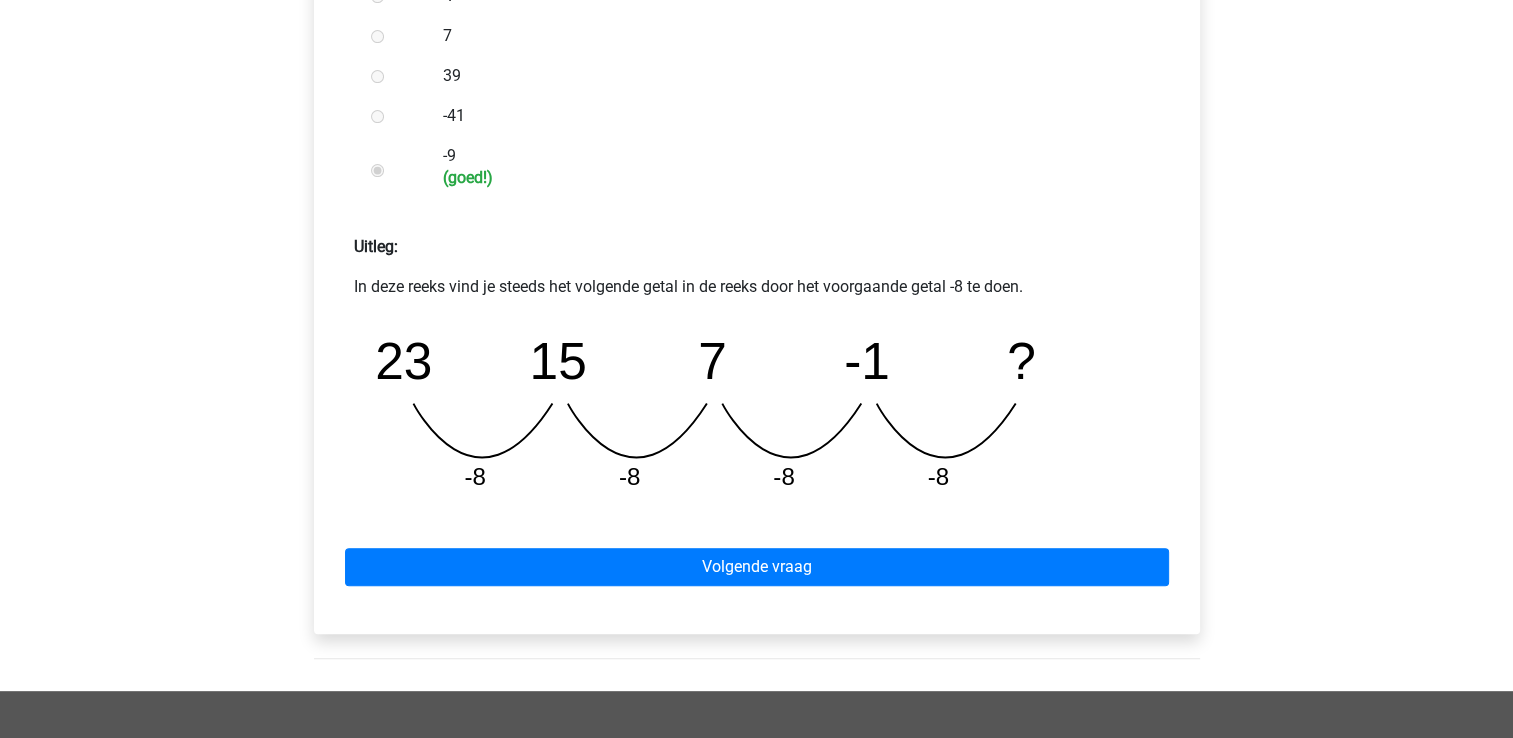scroll, scrollTop: 694, scrollLeft: 0, axis: vertical 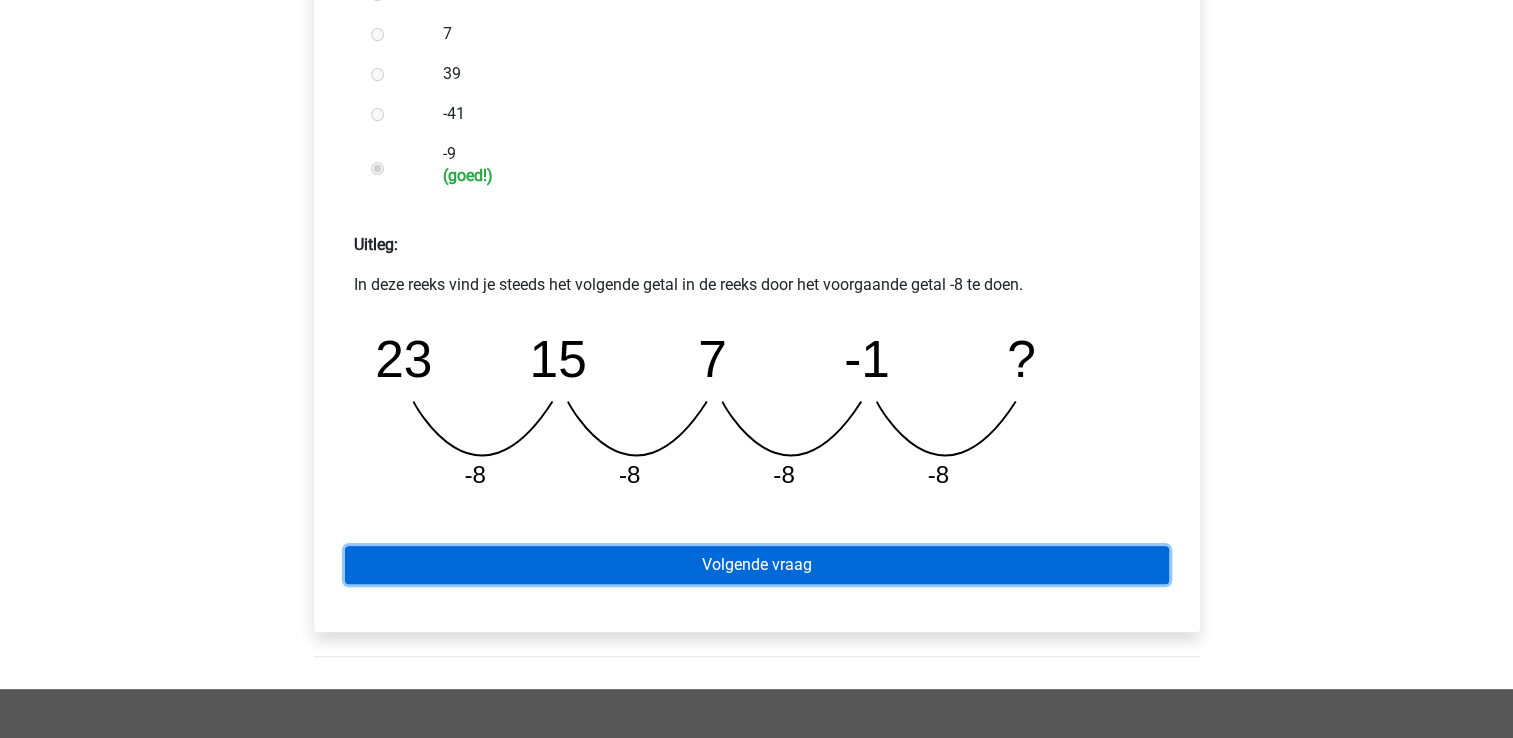 click on "Volgende vraag" at bounding box center (757, 565) 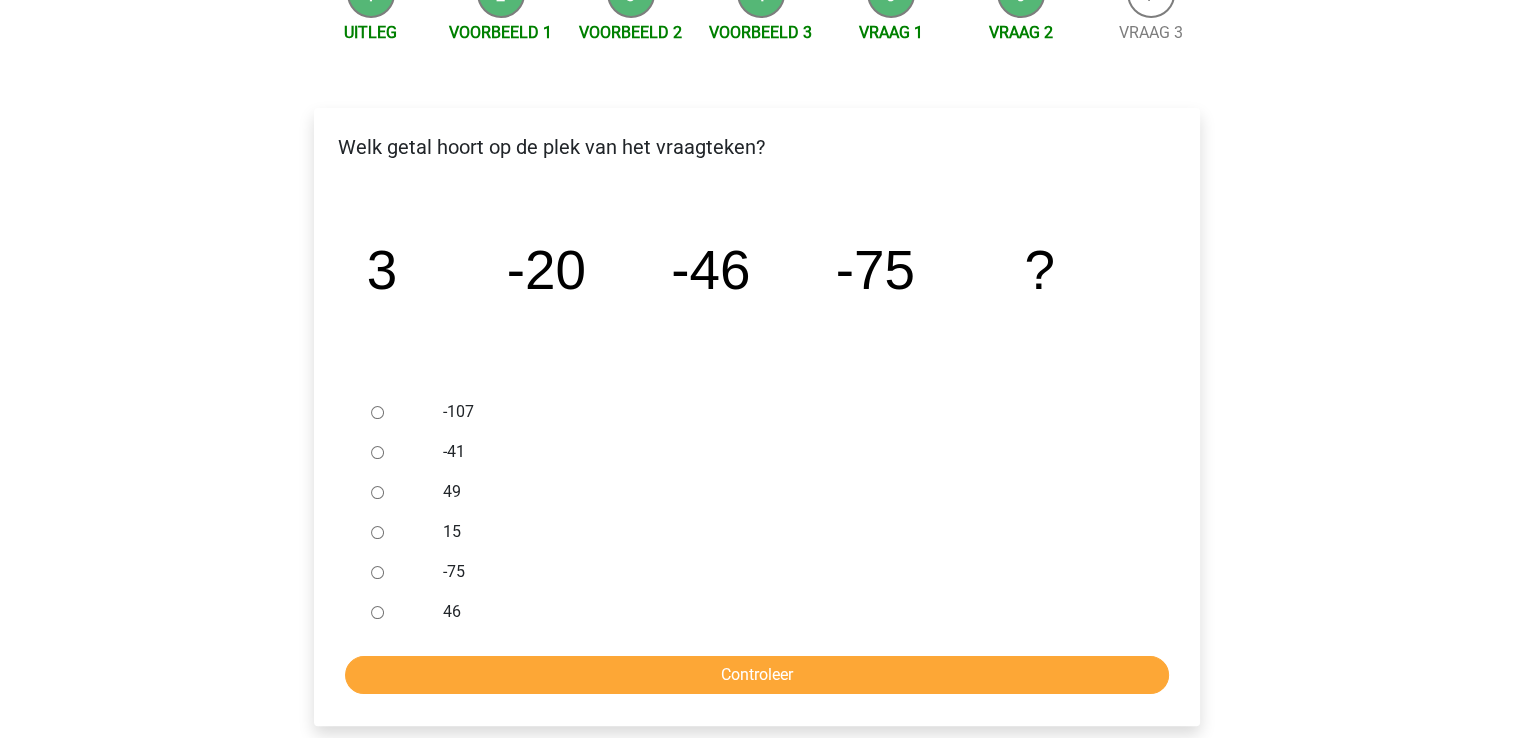scroll, scrollTop: 244, scrollLeft: 0, axis: vertical 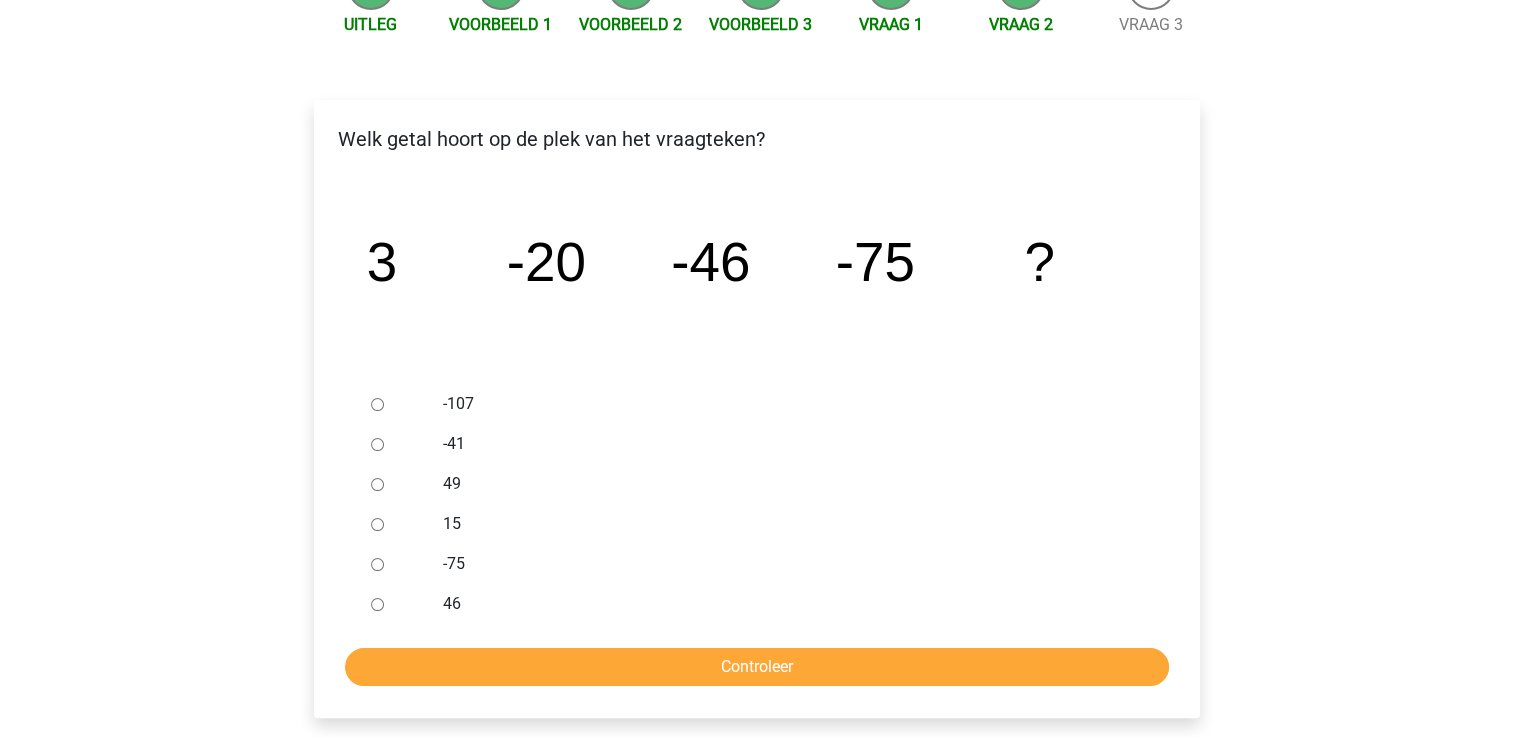 click on "-107" at bounding box center [377, 404] 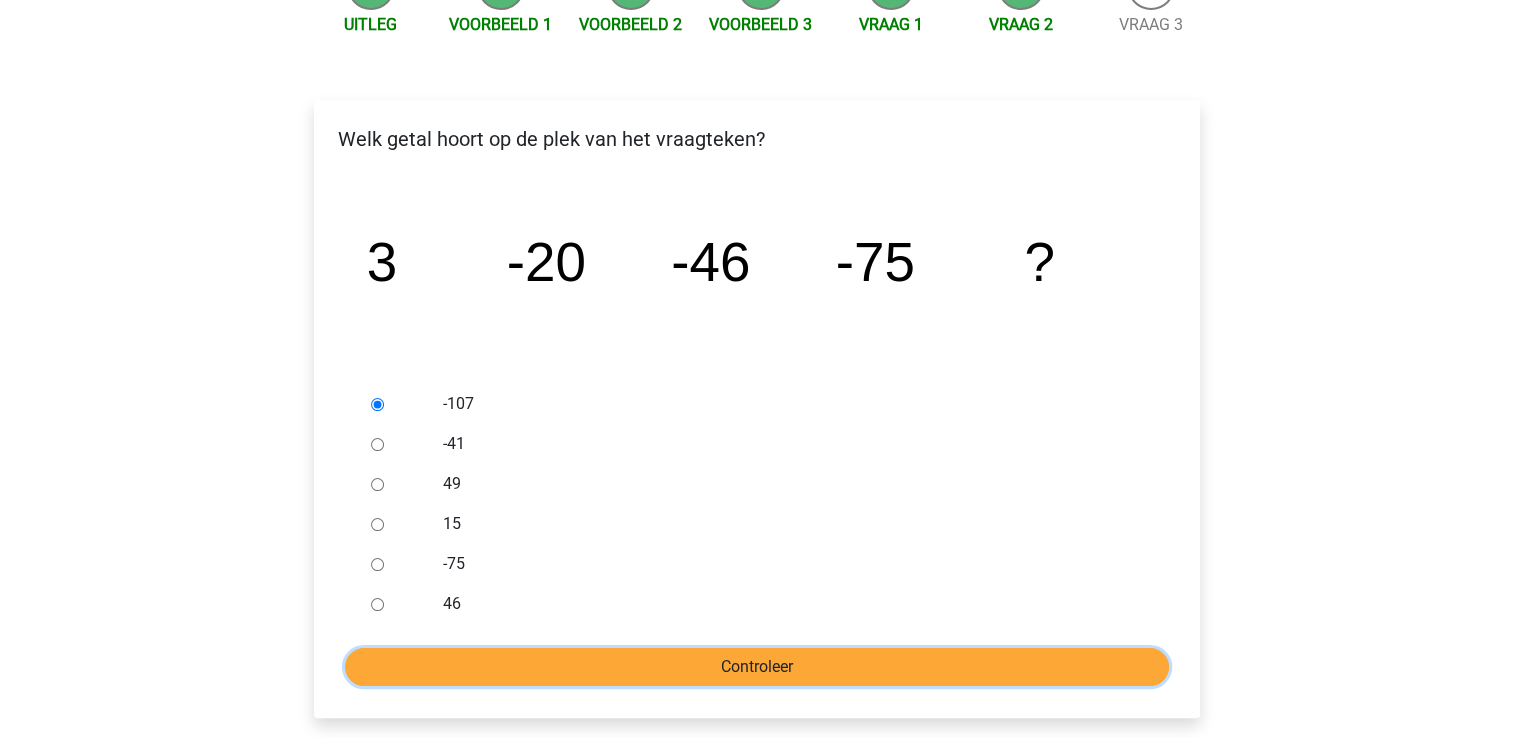 click on "Controleer" at bounding box center [757, 667] 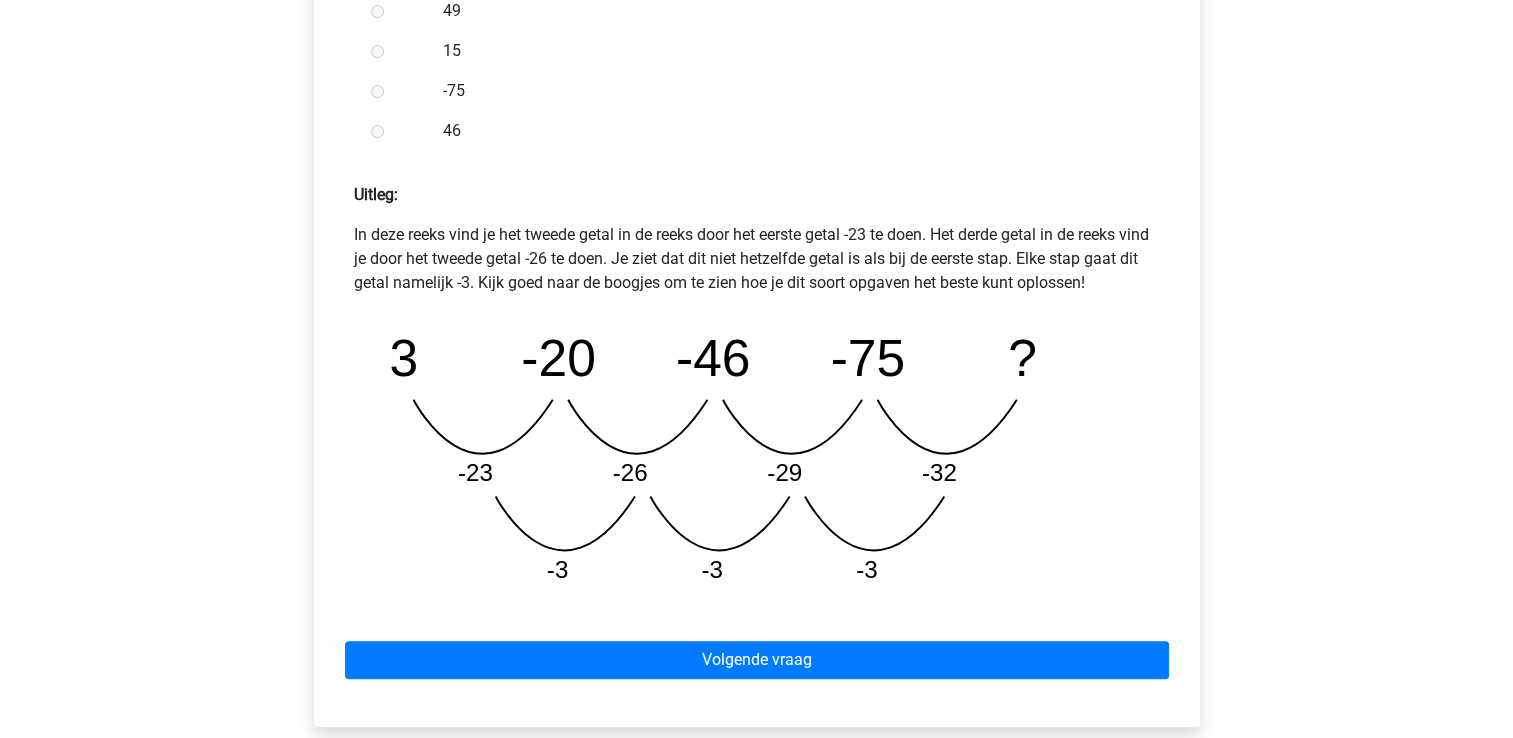 scroll, scrollTop: 746, scrollLeft: 0, axis: vertical 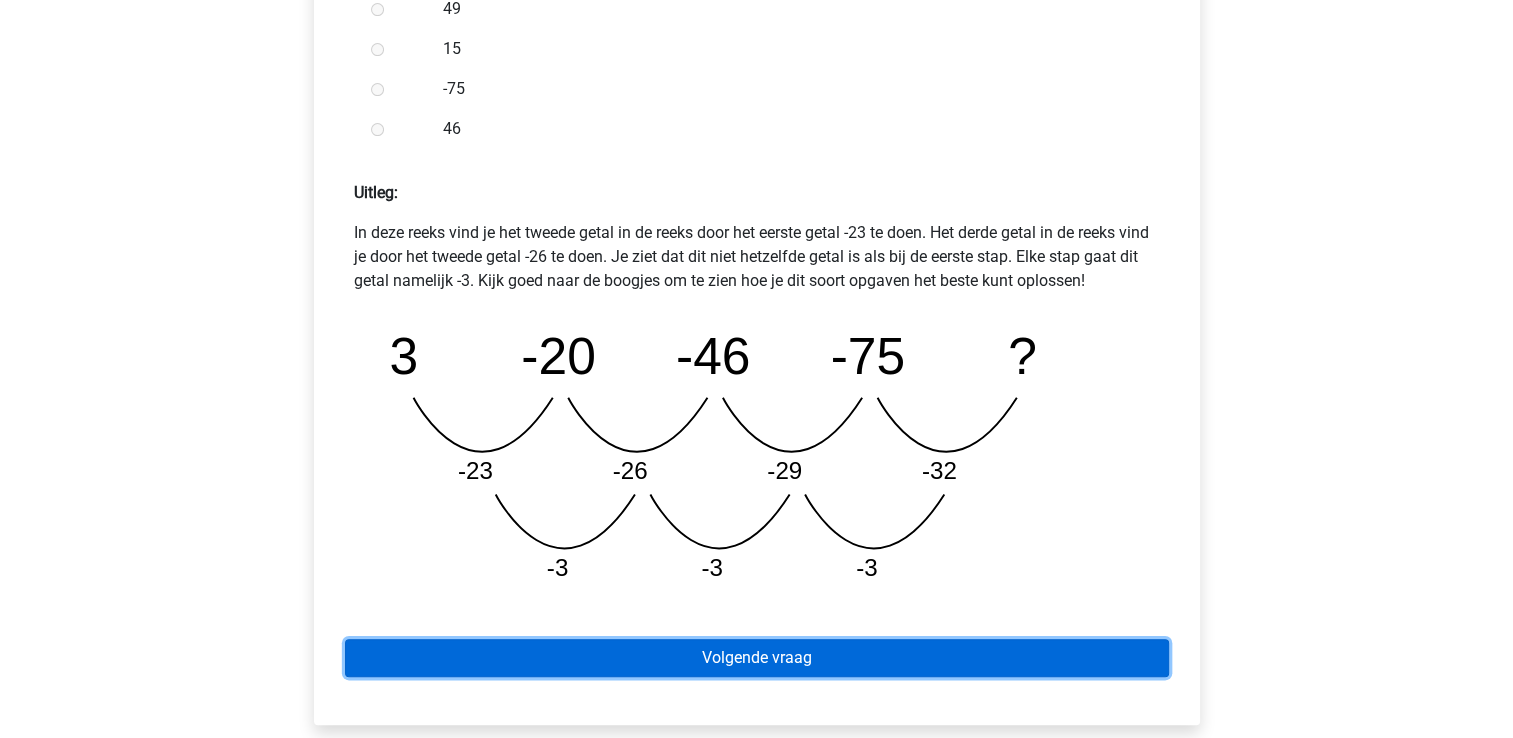 click on "Volgende vraag" at bounding box center [757, 658] 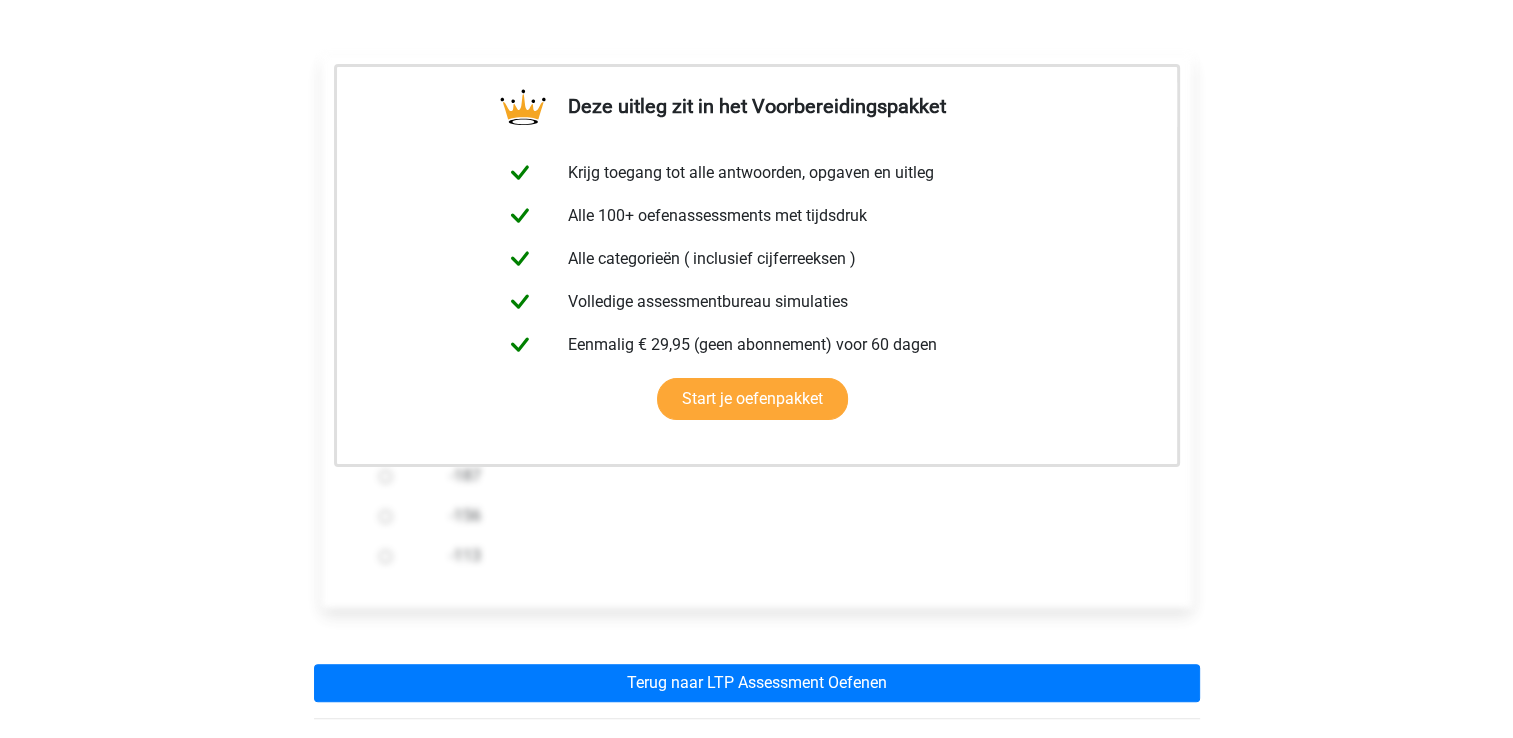 scroll, scrollTop: 304, scrollLeft: 0, axis: vertical 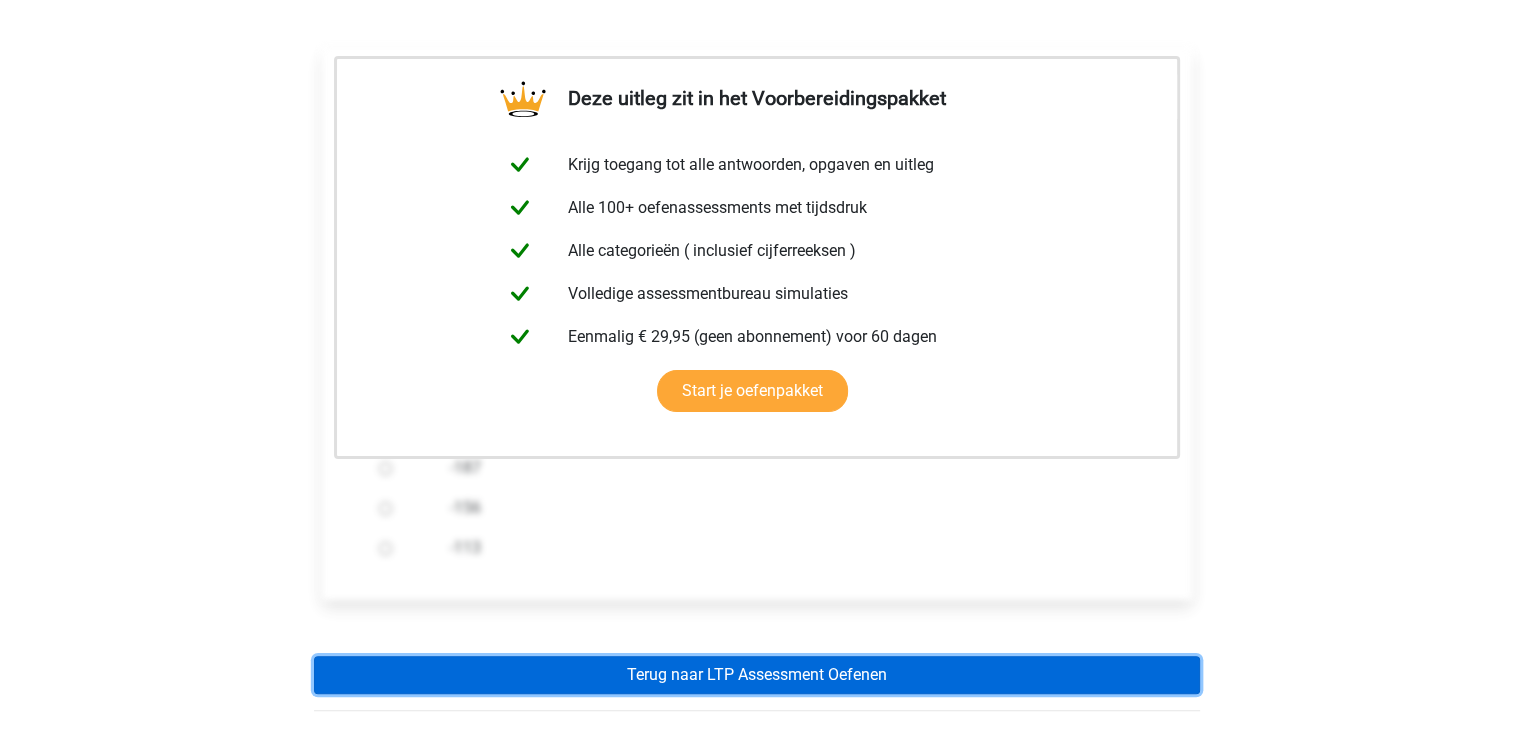 click on "Terug naar LTP Assessment Oefenen" at bounding box center (757, 675) 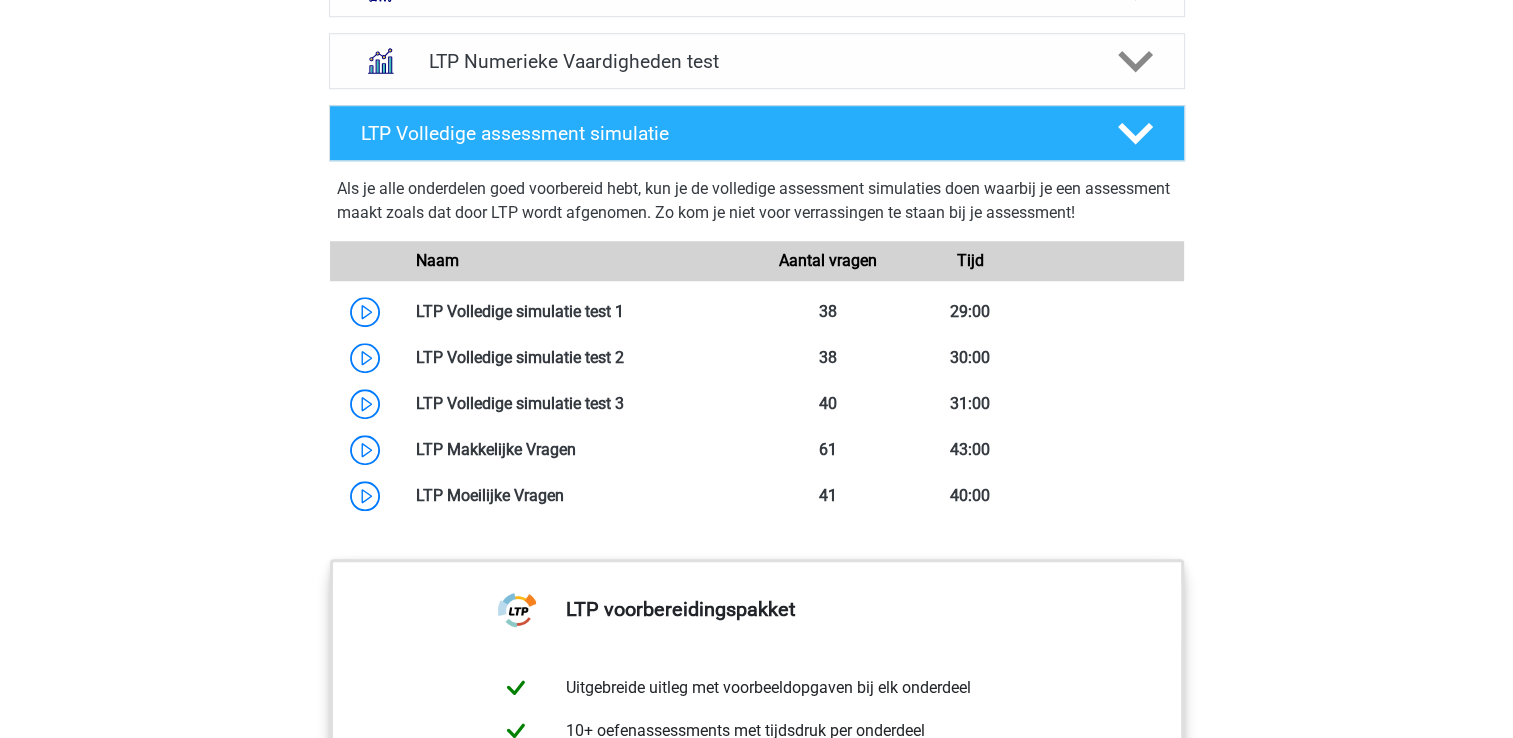 scroll, scrollTop: 1542, scrollLeft: 0, axis: vertical 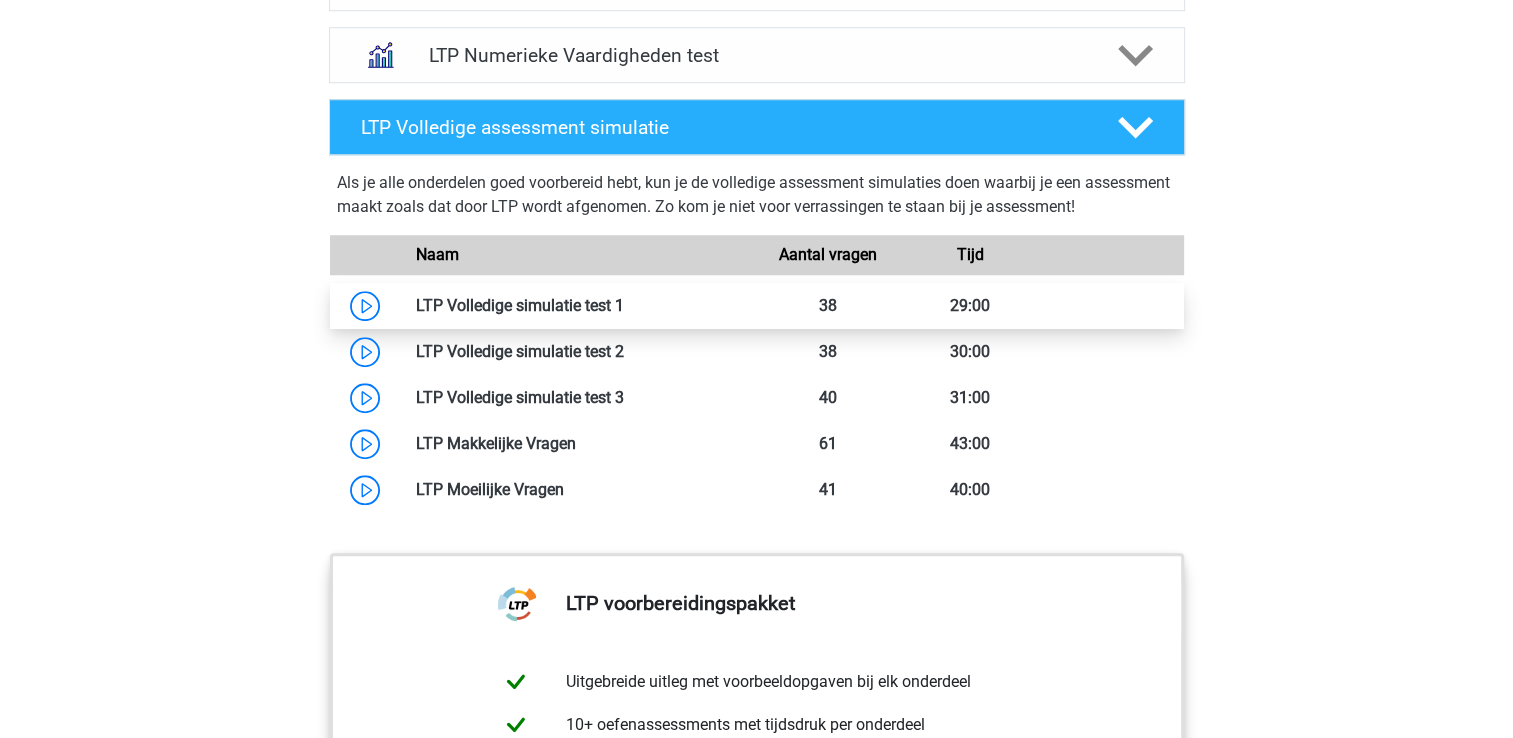 click at bounding box center (624, 305) 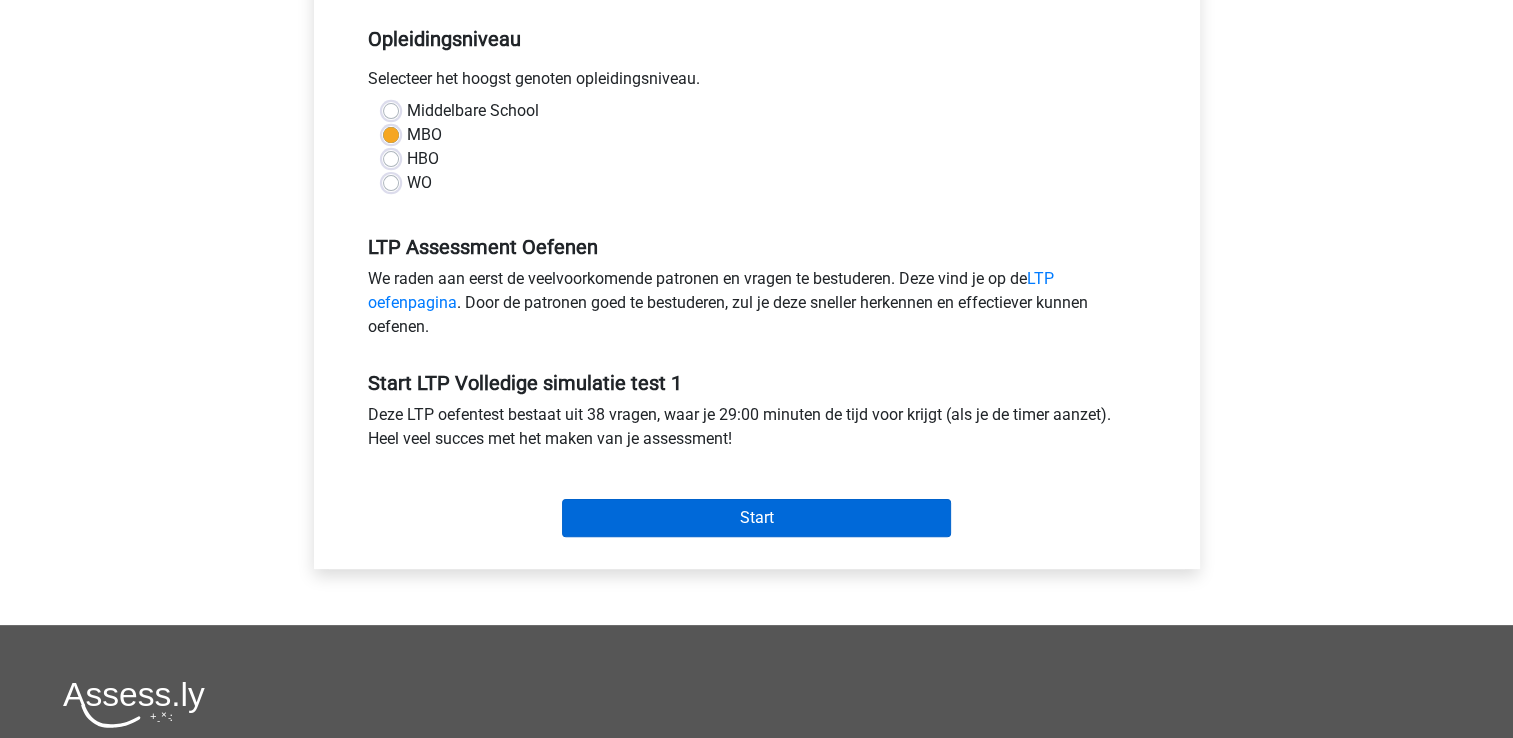 scroll, scrollTop: 420, scrollLeft: 0, axis: vertical 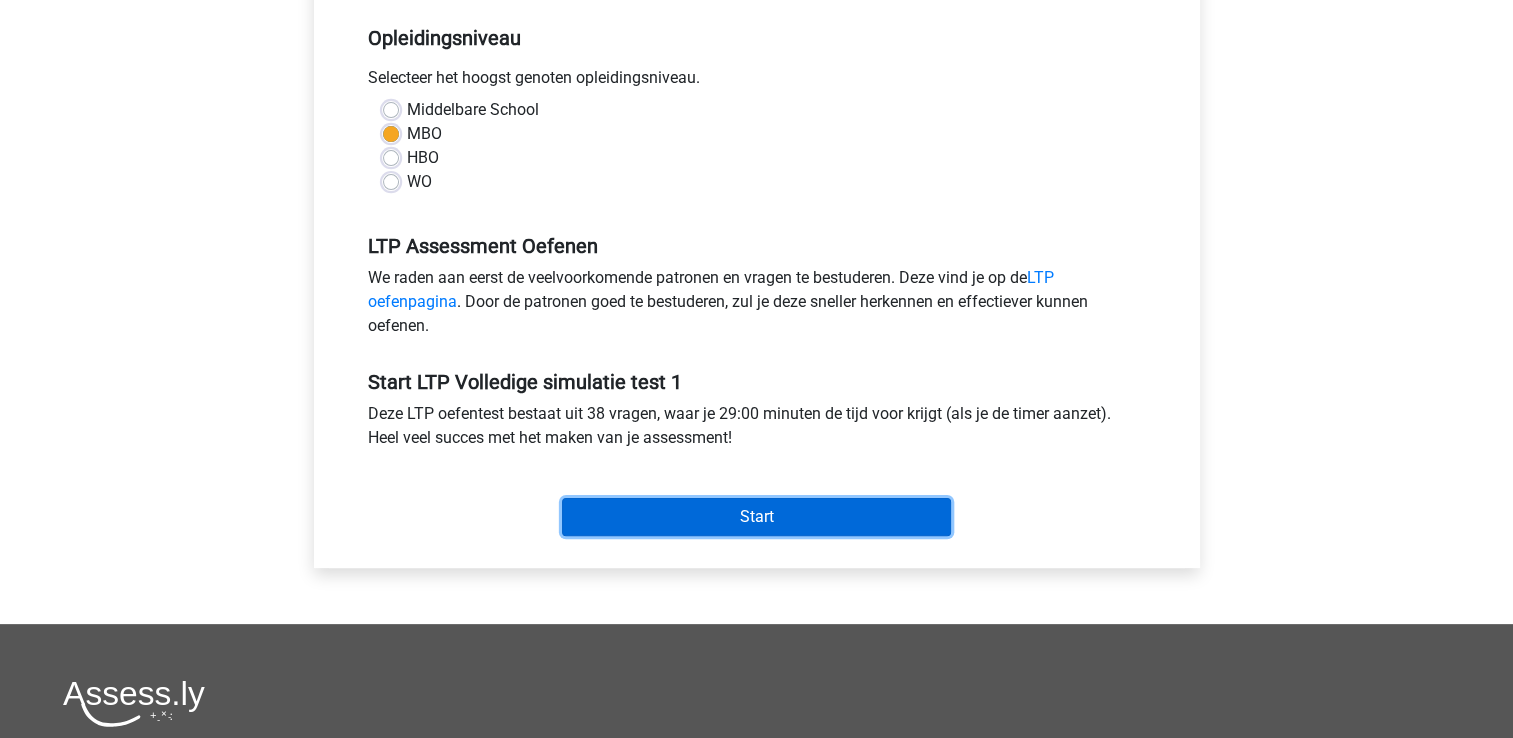 click on "Start" at bounding box center (756, 517) 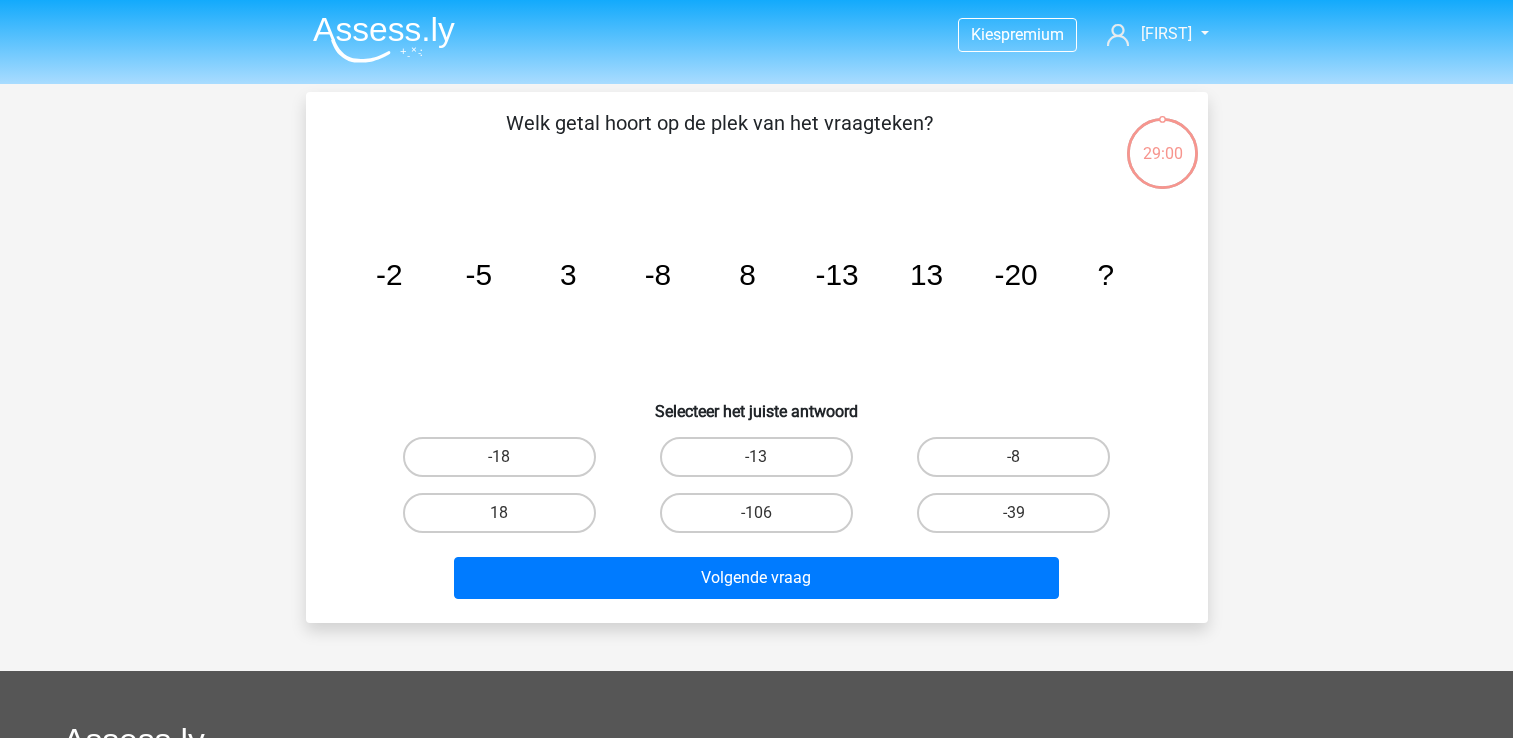 scroll, scrollTop: 0, scrollLeft: 0, axis: both 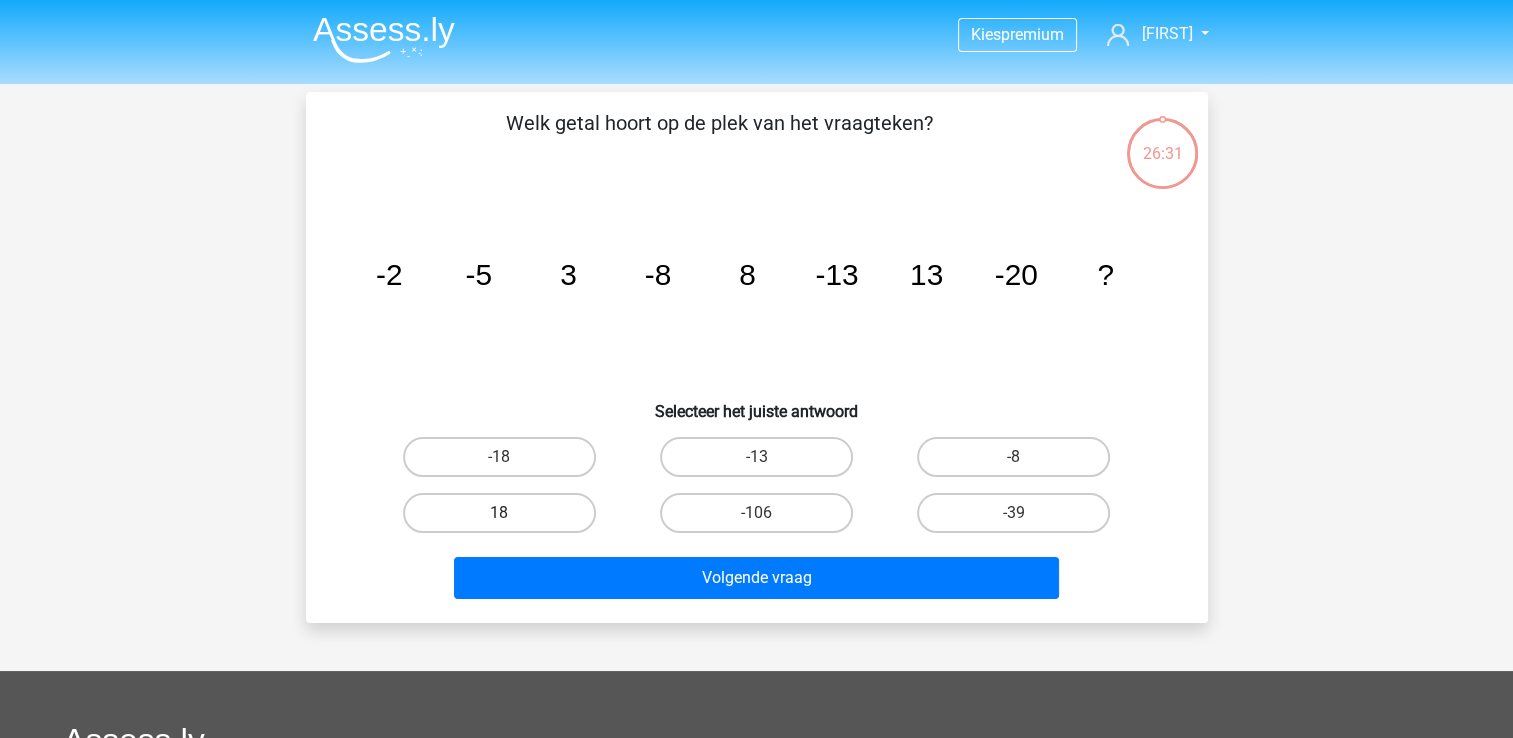 click on "18" at bounding box center [499, 513] 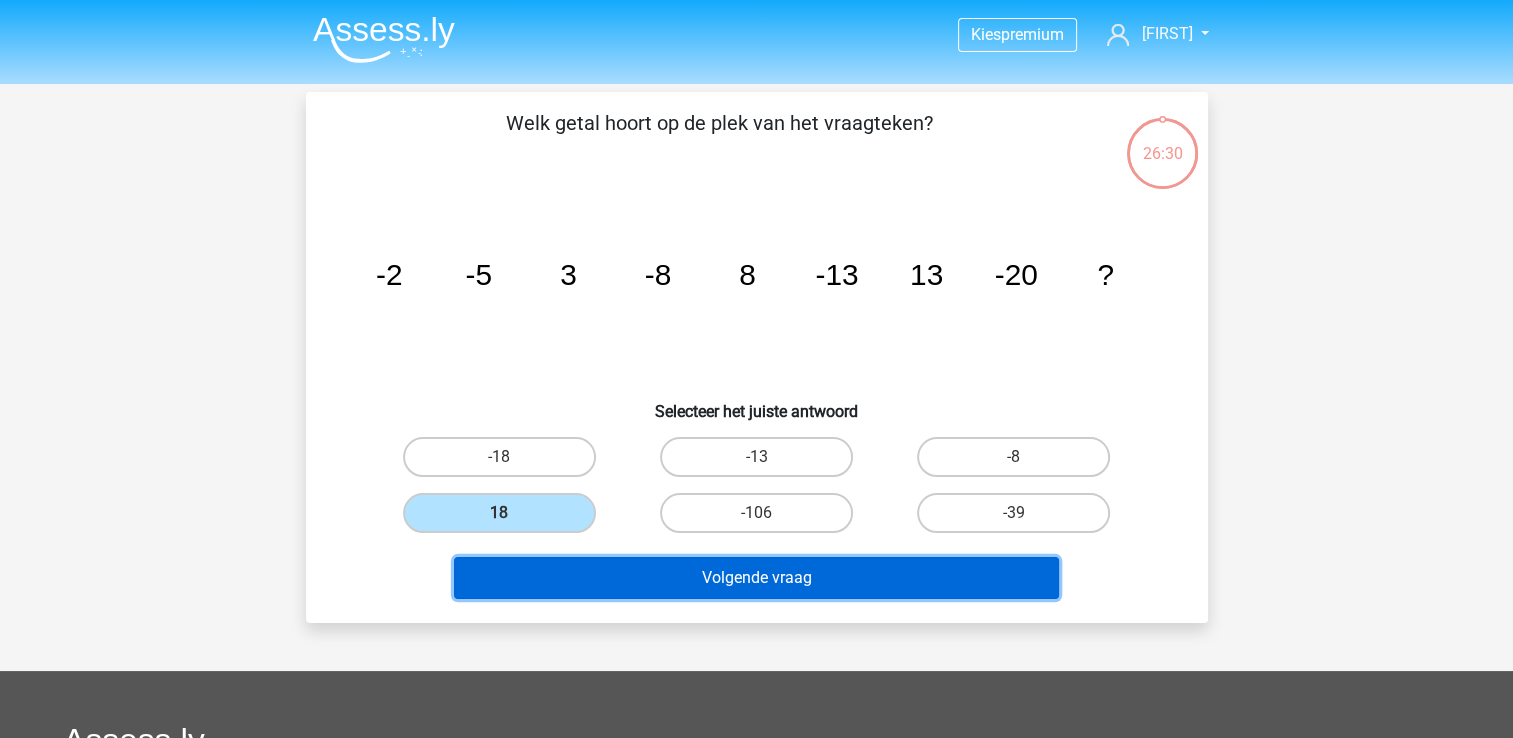 click on "Volgende vraag" at bounding box center (756, 578) 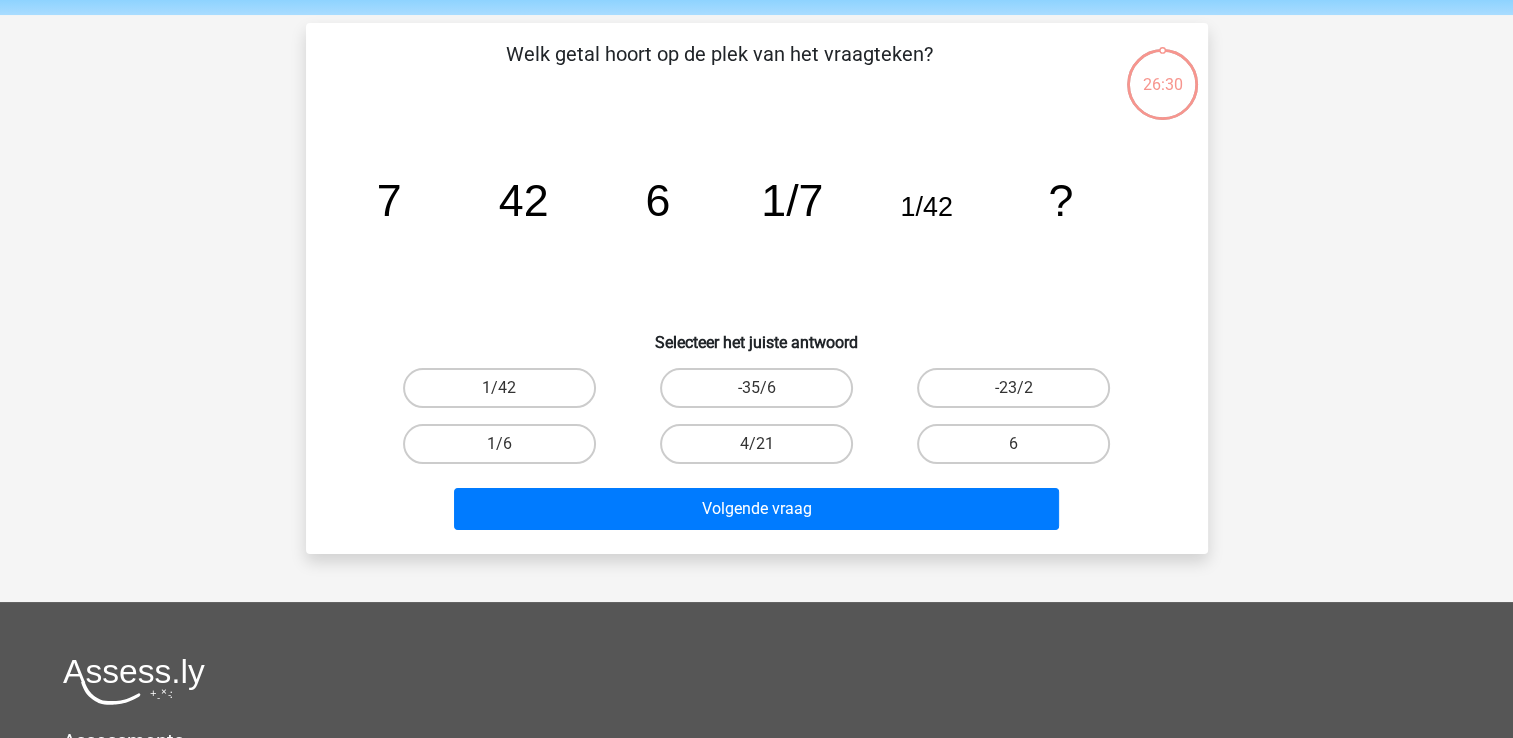 scroll, scrollTop: 92, scrollLeft: 0, axis: vertical 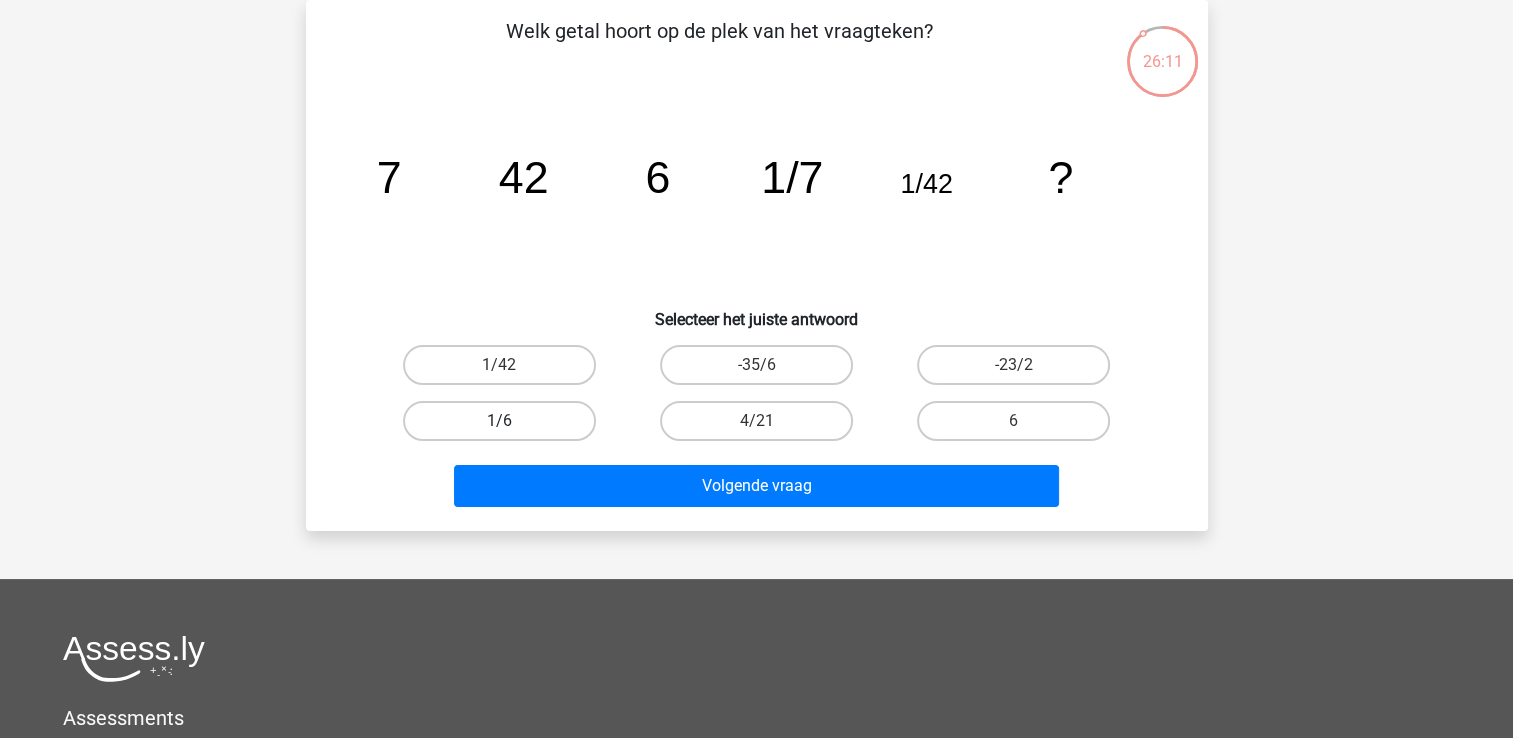 click on "1/6" at bounding box center (499, 421) 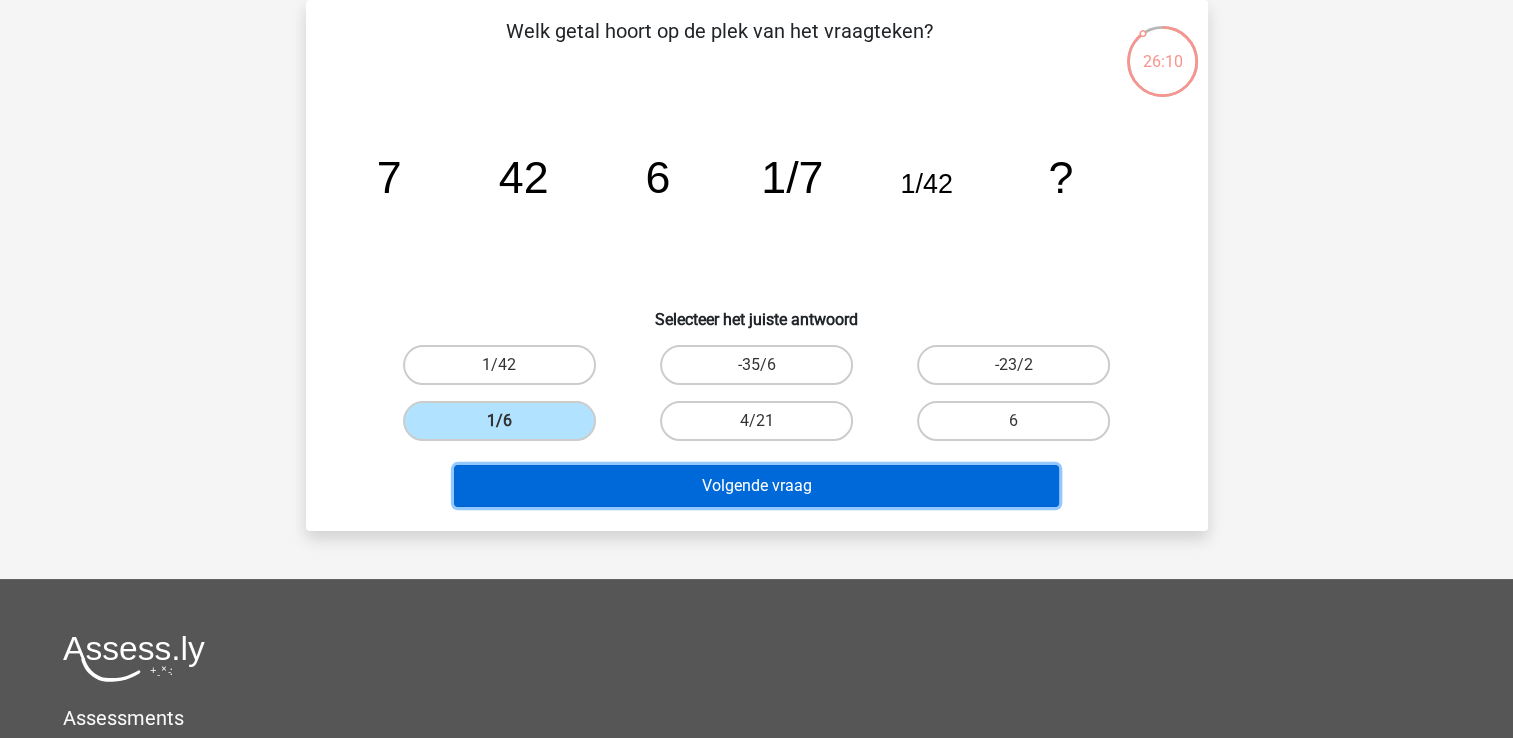 click on "Volgende vraag" at bounding box center [756, 486] 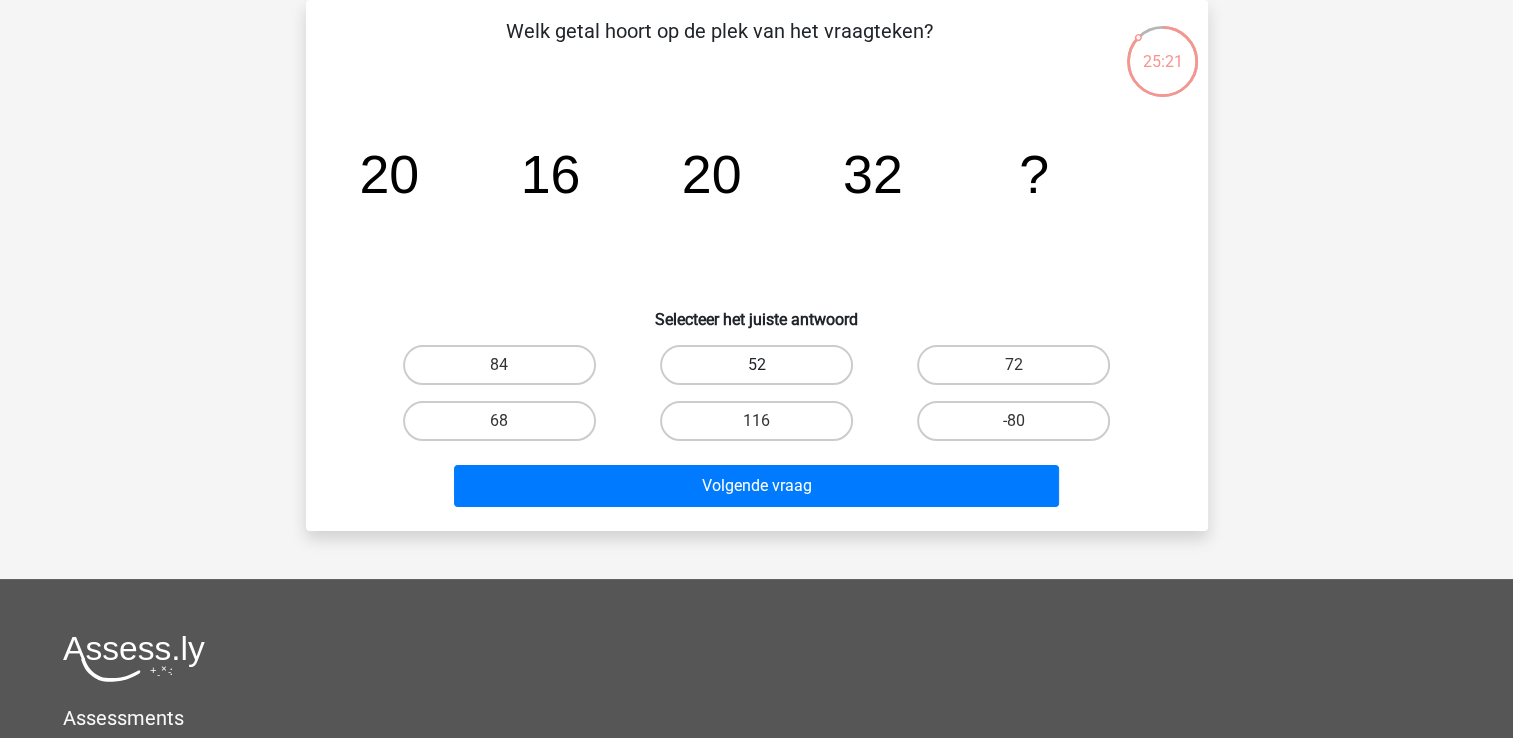 click on "52" at bounding box center [756, 365] 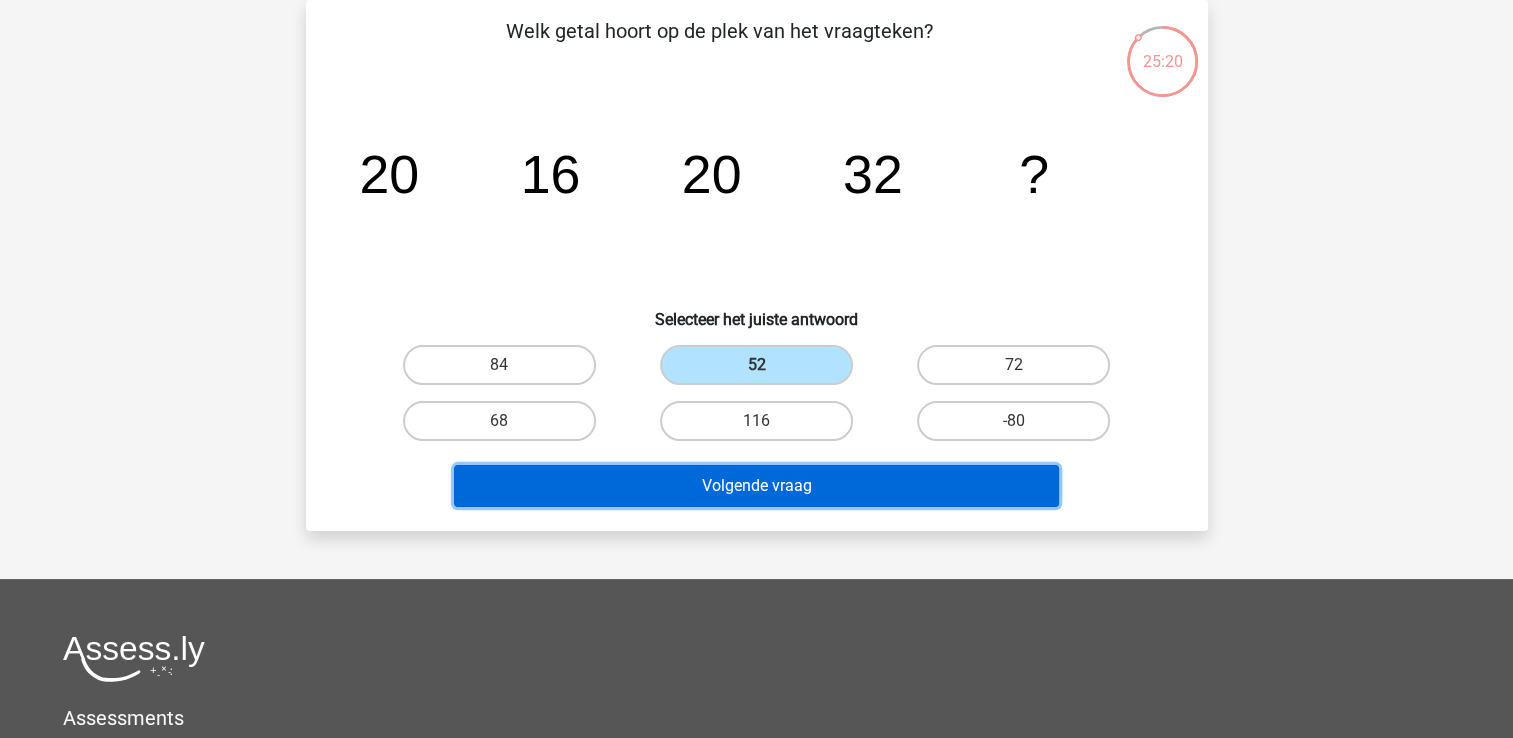 click on "Volgende vraag" at bounding box center (756, 486) 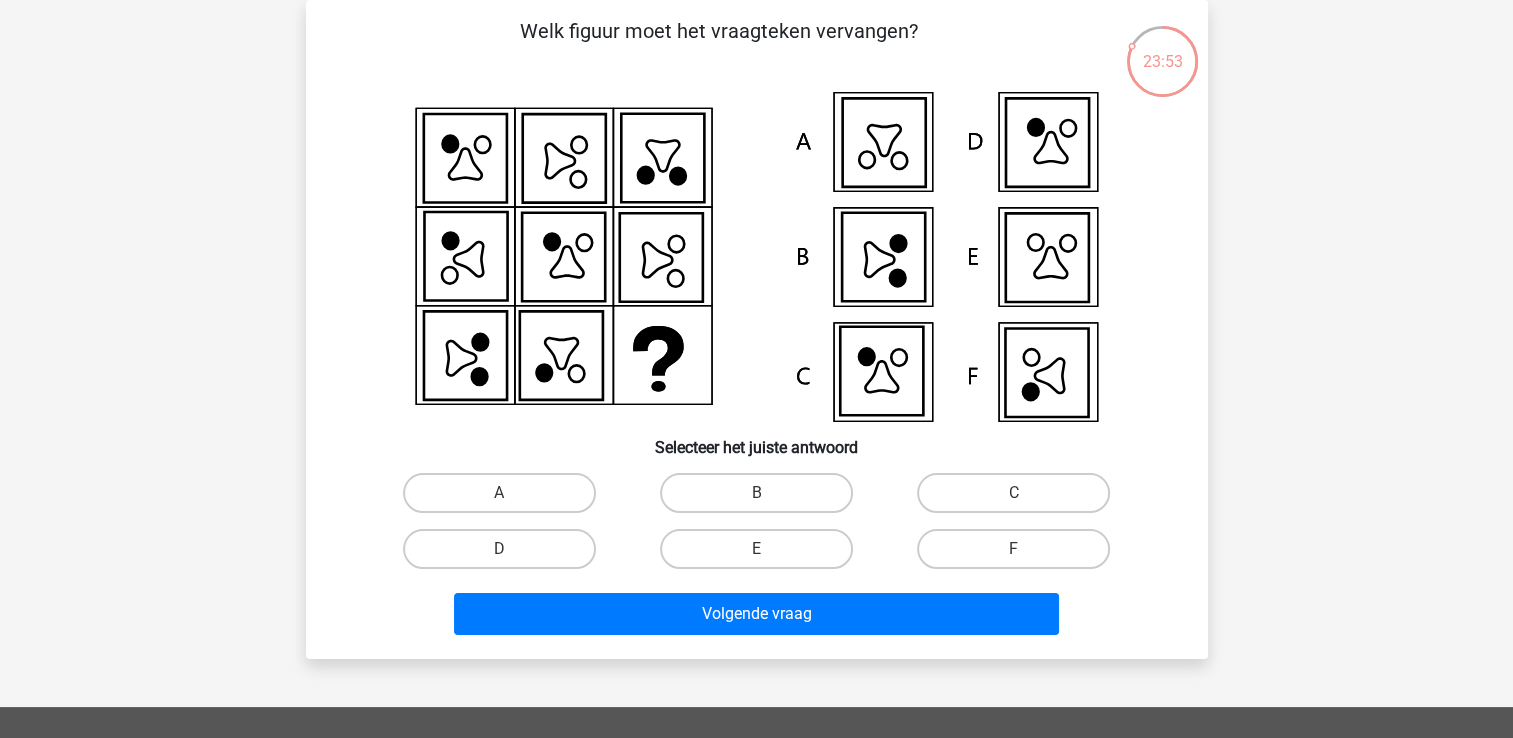 click on "F" at bounding box center (1020, 555) 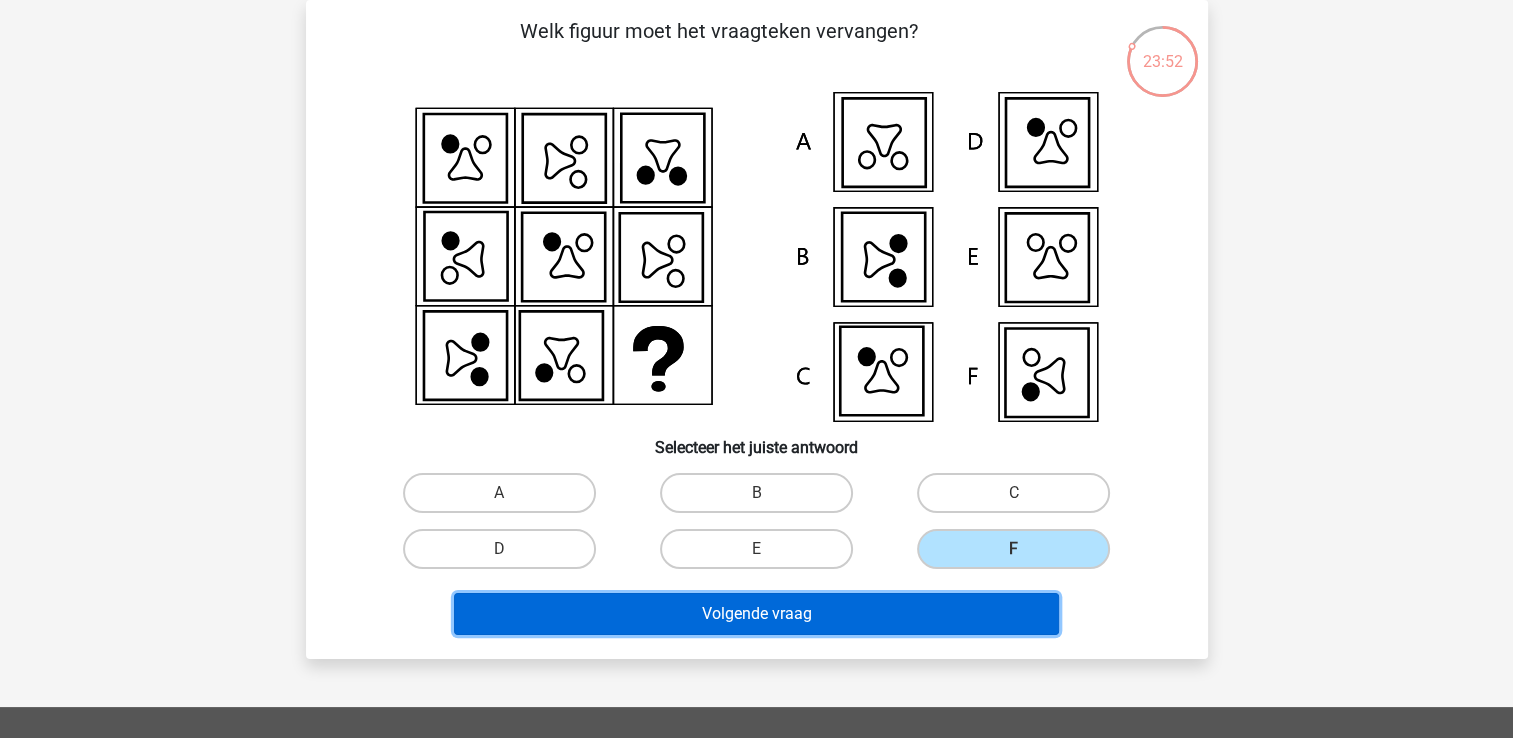 click on "Volgende vraag" at bounding box center (756, 614) 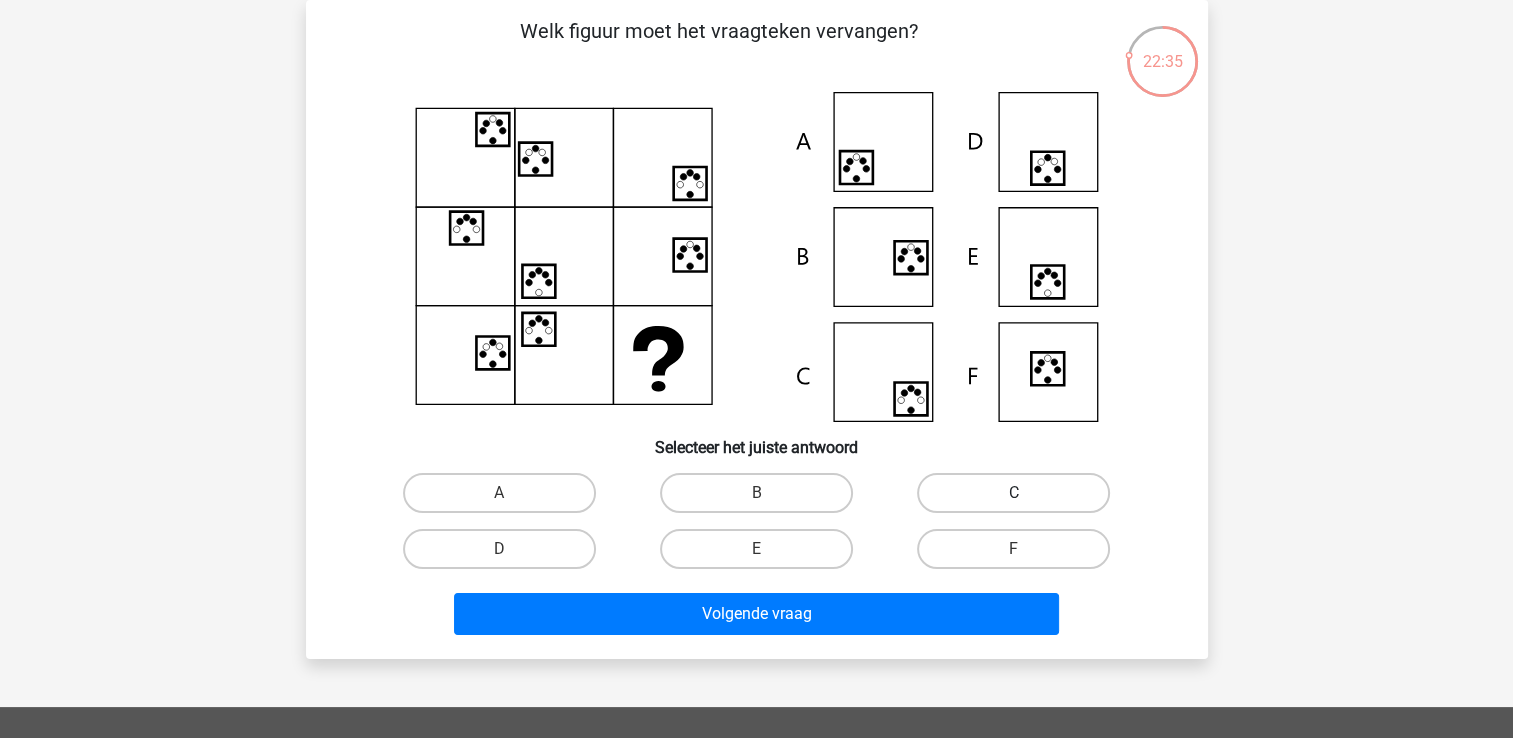 click on "C" at bounding box center [1013, 493] 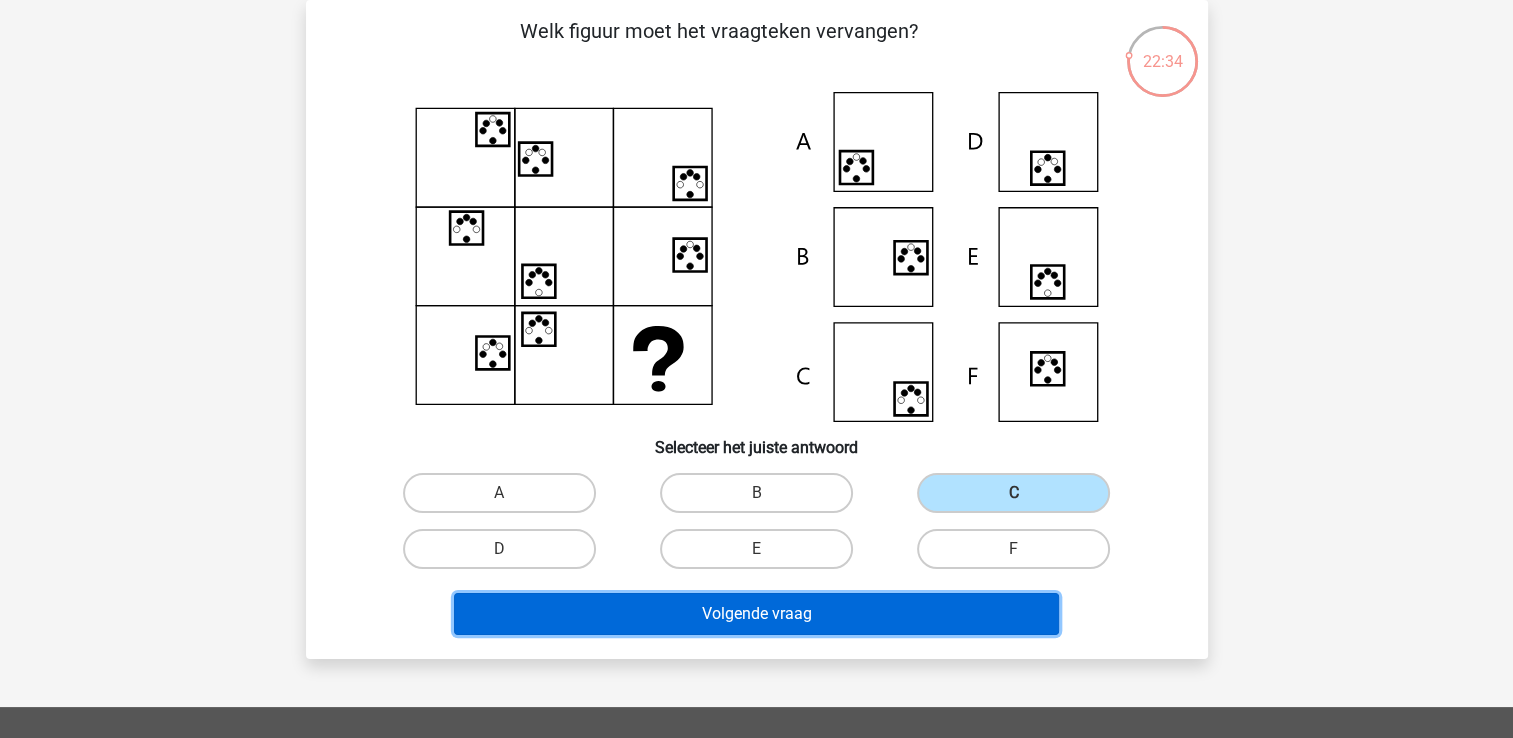 click on "Volgende vraag" at bounding box center (756, 614) 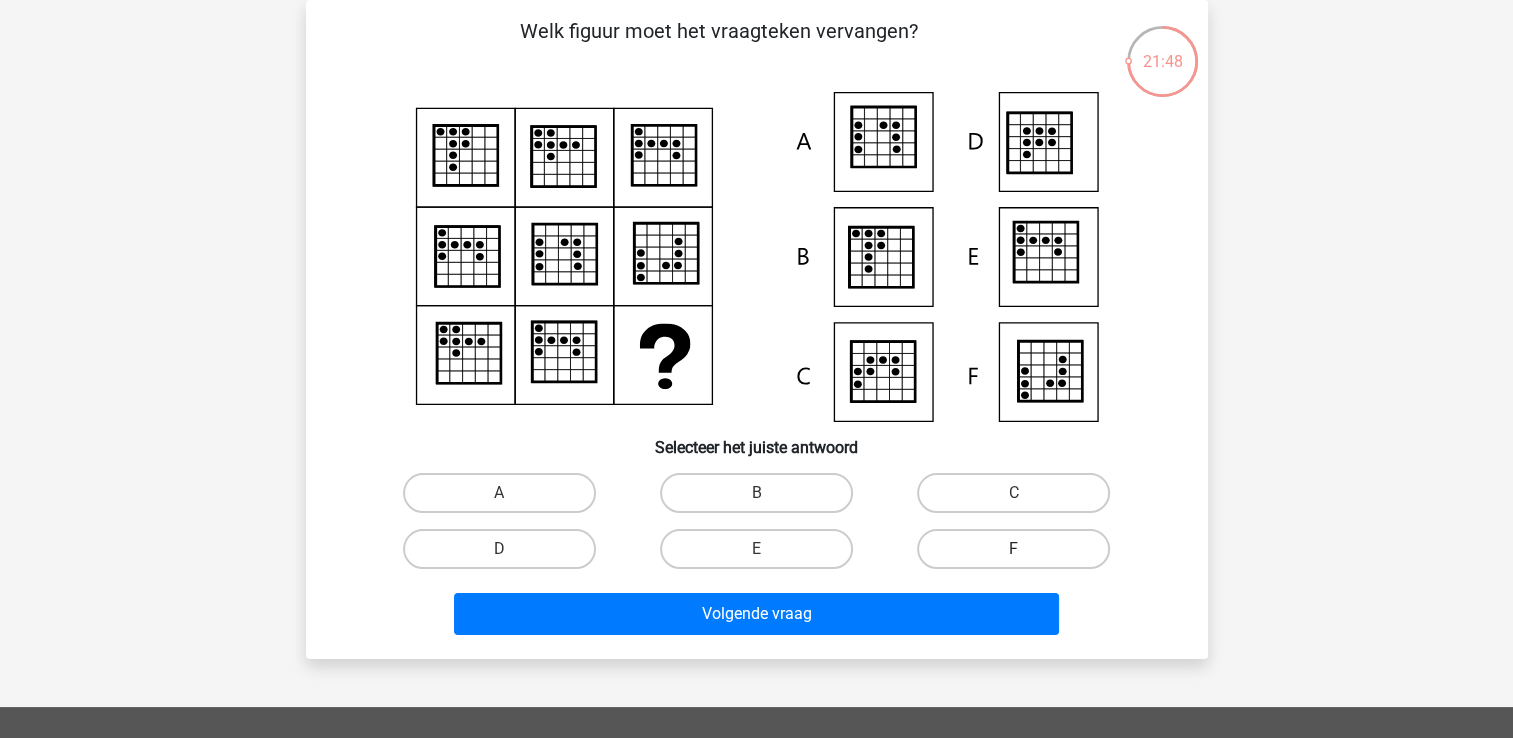 click on "F" at bounding box center [1013, 549] 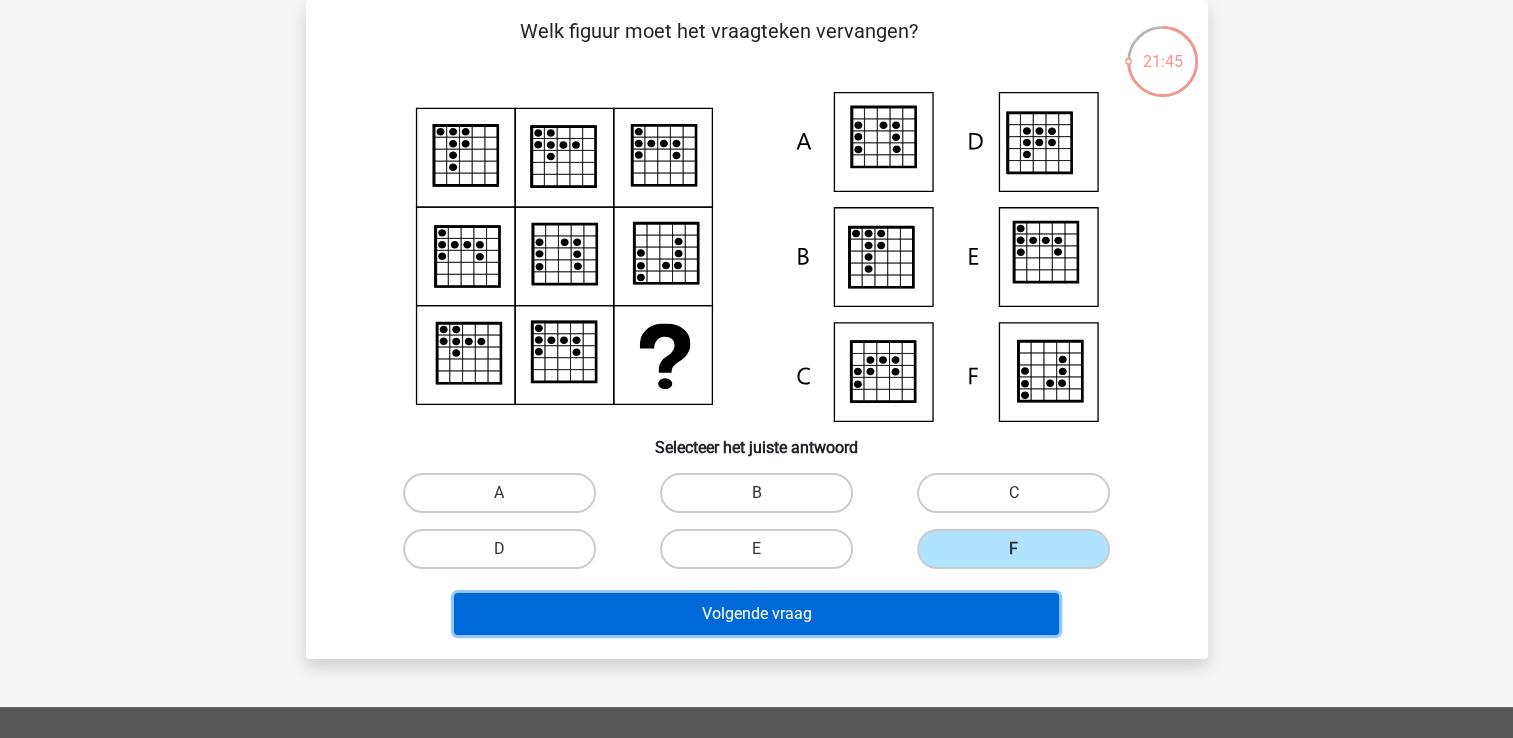 click on "Volgende vraag" at bounding box center [756, 614] 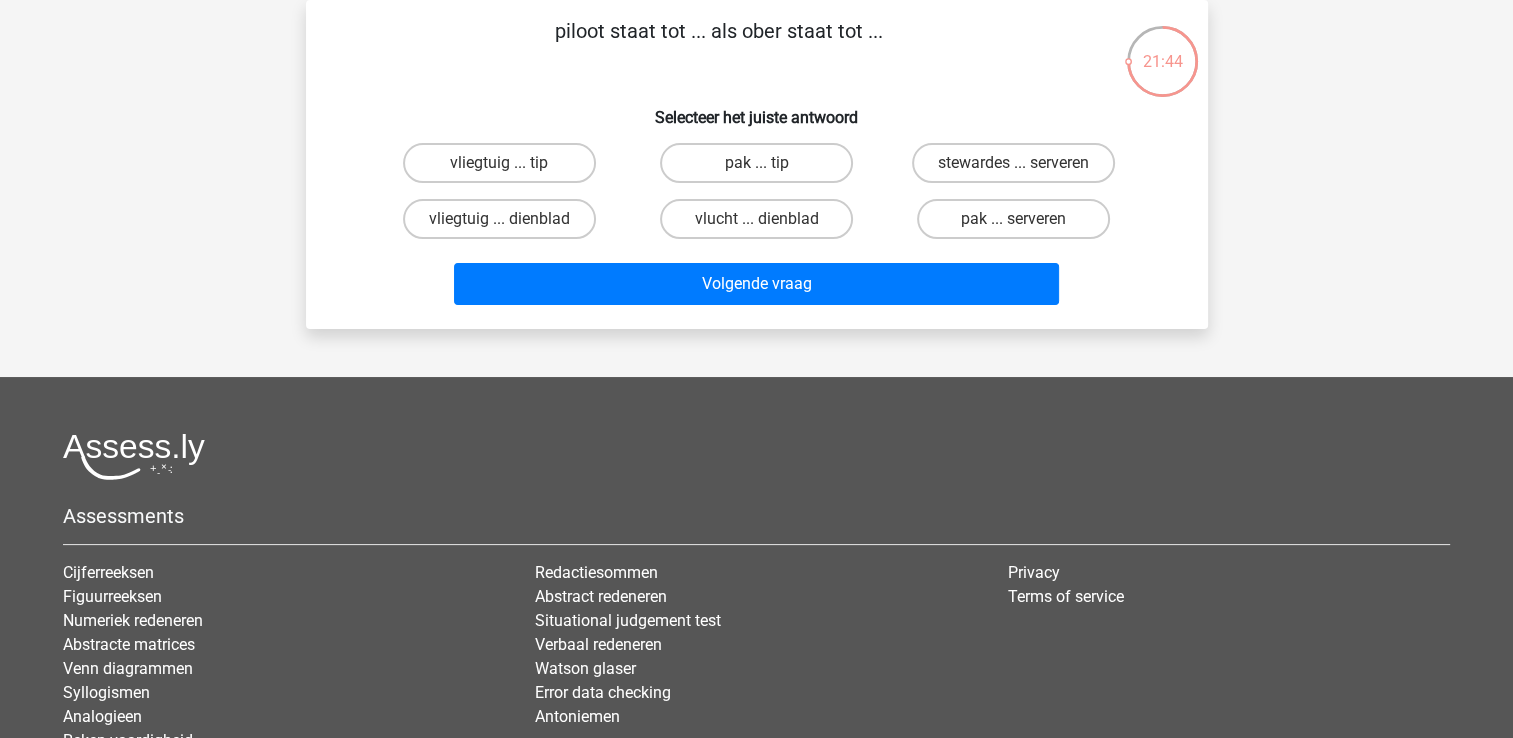 scroll, scrollTop: 0, scrollLeft: 0, axis: both 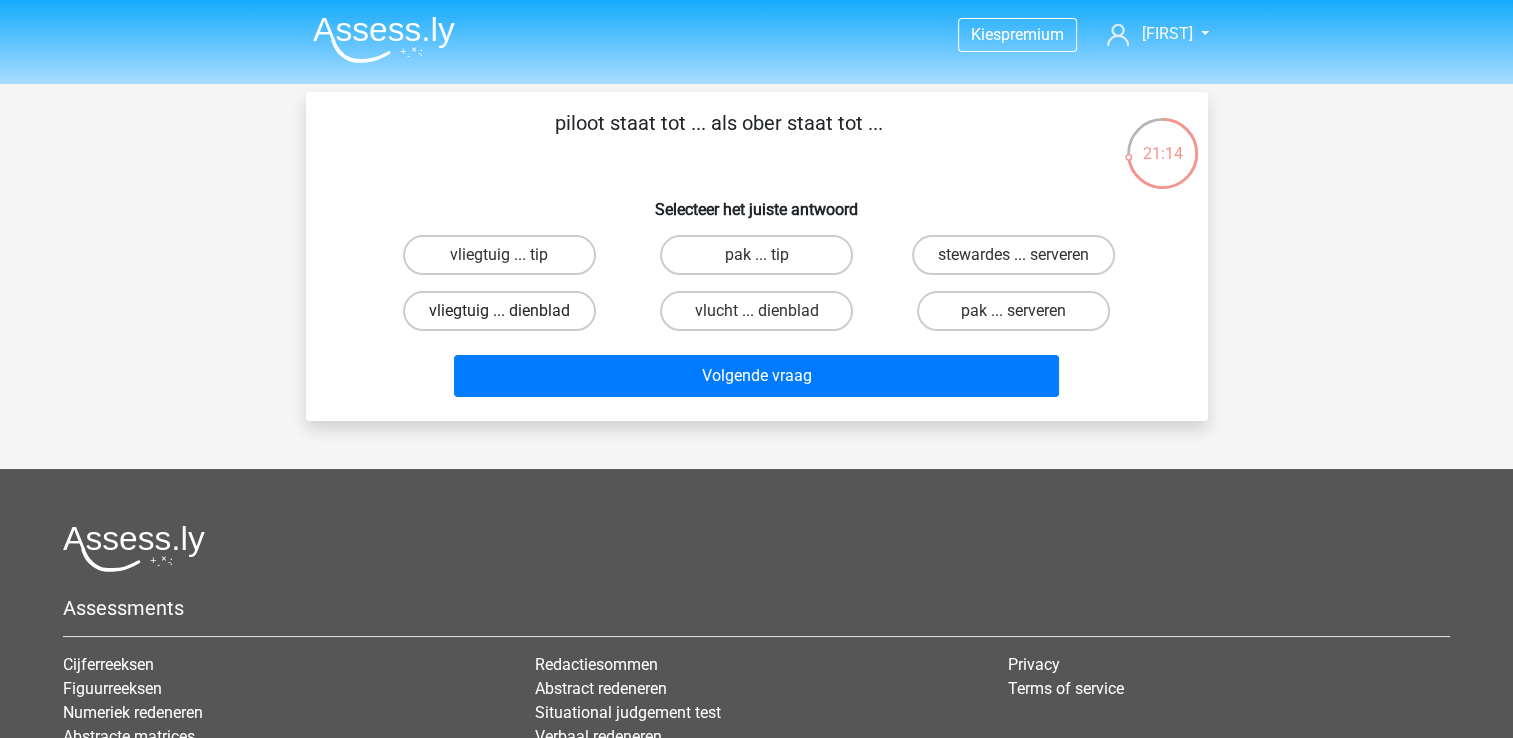 click on "vliegtuig ... dienblad" at bounding box center [499, 311] 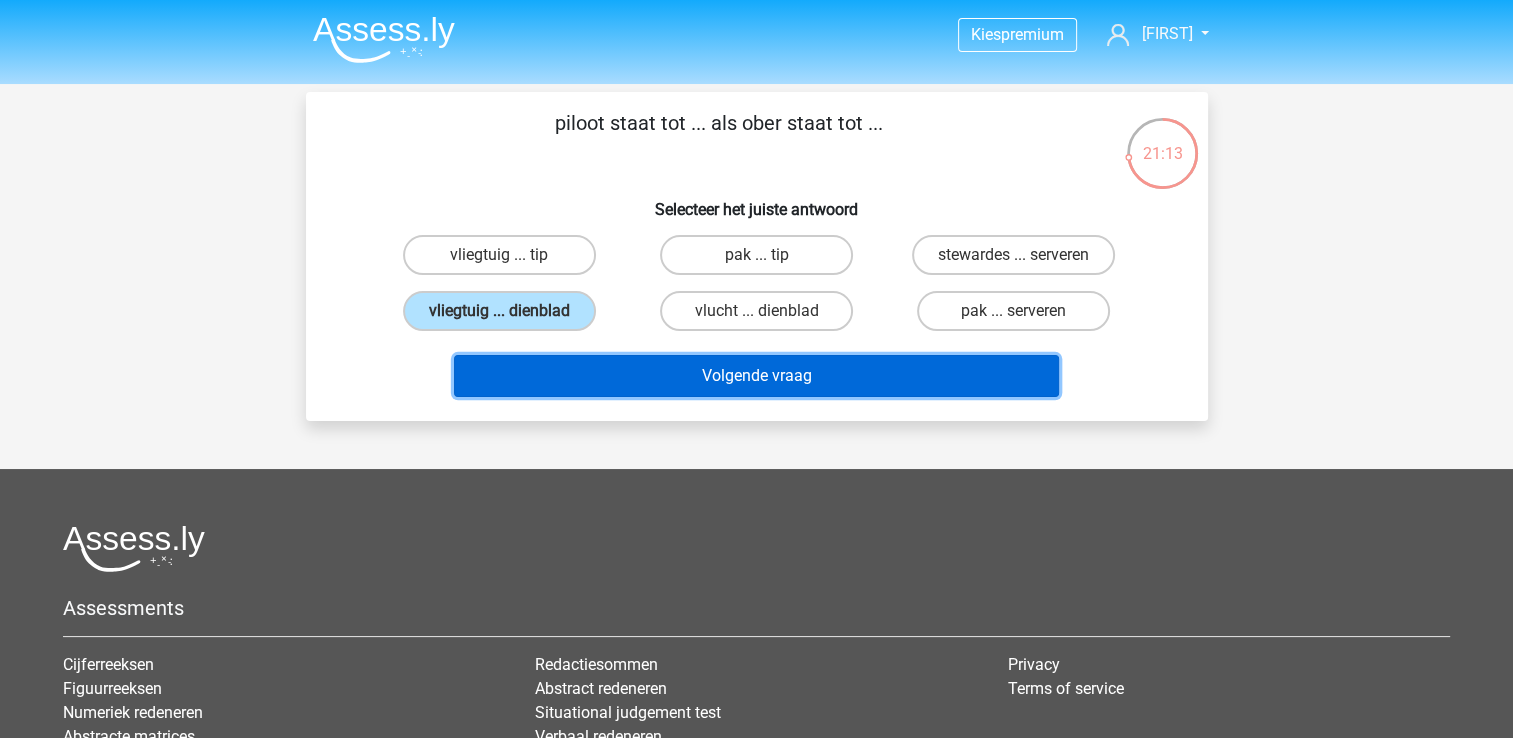 click on "Volgende vraag" at bounding box center [756, 376] 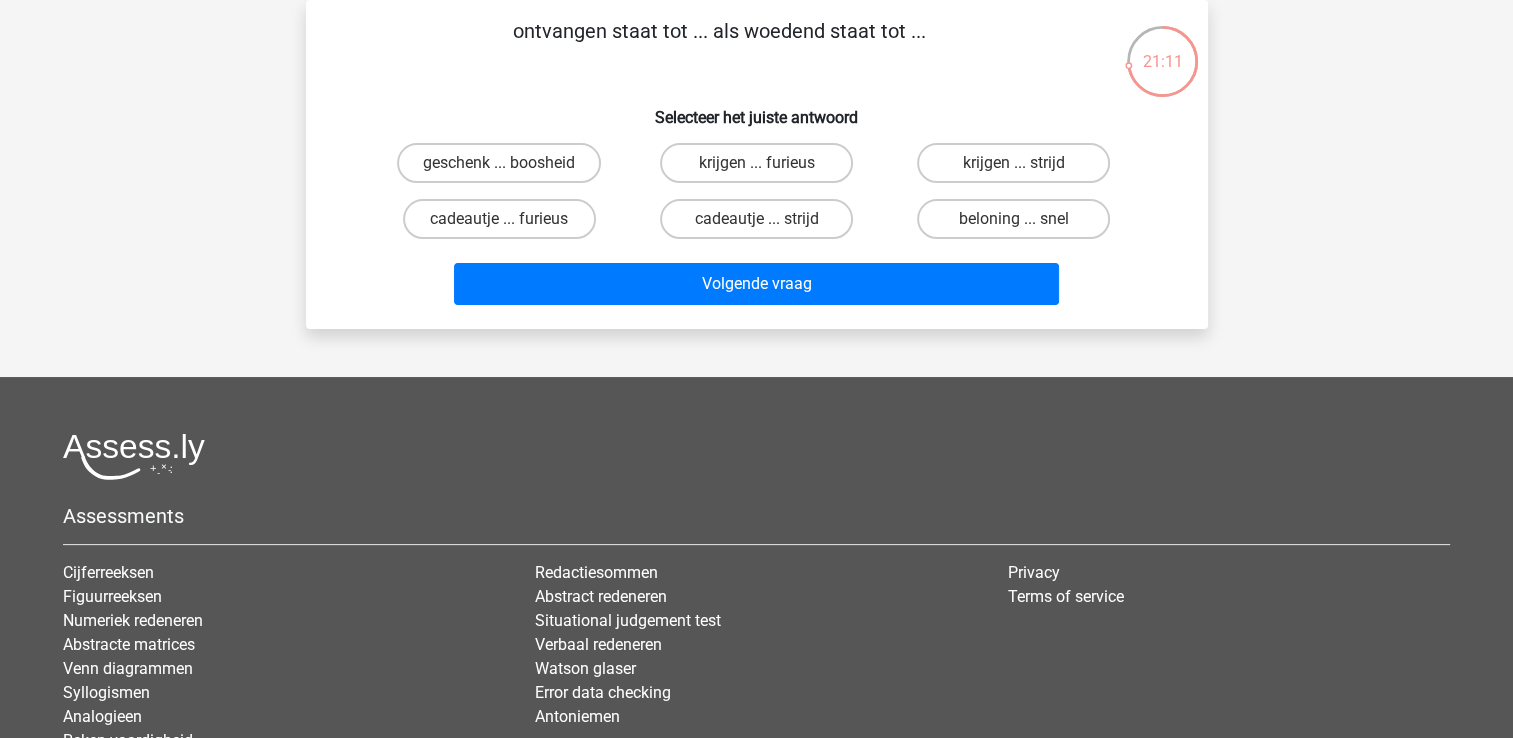 scroll, scrollTop: 0, scrollLeft: 0, axis: both 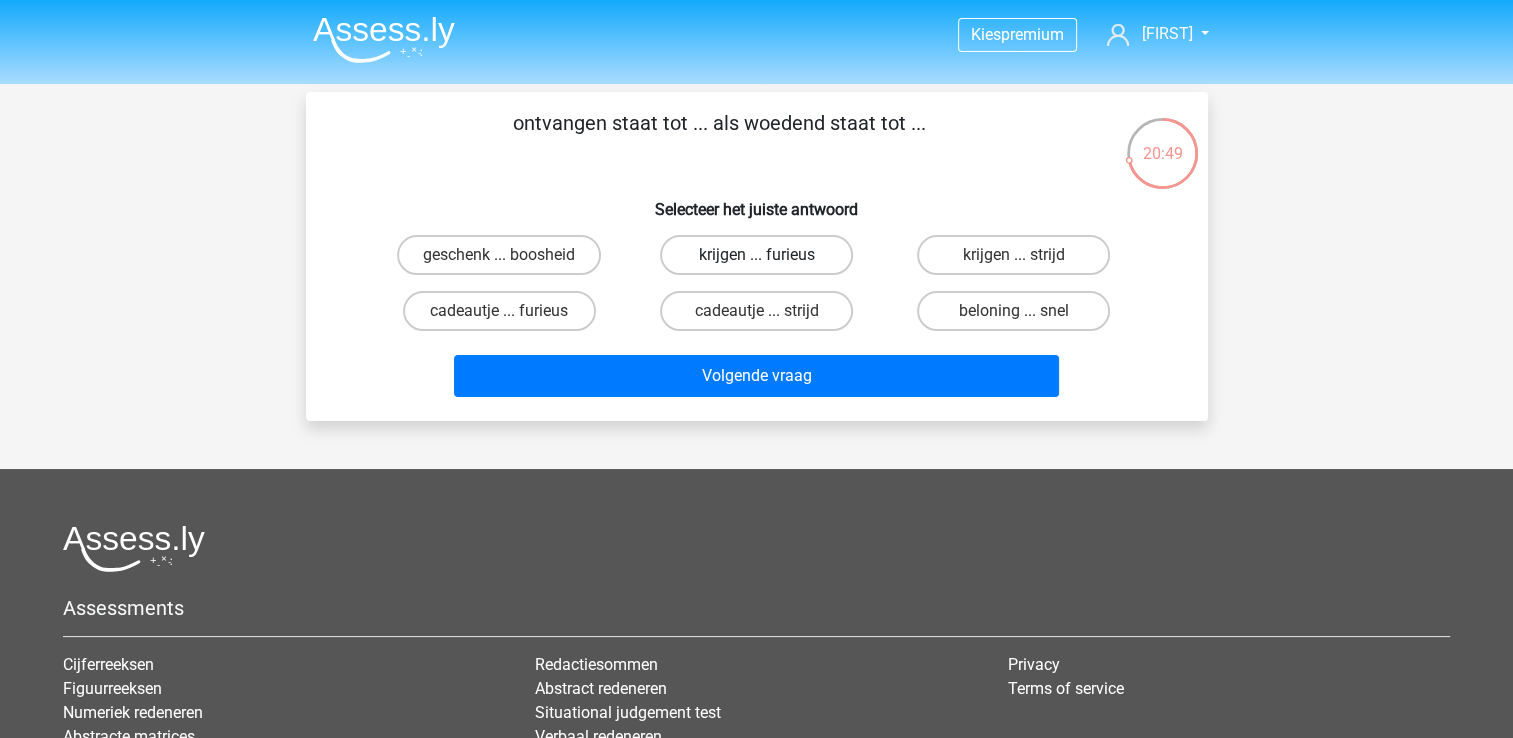 click on "krijgen ... furieus" at bounding box center [756, 255] 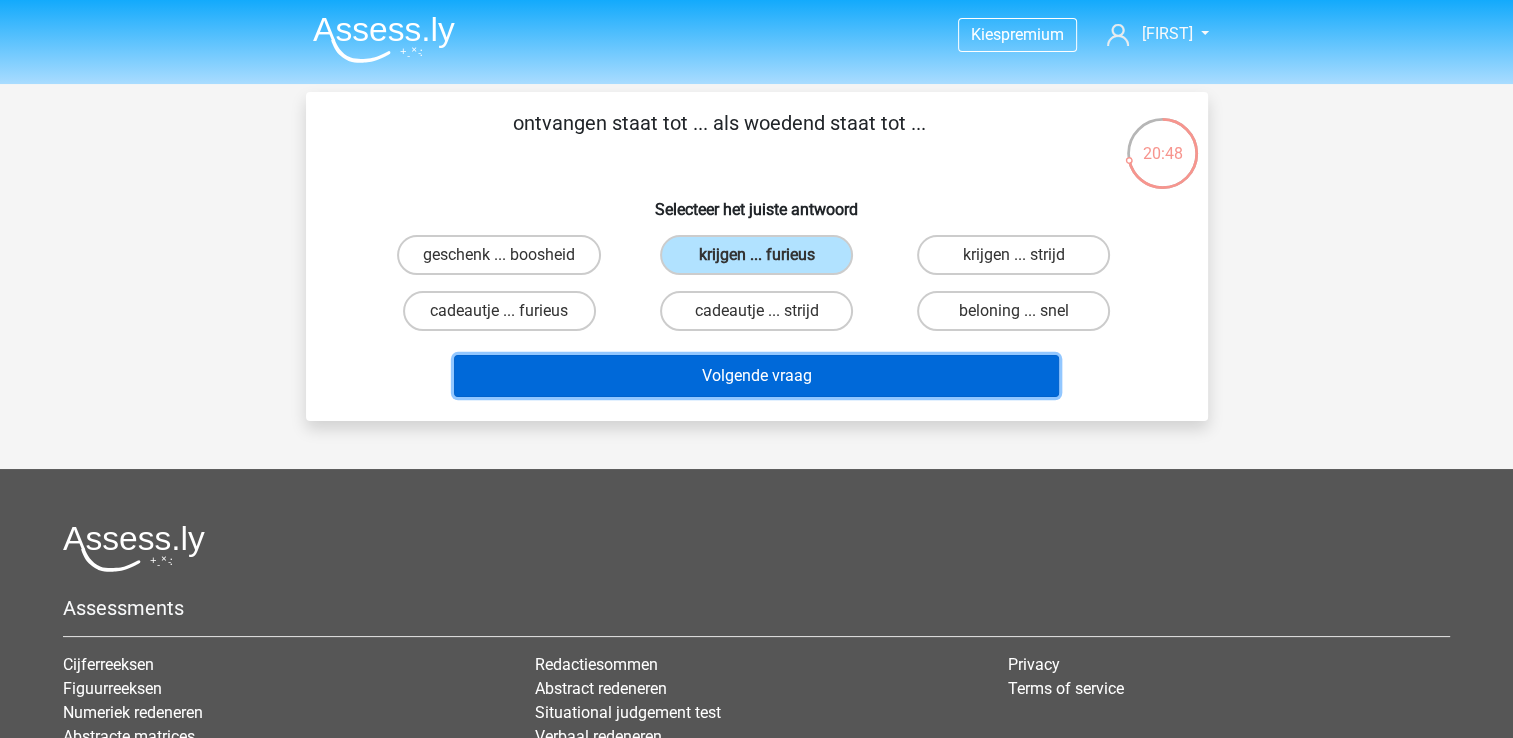 click on "Volgende vraag" at bounding box center (756, 376) 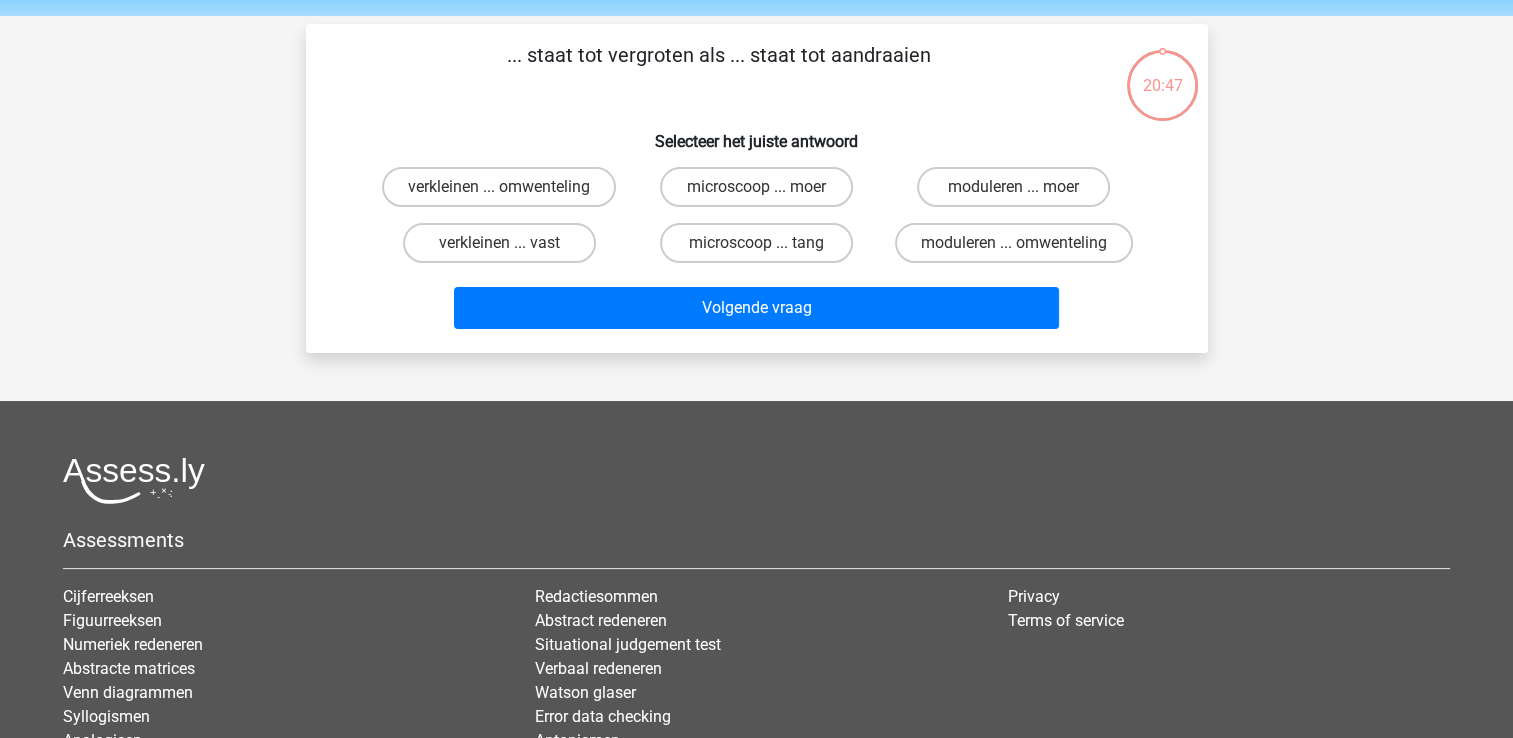 scroll, scrollTop: 92, scrollLeft: 0, axis: vertical 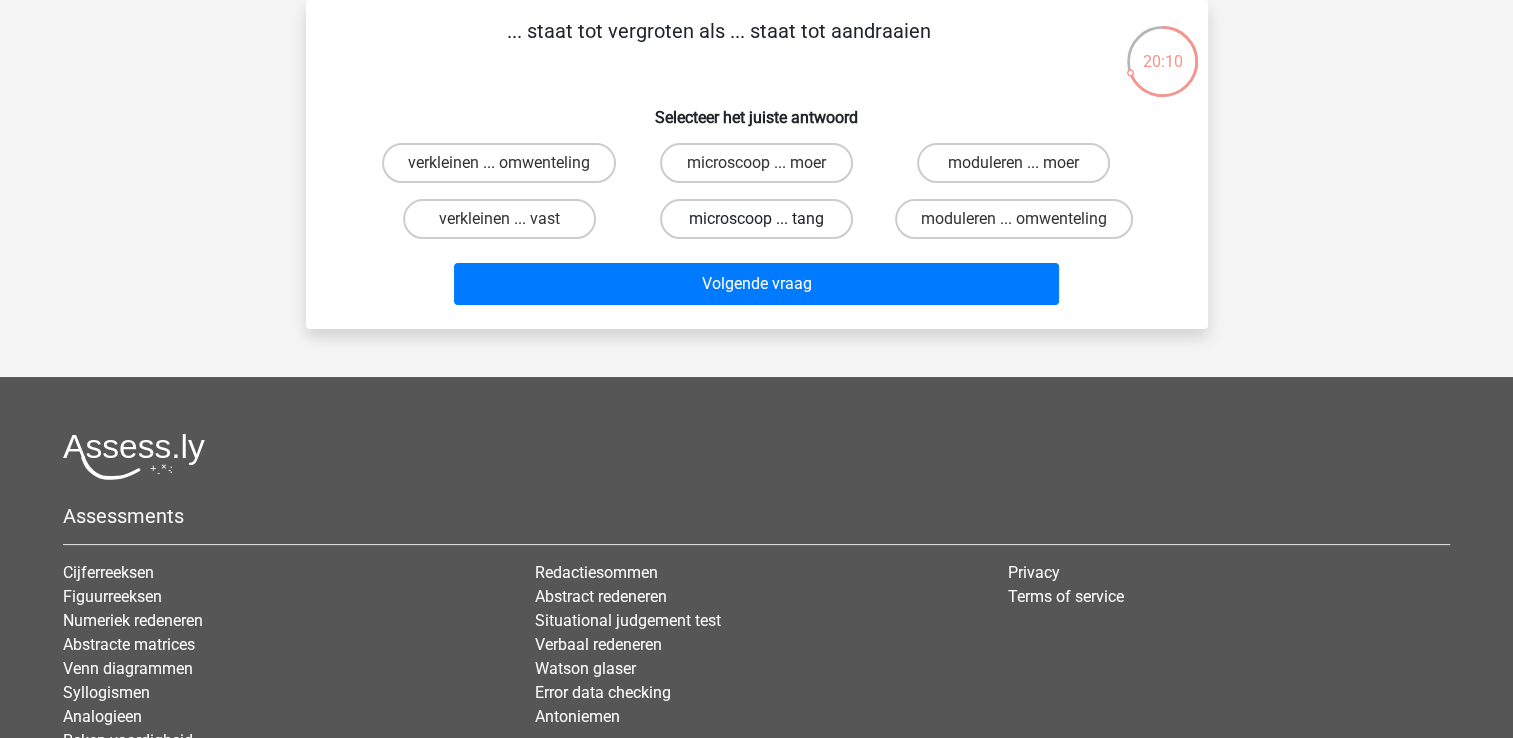 click on "microscoop ... tang" at bounding box center (756, 219) 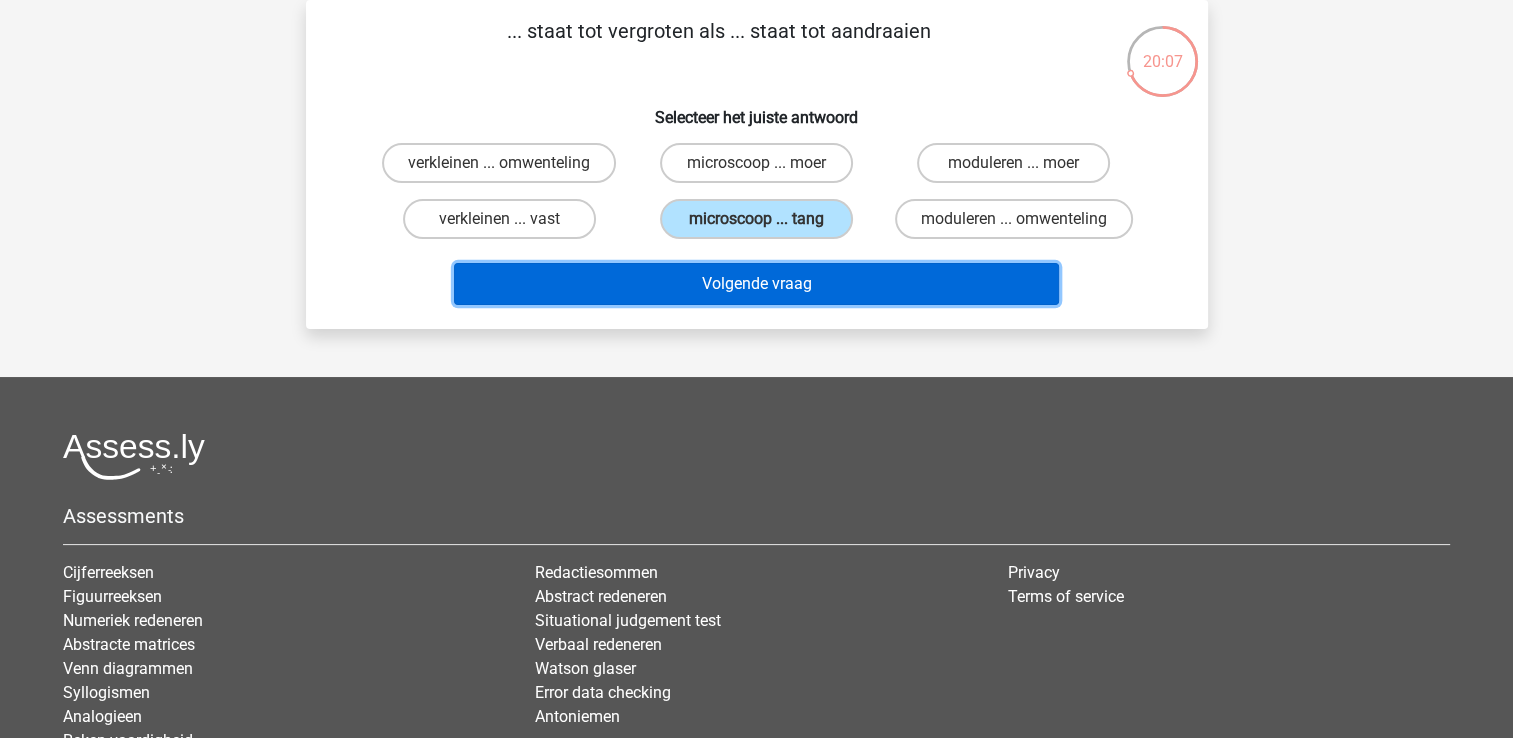 click on "Volgende vraag" at bounding box center [756, 284] 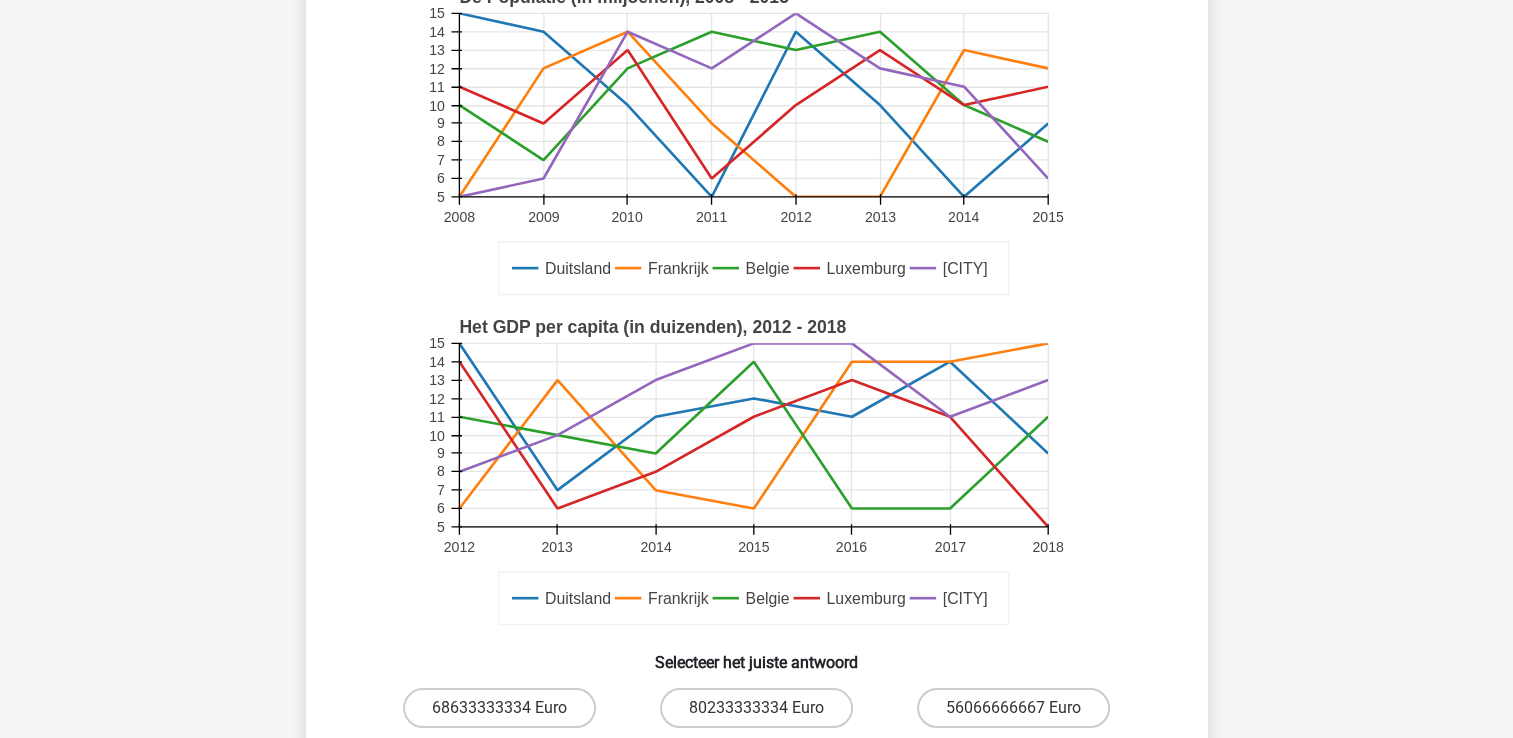 scroll, scrollTop: 435, scrollLeft: 0, axis: vertical 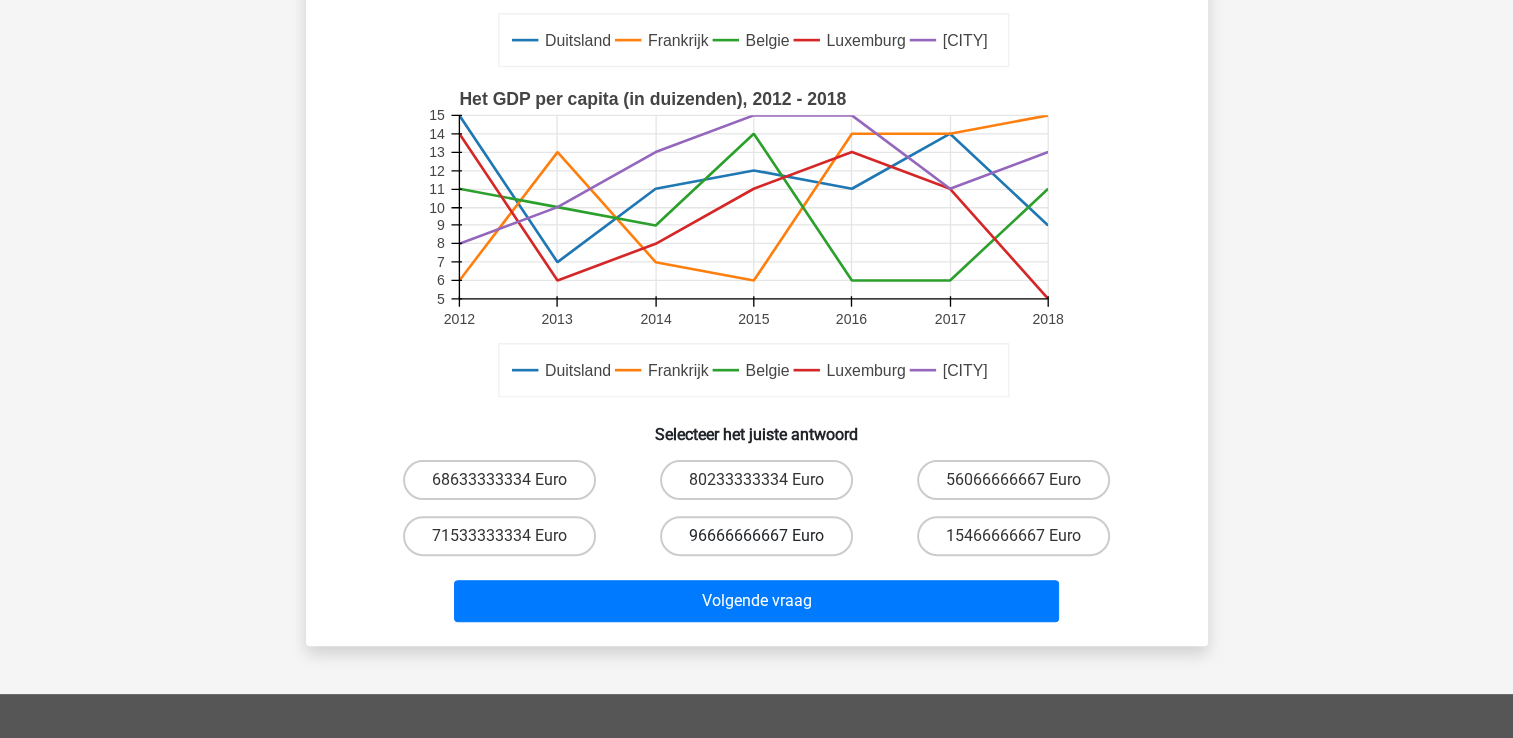 click on "96666666667 Euro" at bounding box center (756, 536) 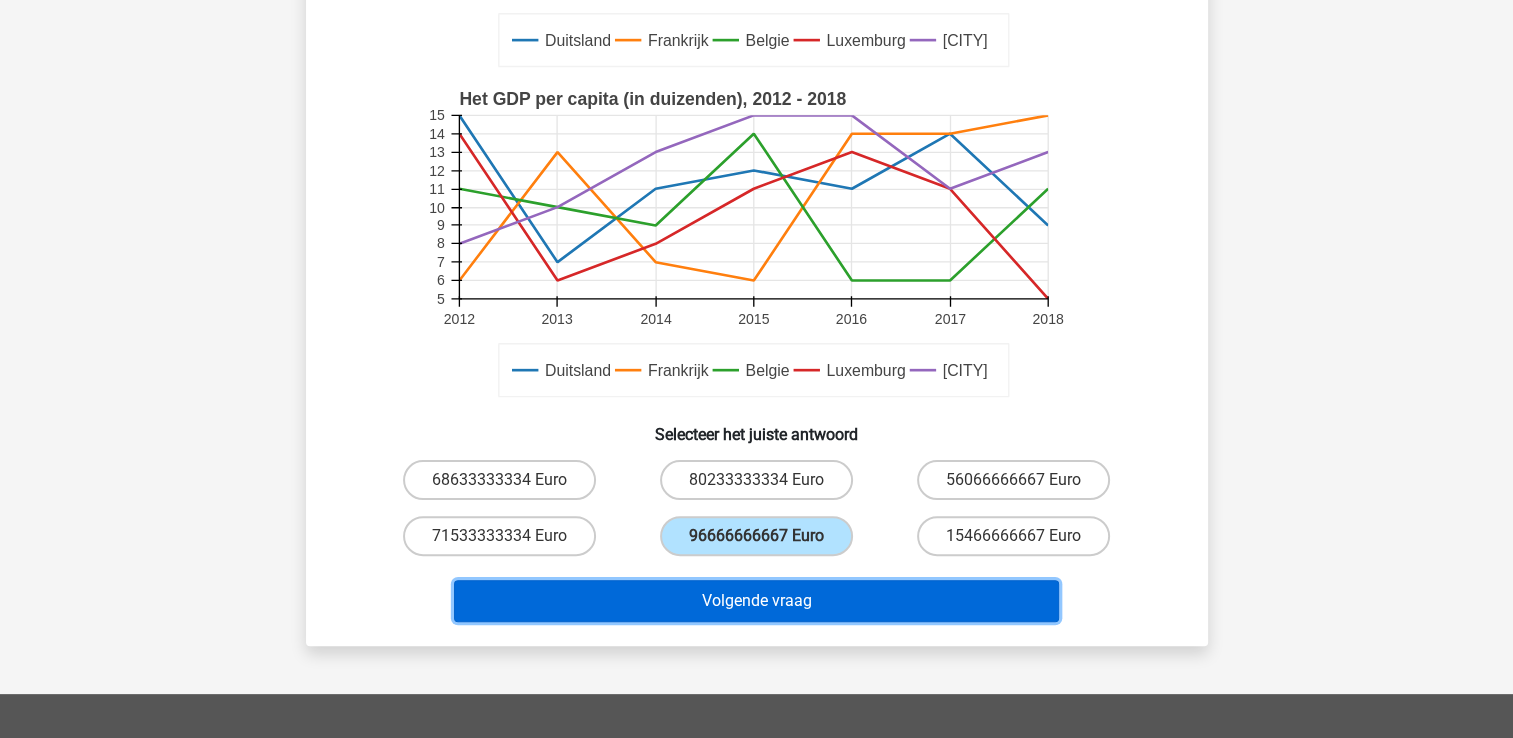 click on "Volgende vraag" at bounding box center [756, 601] 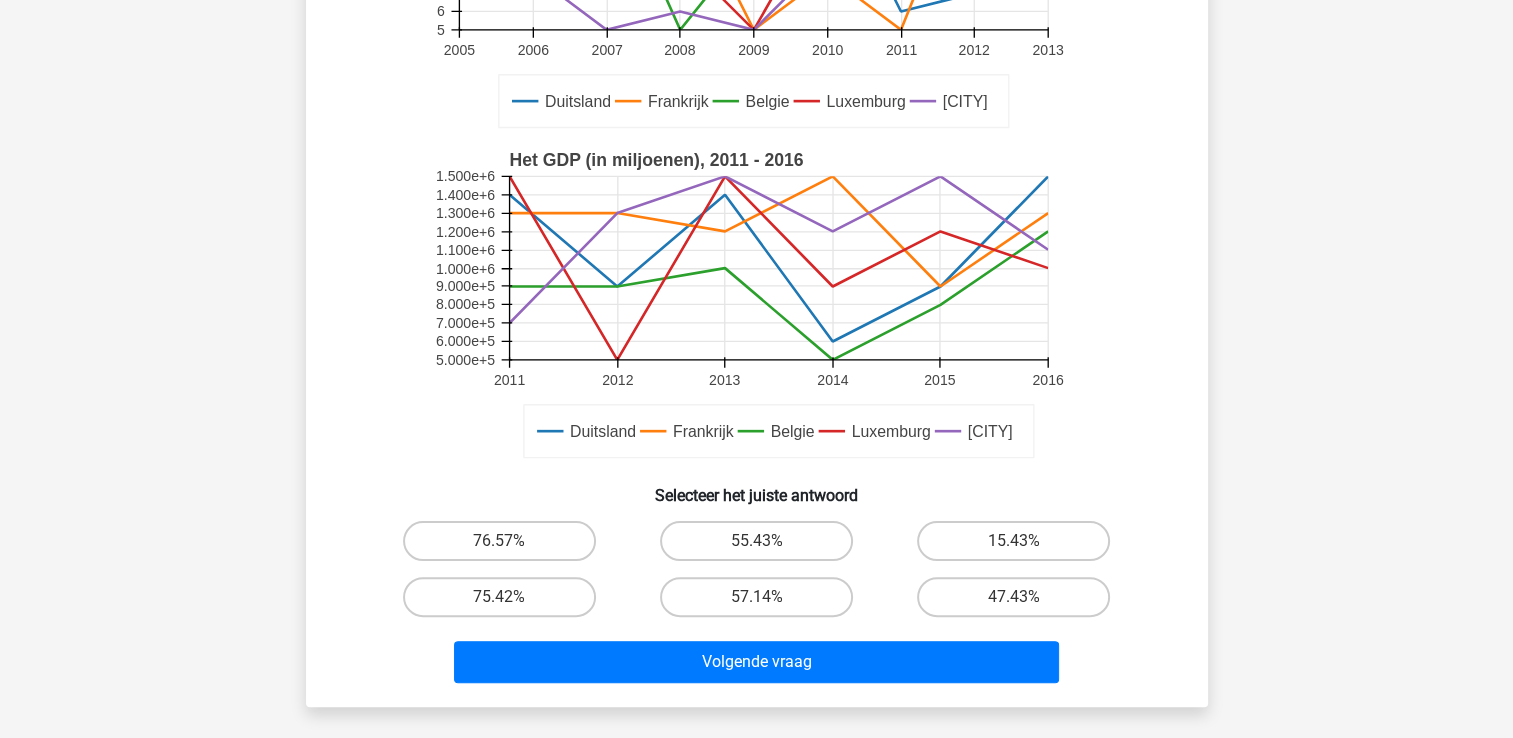 scroll, scrollTop: 359, scrollLeft: 0, axis: vertical 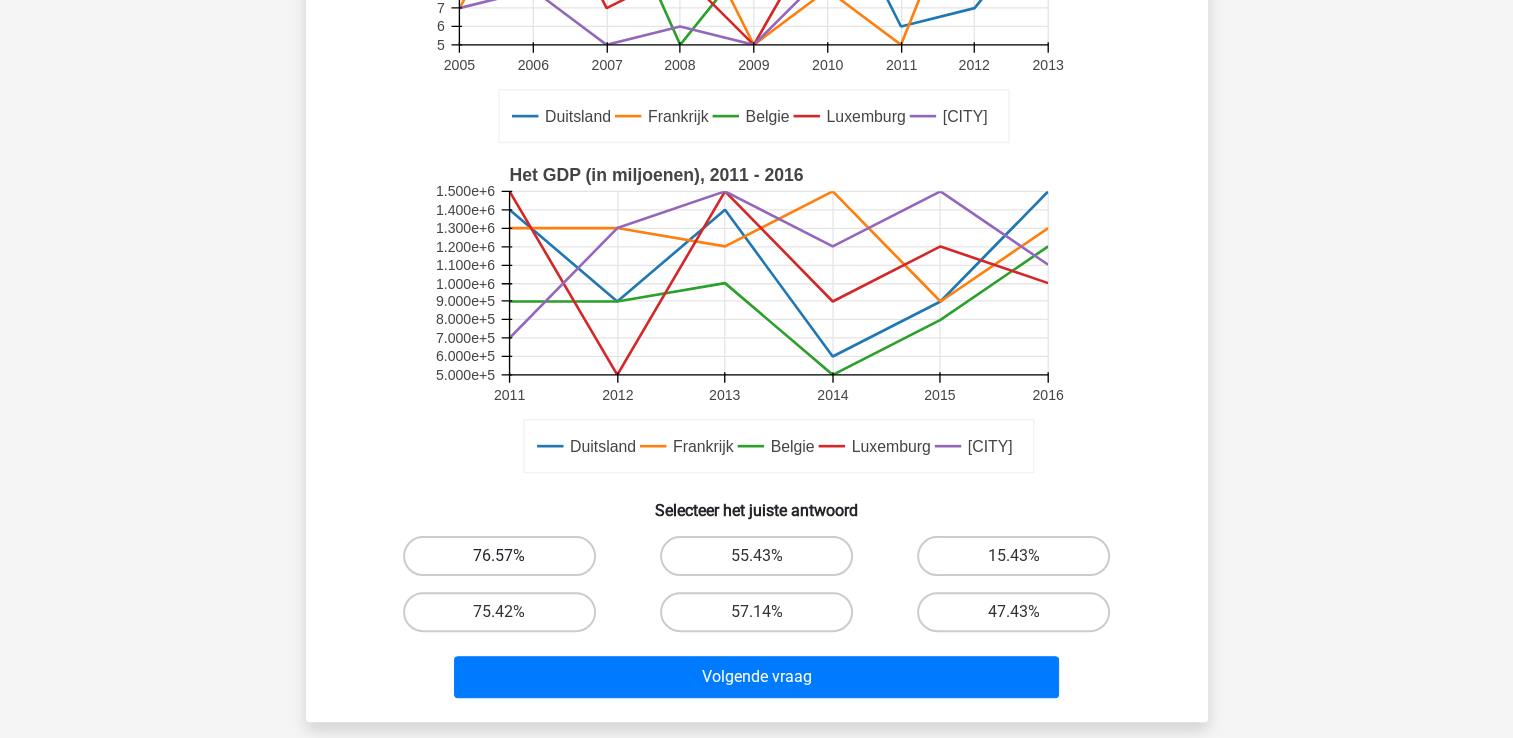 click on "76.57%" at bounding box center [499, 556] 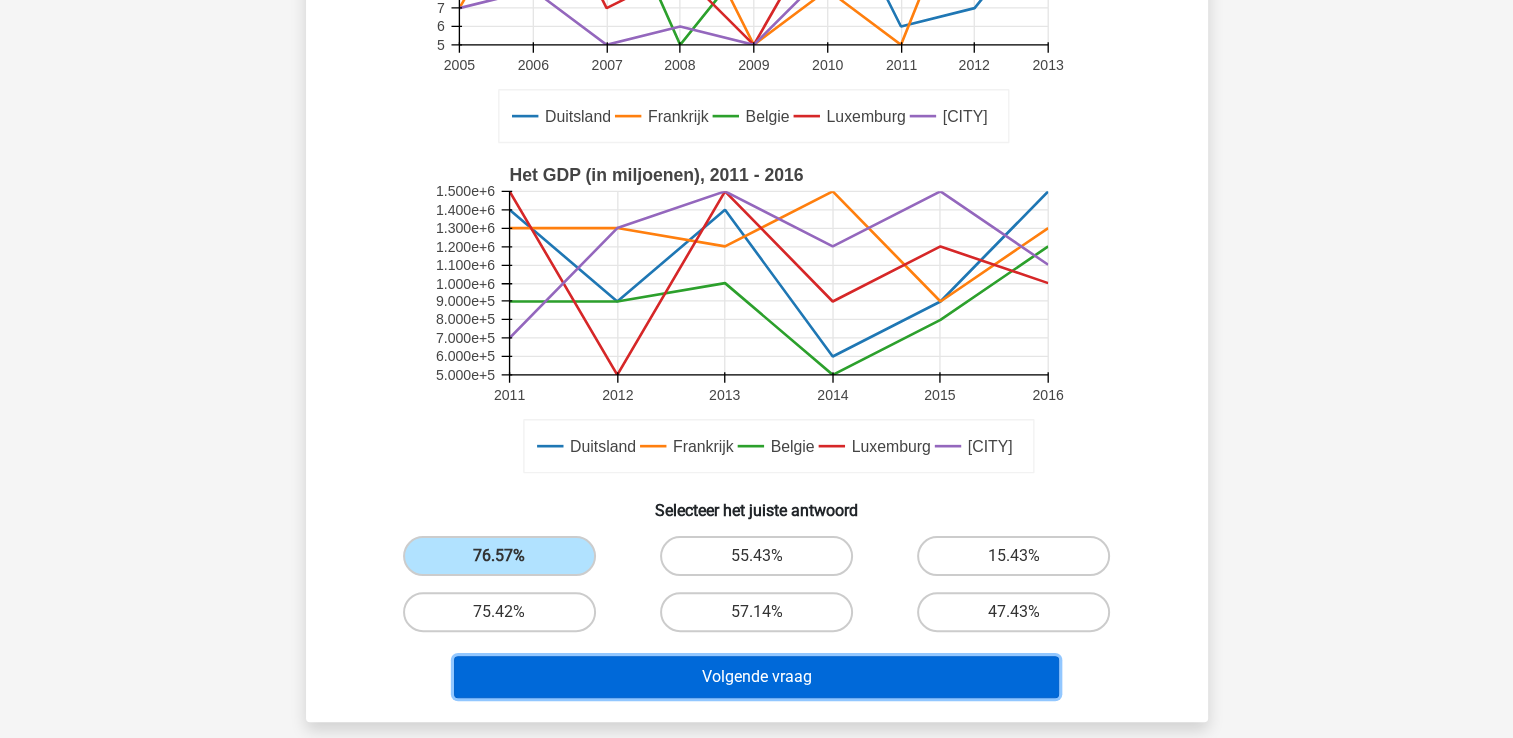 click on "Volgende vraag" at bounding box center (756, 677) 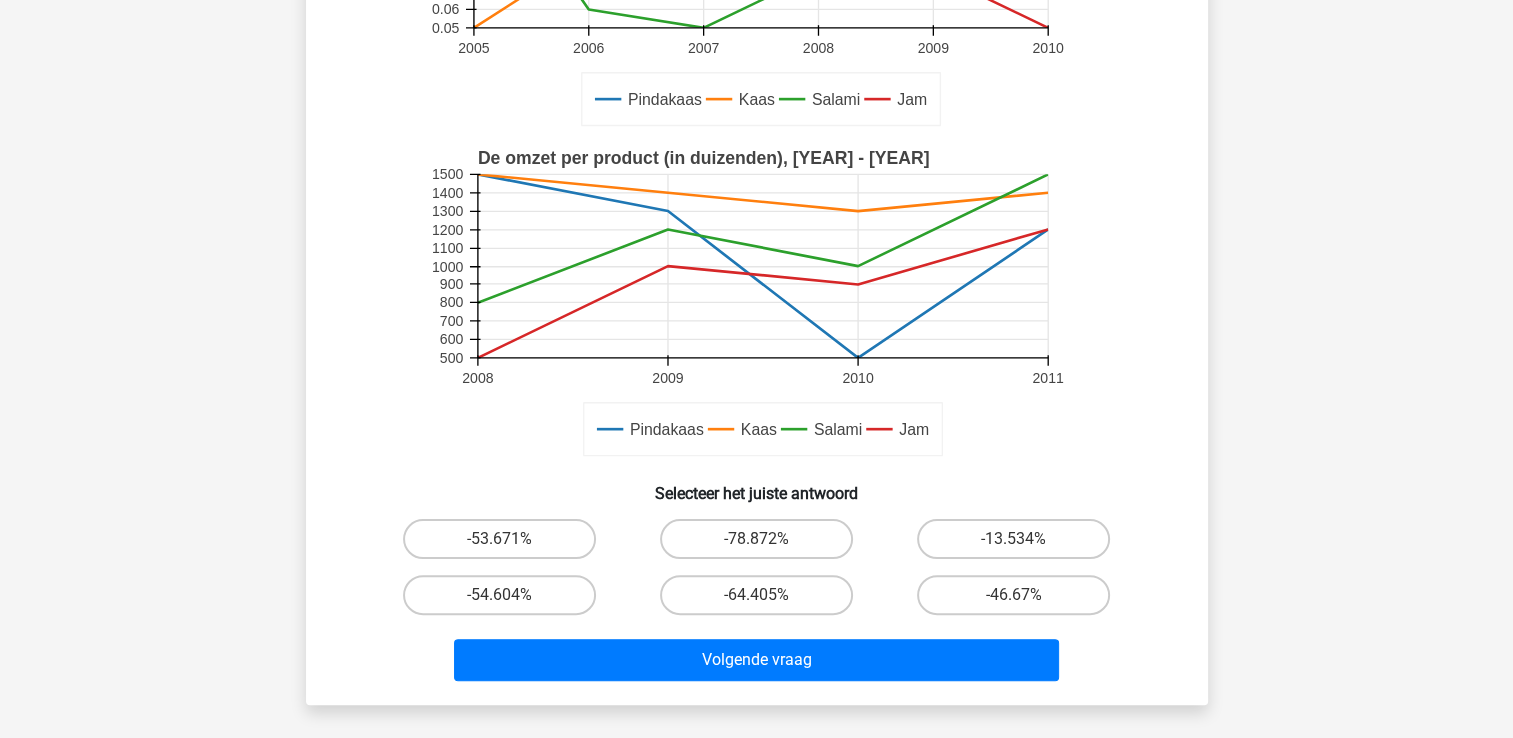 scroll, scrollTop: 375, scrollLeft: 0, axis: vertical 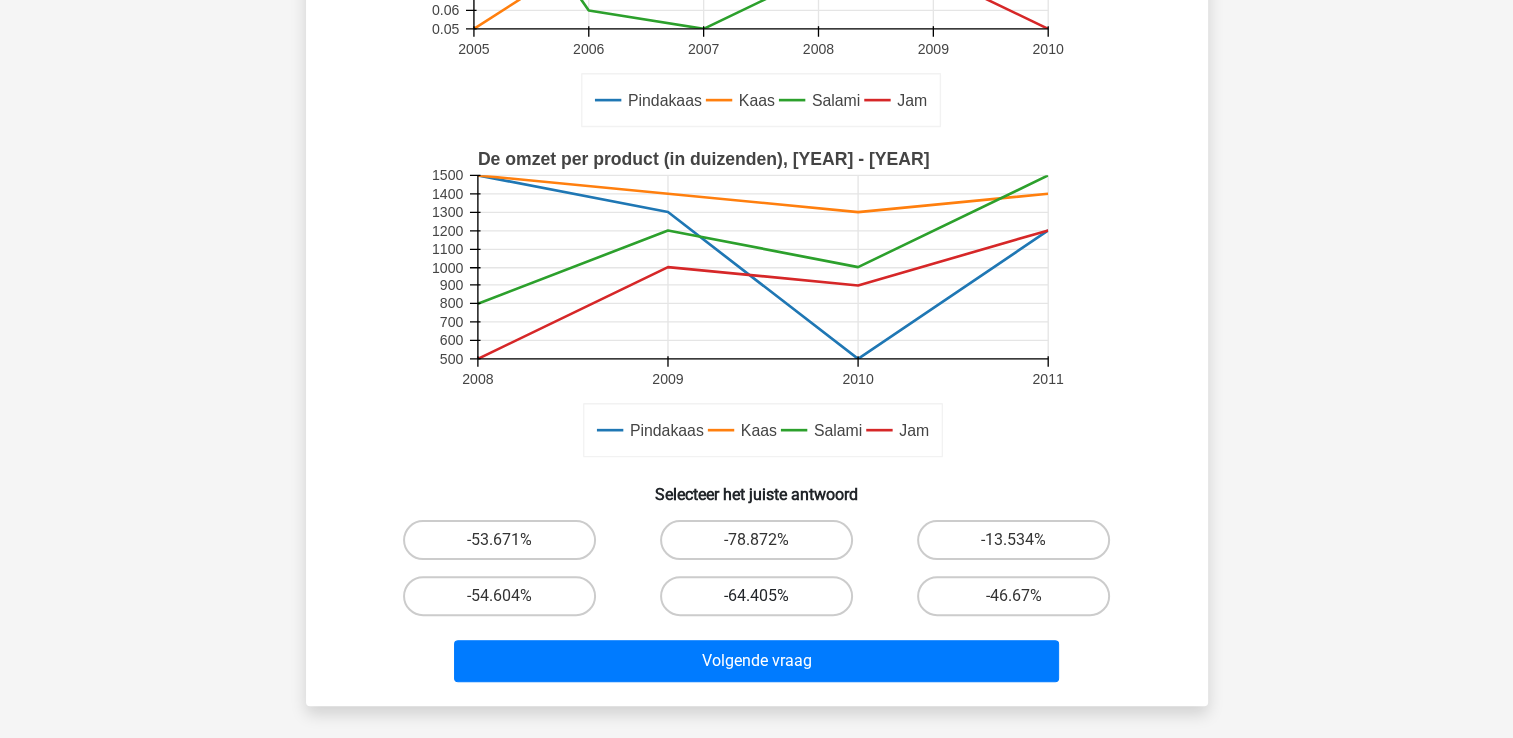 click on "-64.405%" at bounding box center [756, 596] 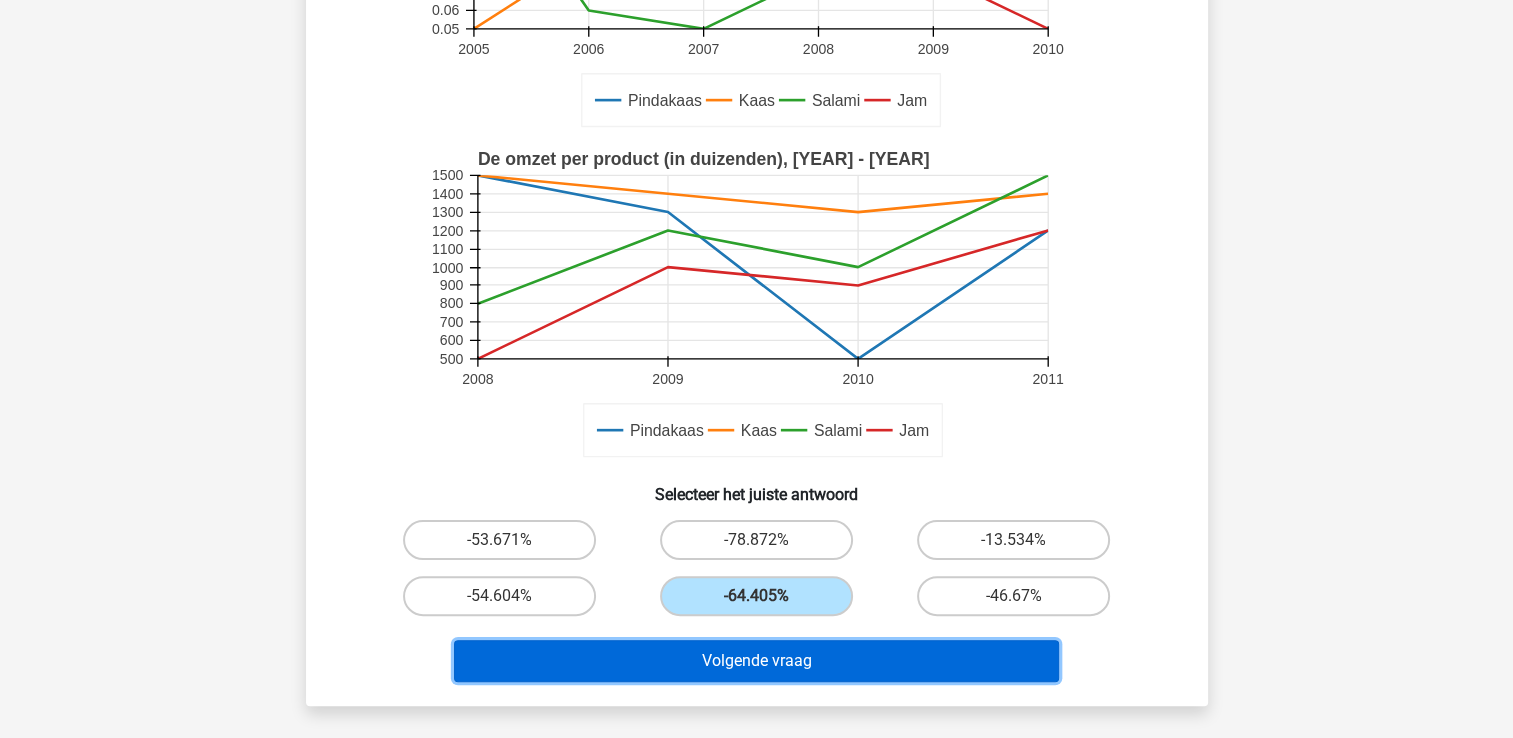 click on "Volgende vraag" at bounding box center (756, 661) 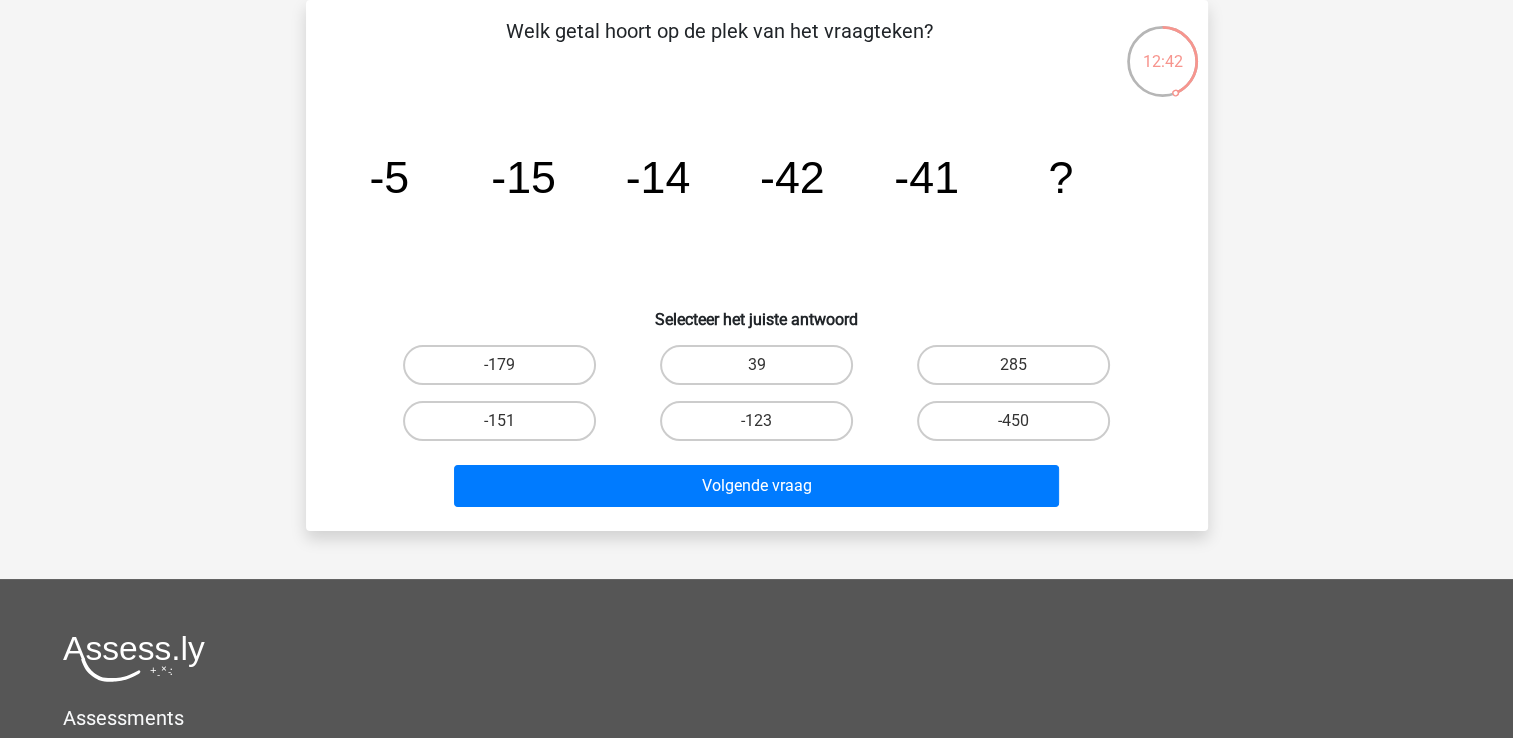 scroll, scrollTop: 0, scrollLeft: 0, axis: both 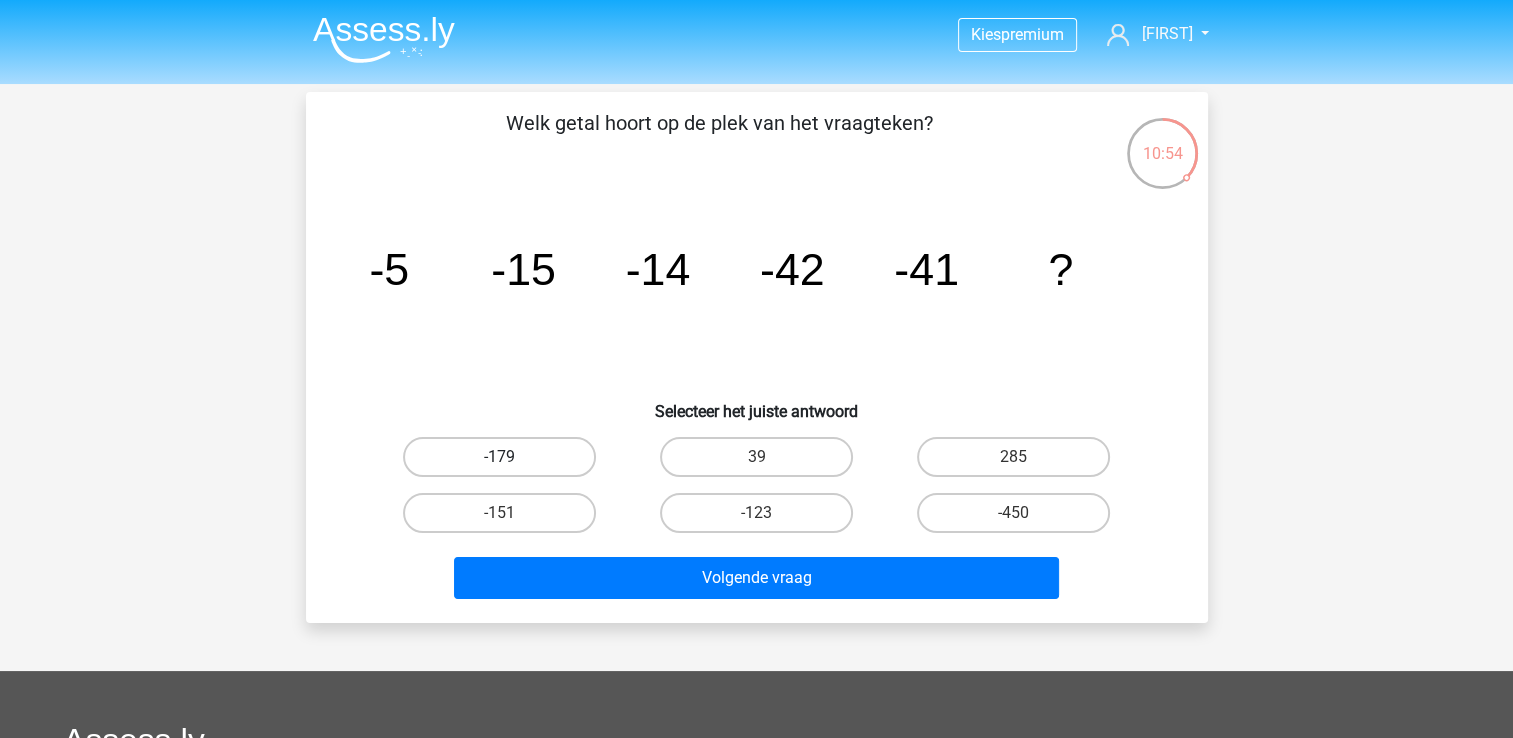 click on "-179" at bounding box center [499, 457] 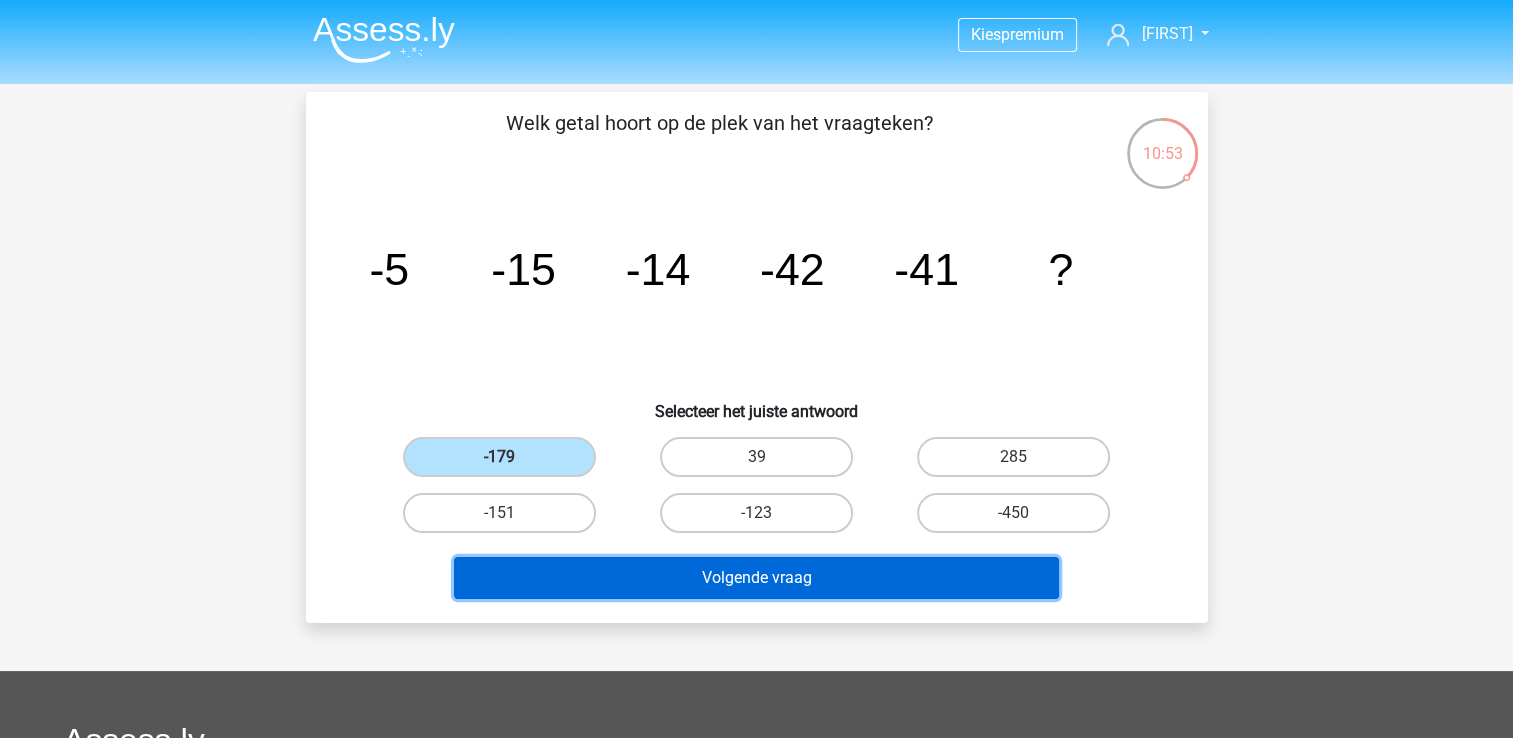 click on "Volgende vraag" at bounding box center (756, 578) 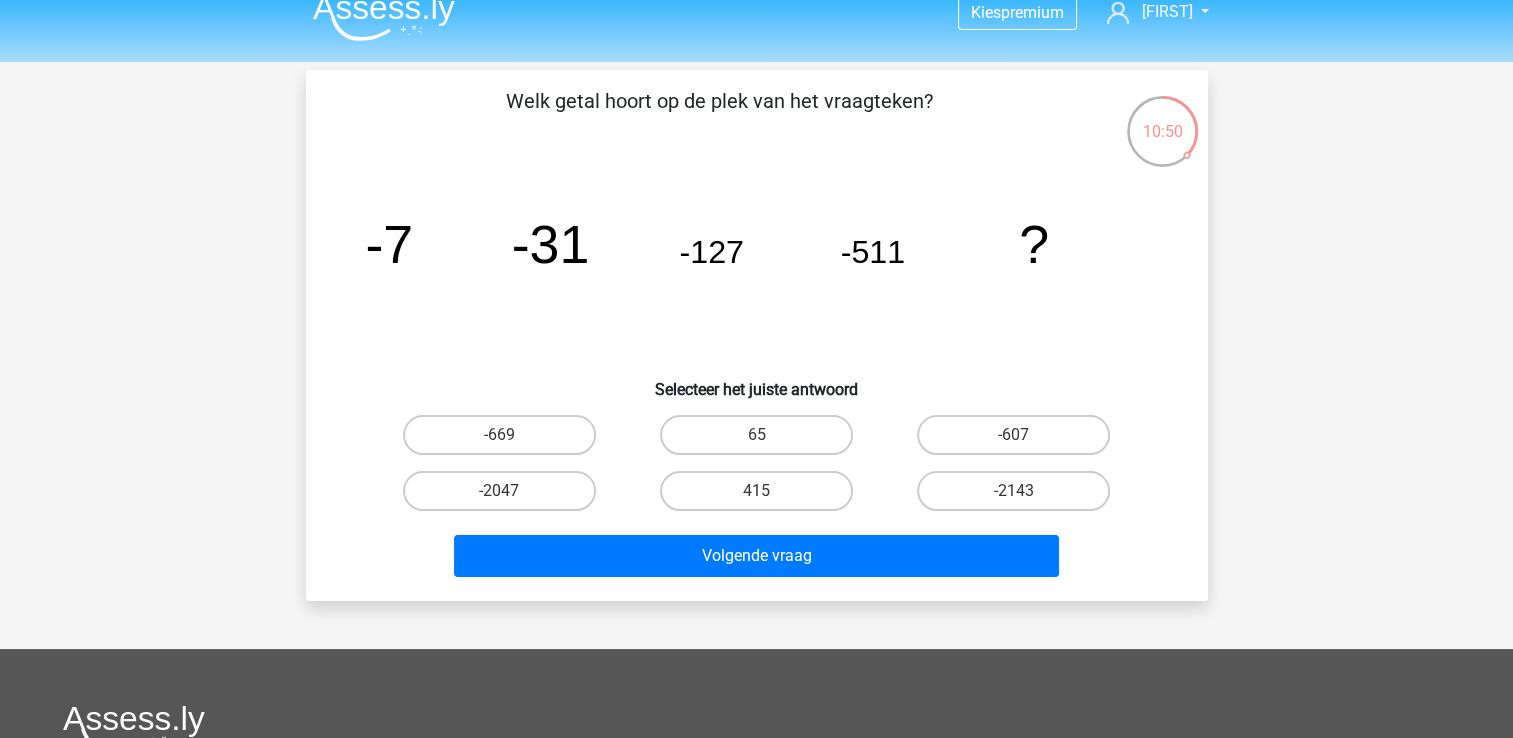 scroll, scrollTop: 0, scrollLeft: 0, axis: both 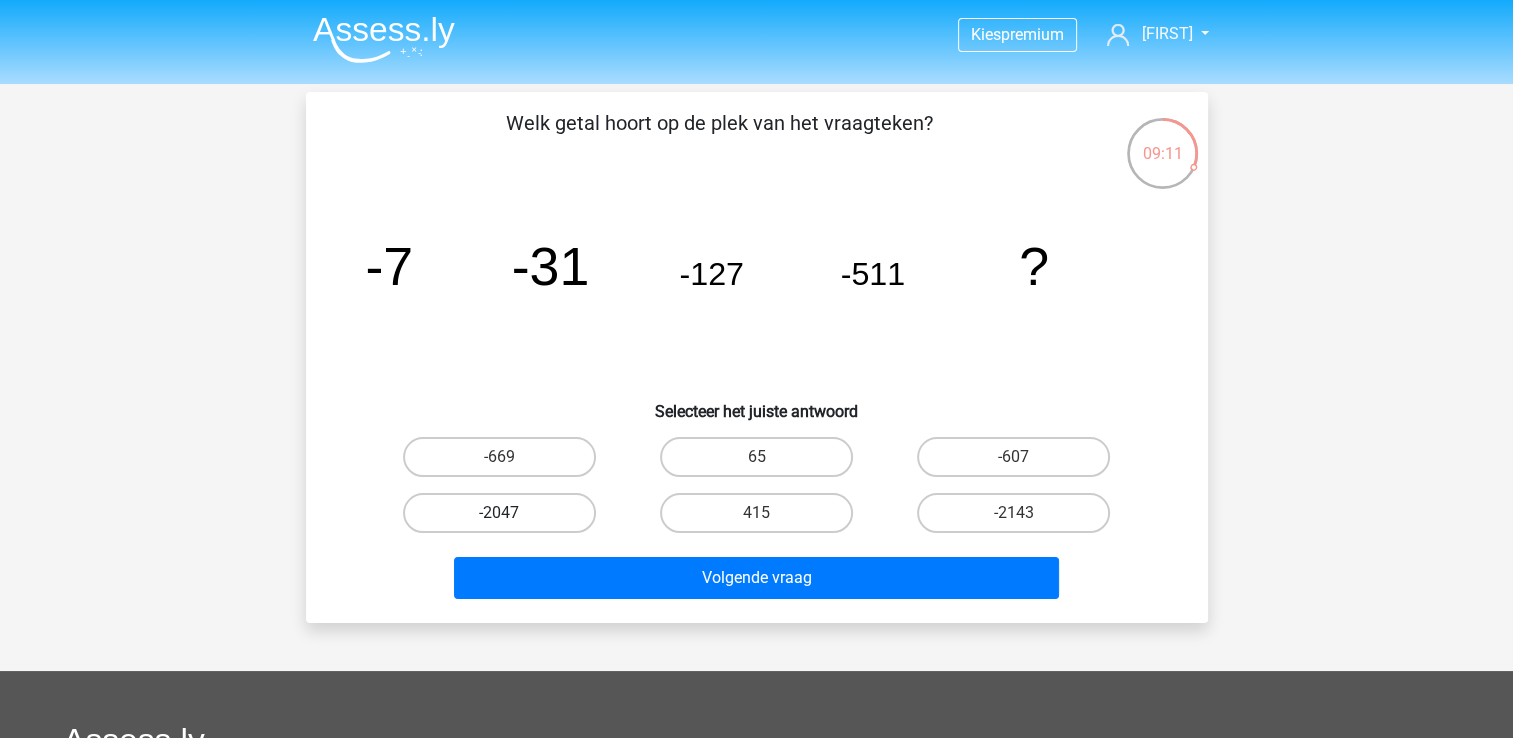 click on "-2047" at bounding box center [499, 513] 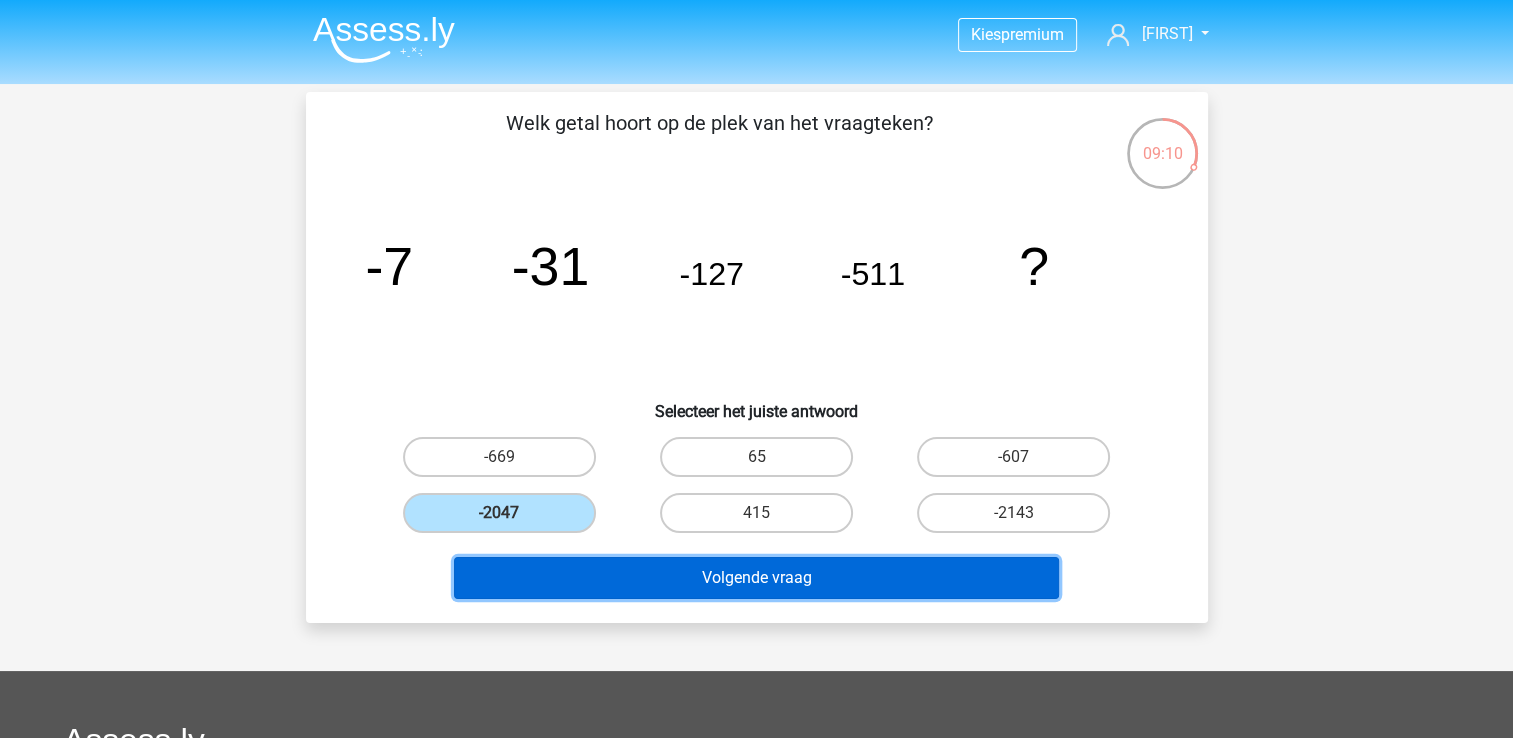 click on "Volgende vraag" at bounding box center [756, 578] 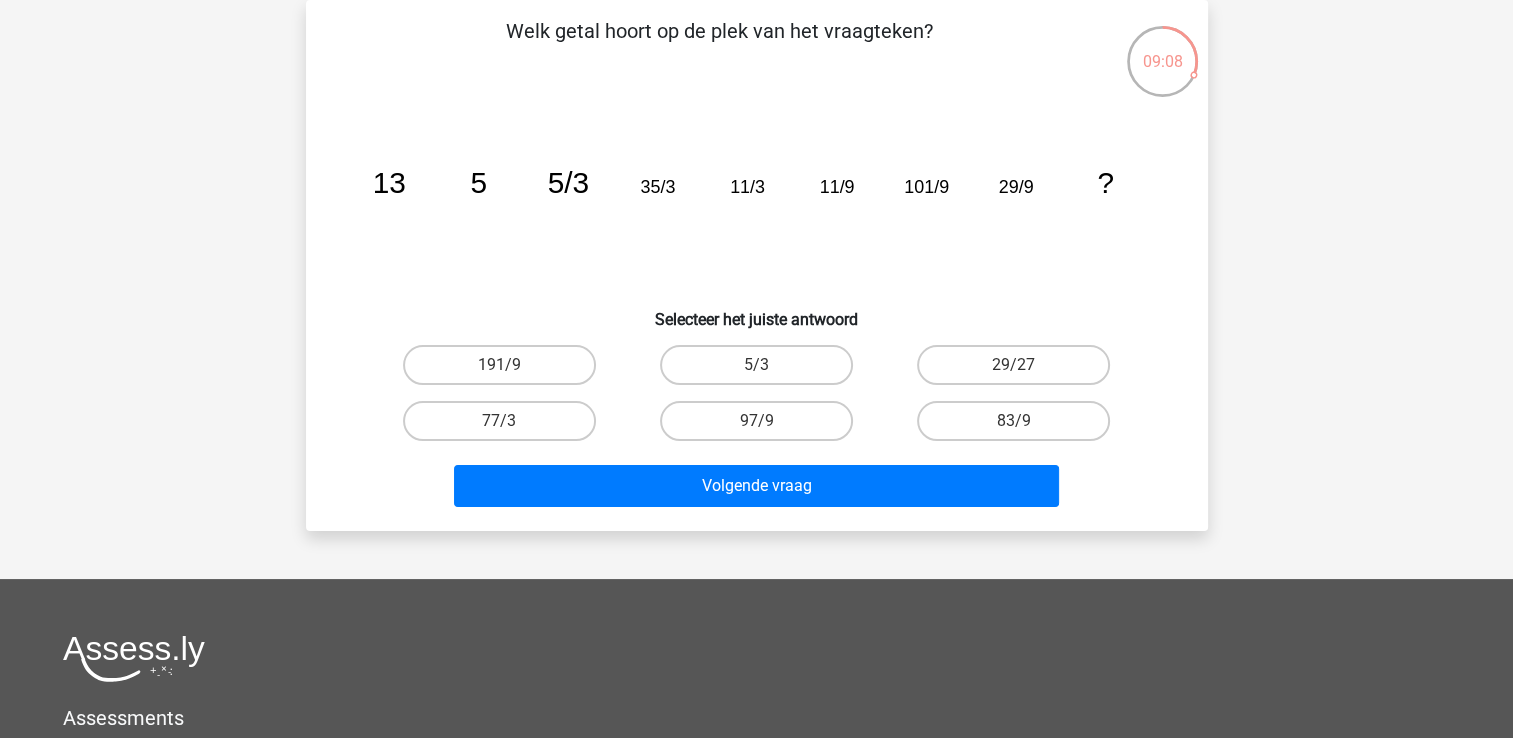 scroll, scrollTop: 0, scrollLeft: 0, axis: both 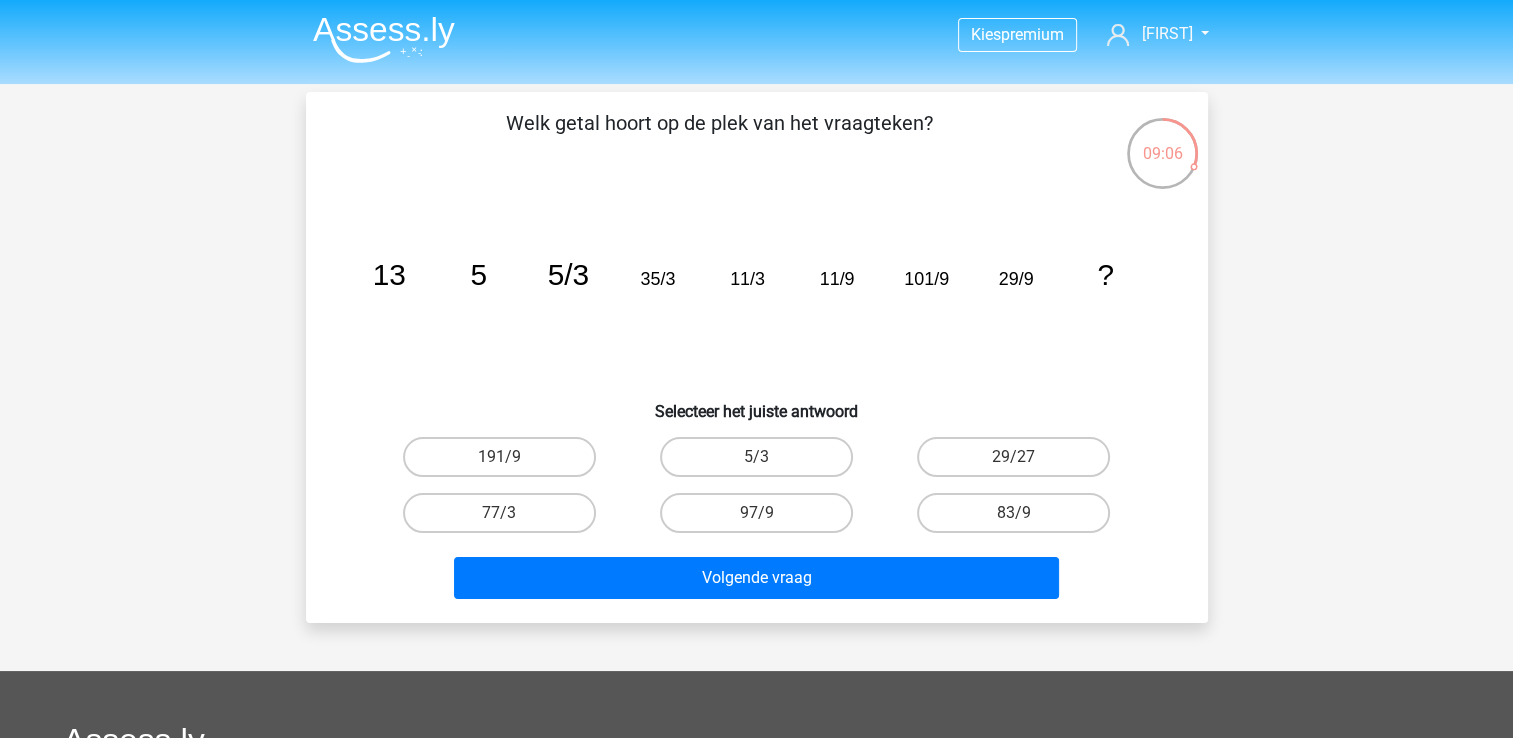 click on "image/svg+xml
13
5
5/3
35/3
11/3
11/9
101/9
29/9
?" 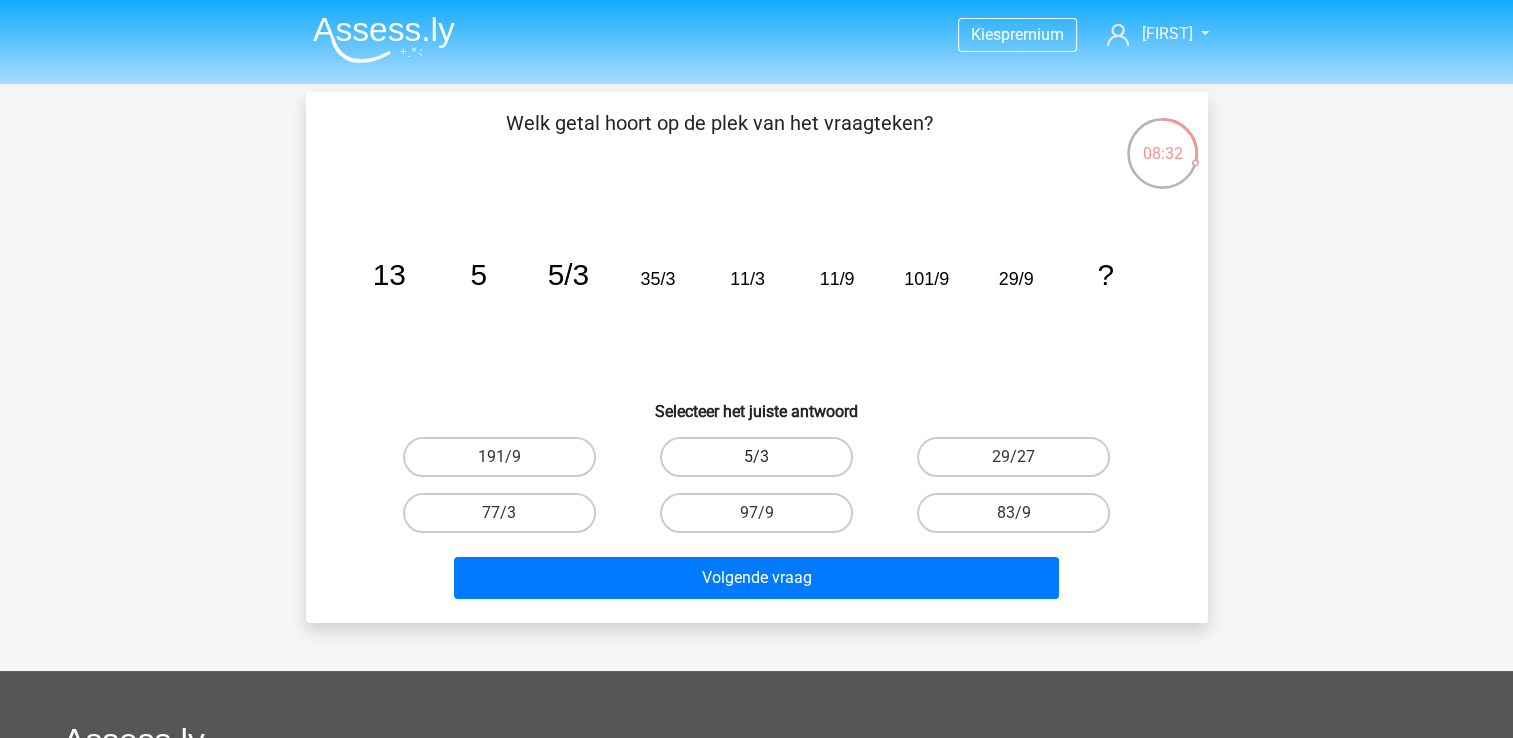 click on "5/3" at bounding box center (756, 457) 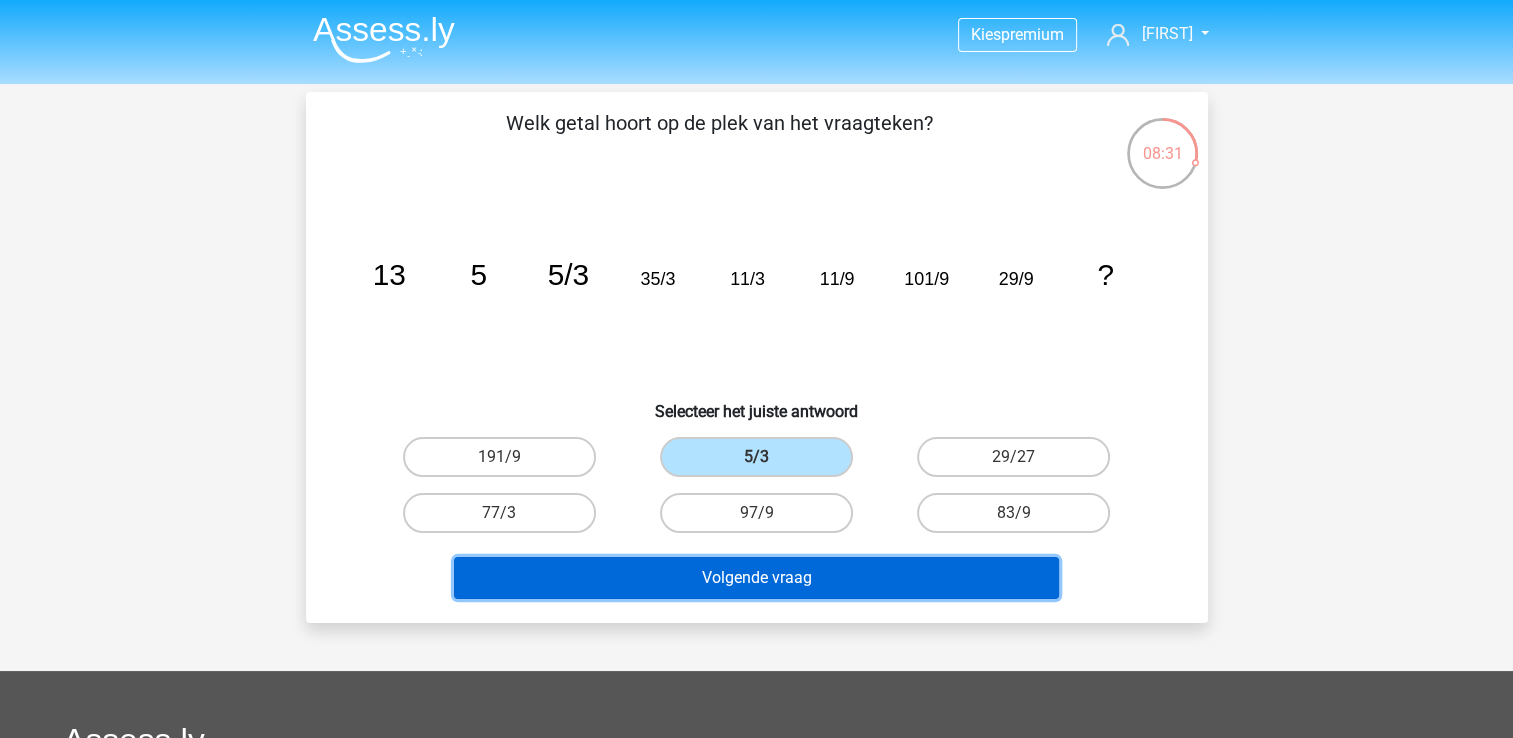 click on "Volgende vraag" at bounding box center [756, 578] 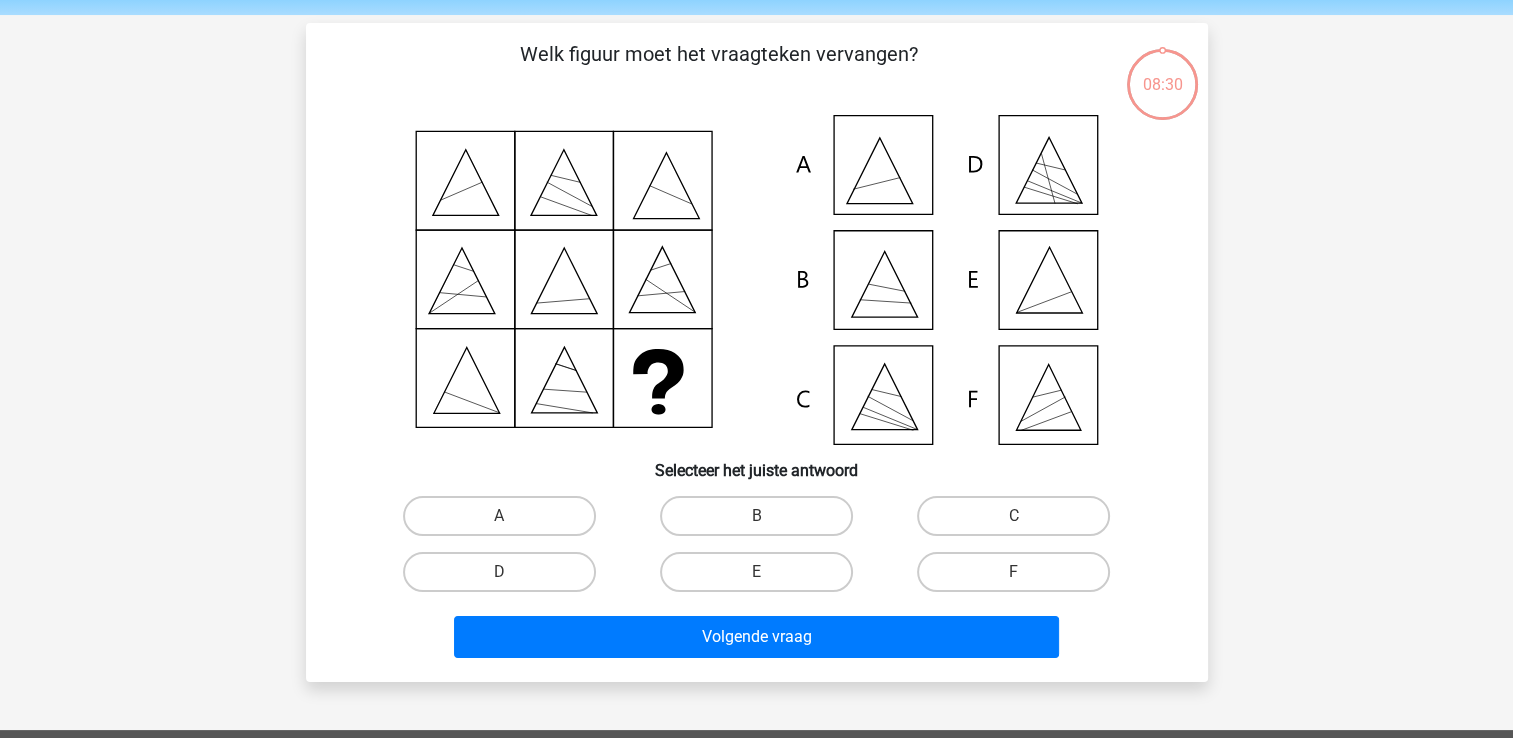 scroll, scrollTop: 92, scrollLeft: 0, axis: vertical 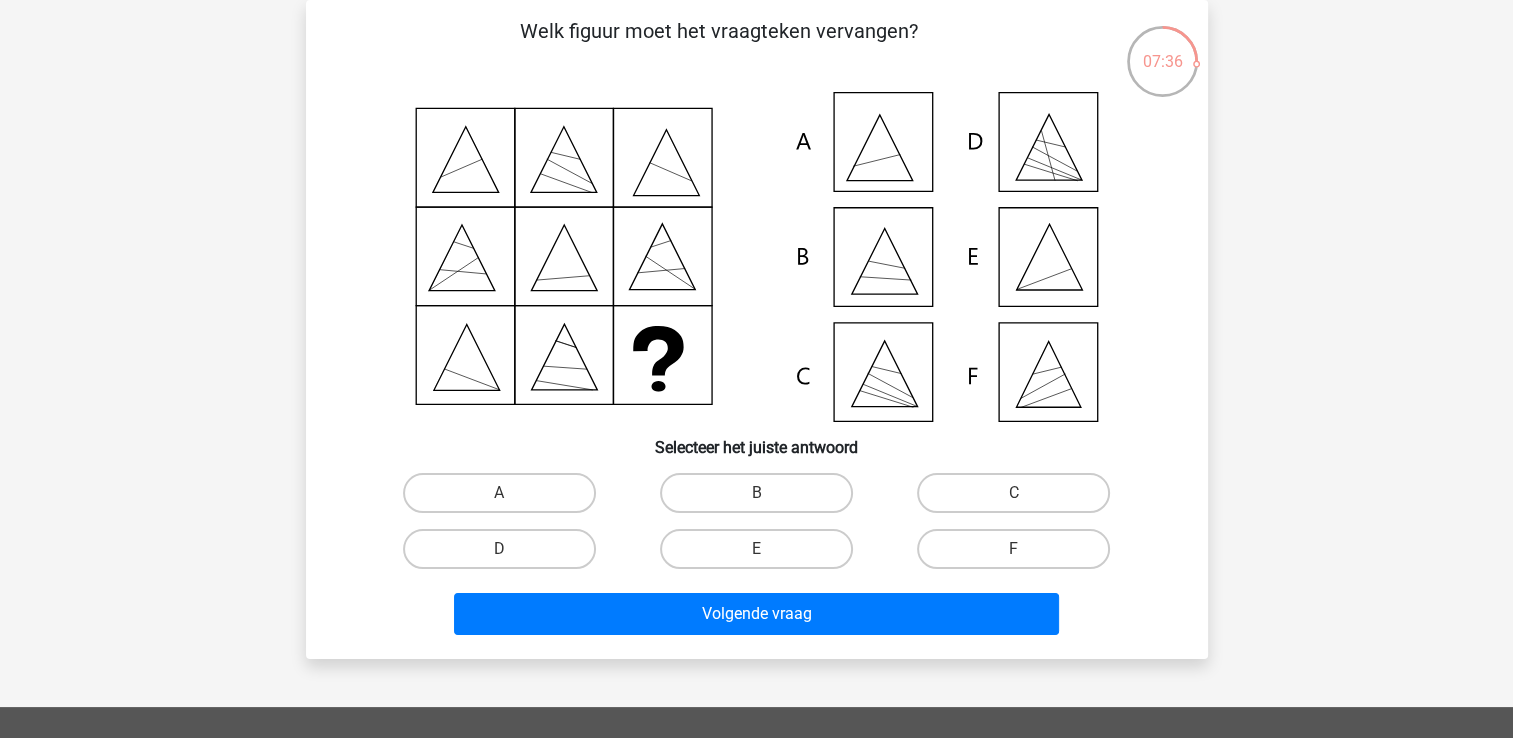 click 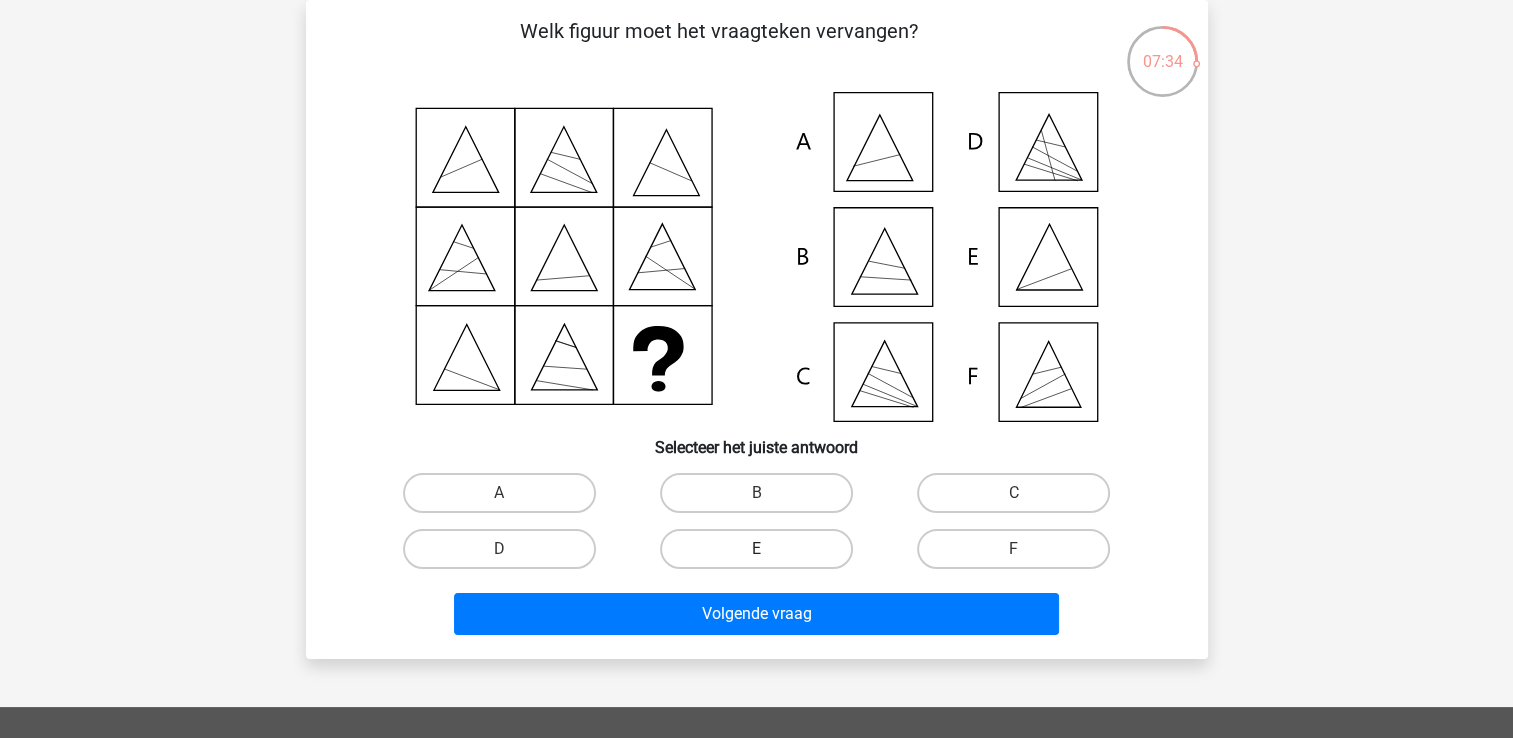click on "E" at bounding box center [756, 549] 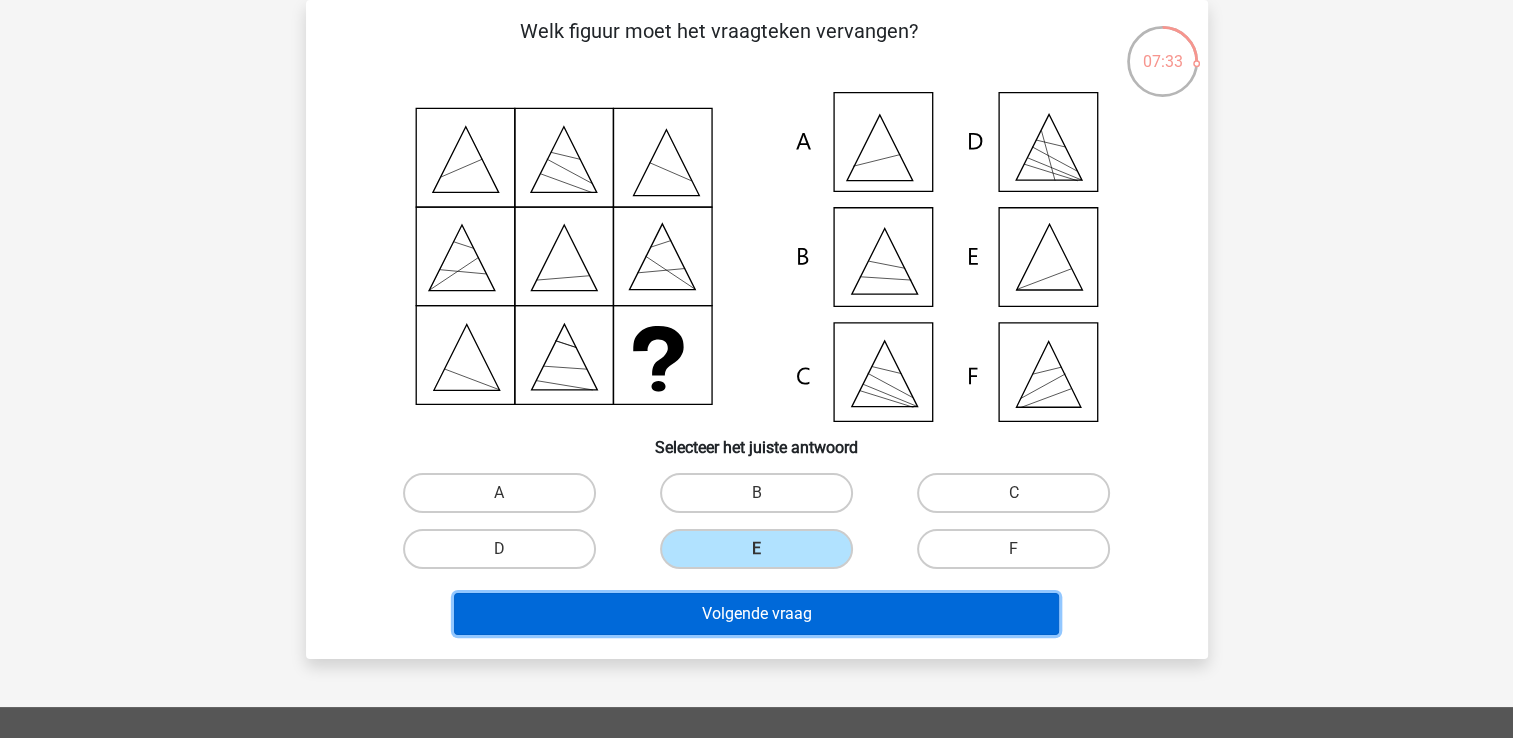 click on "Volgende vraag" at bounding box center (756, 614) 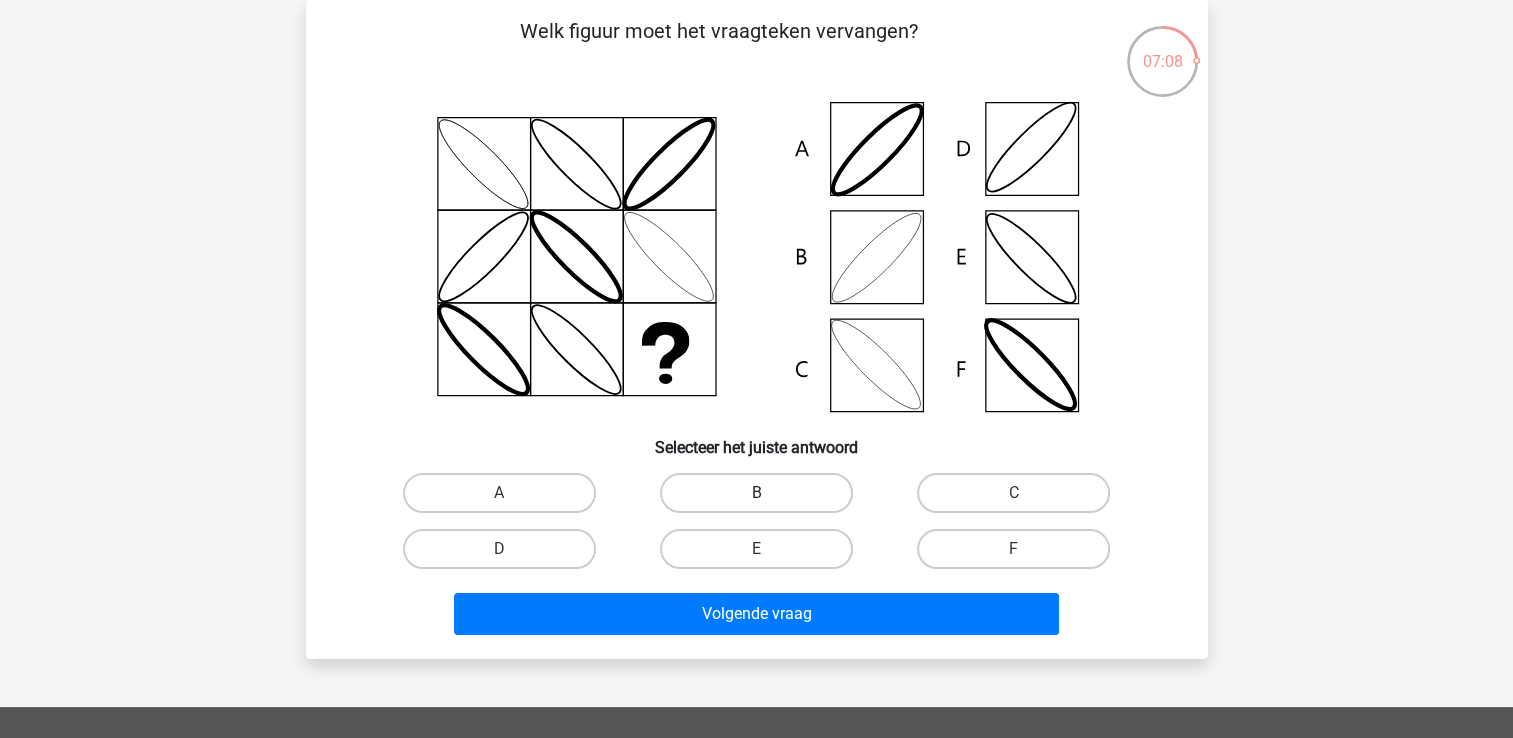 click on "B" at bounding box center (756, 493) 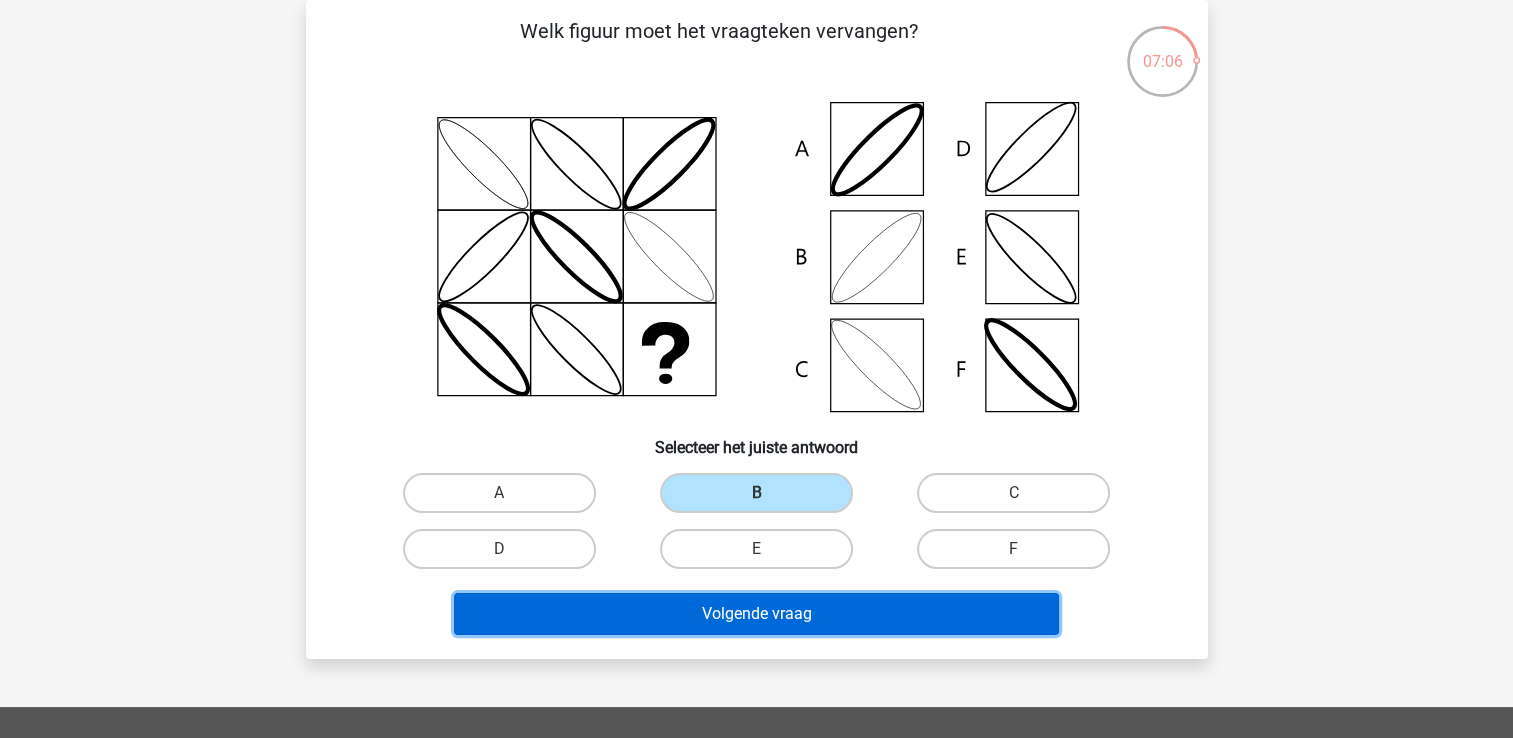 click on "Volgende vraag" at bounding box center (756, 614) 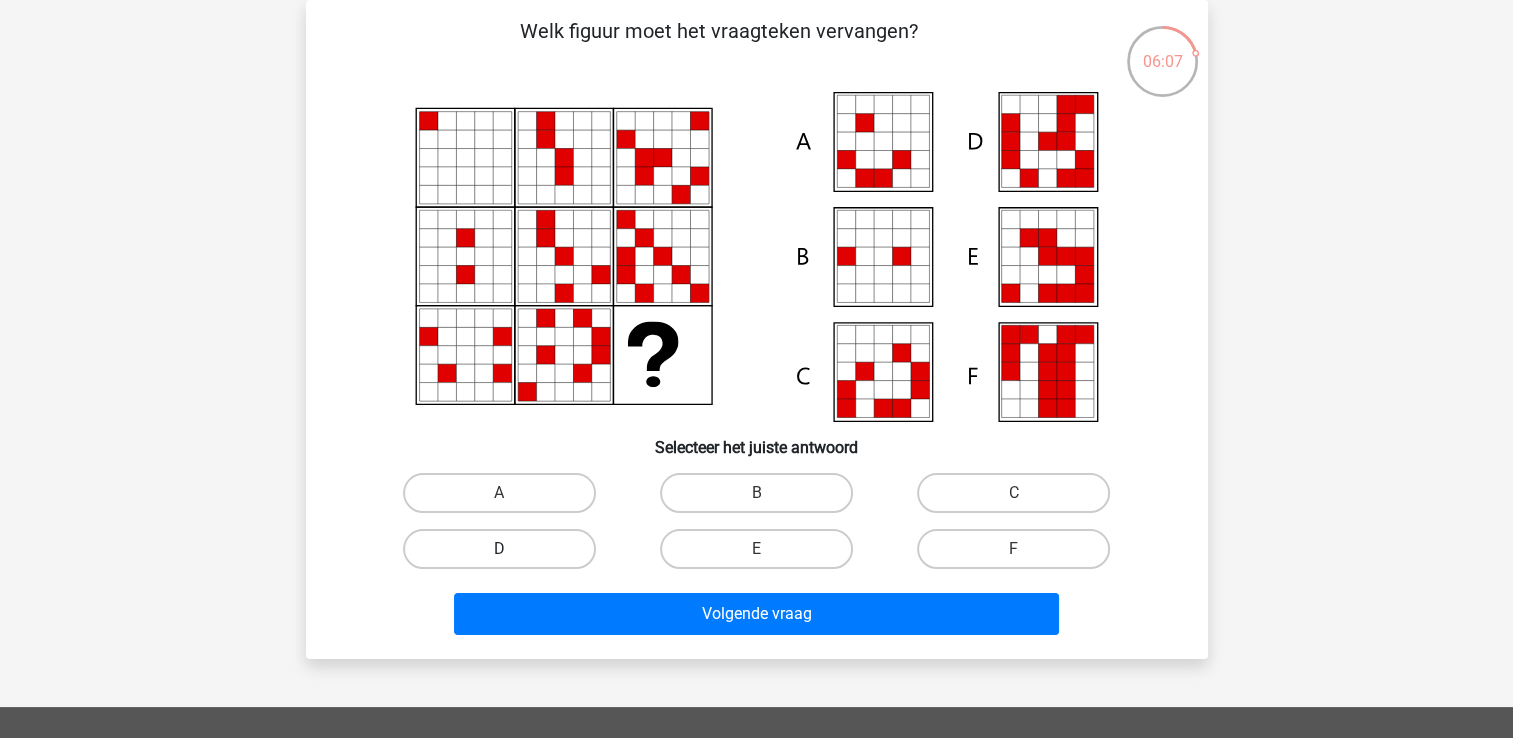 click on "D" at bounding box center [499, 549] 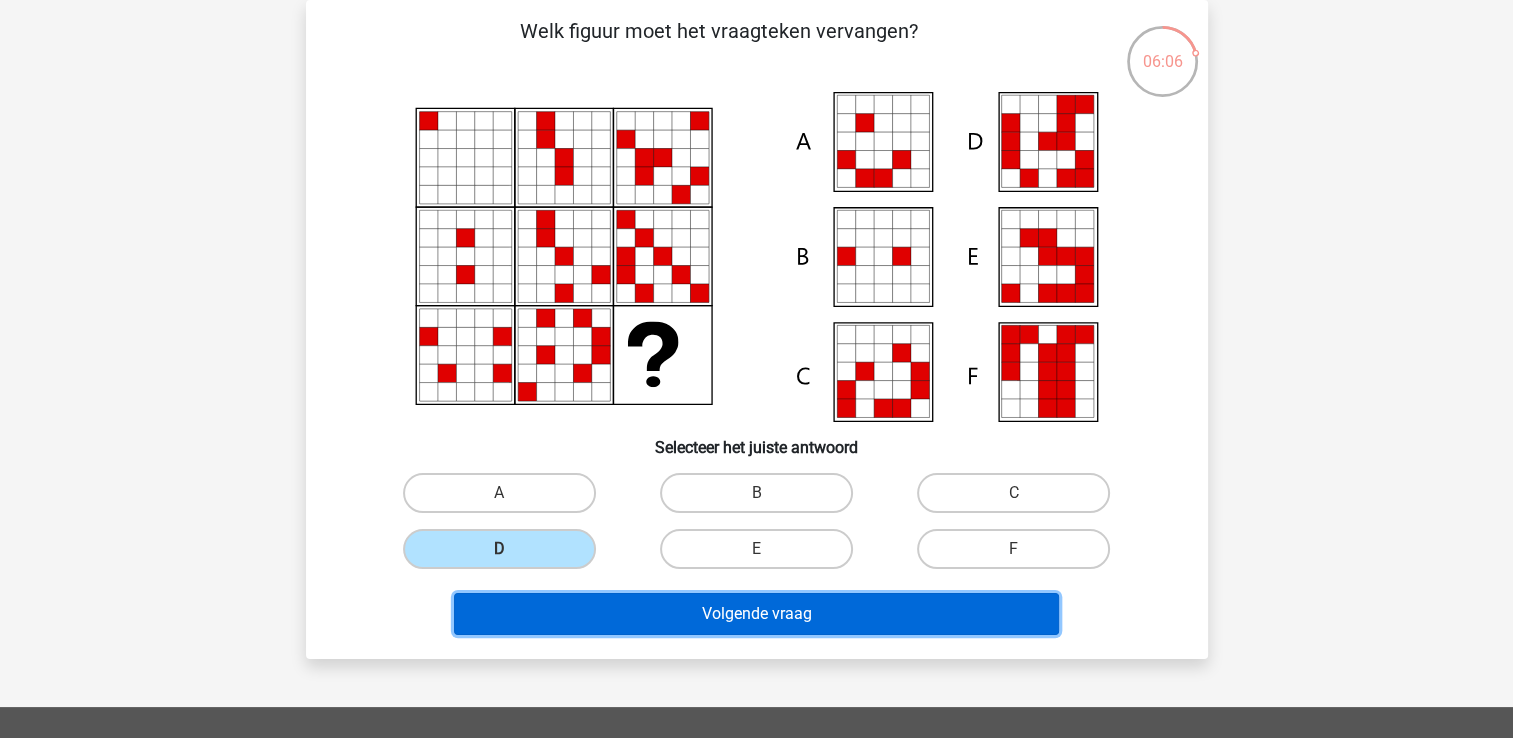 click on "Volgende vraag" at bounding box center (756, 614) 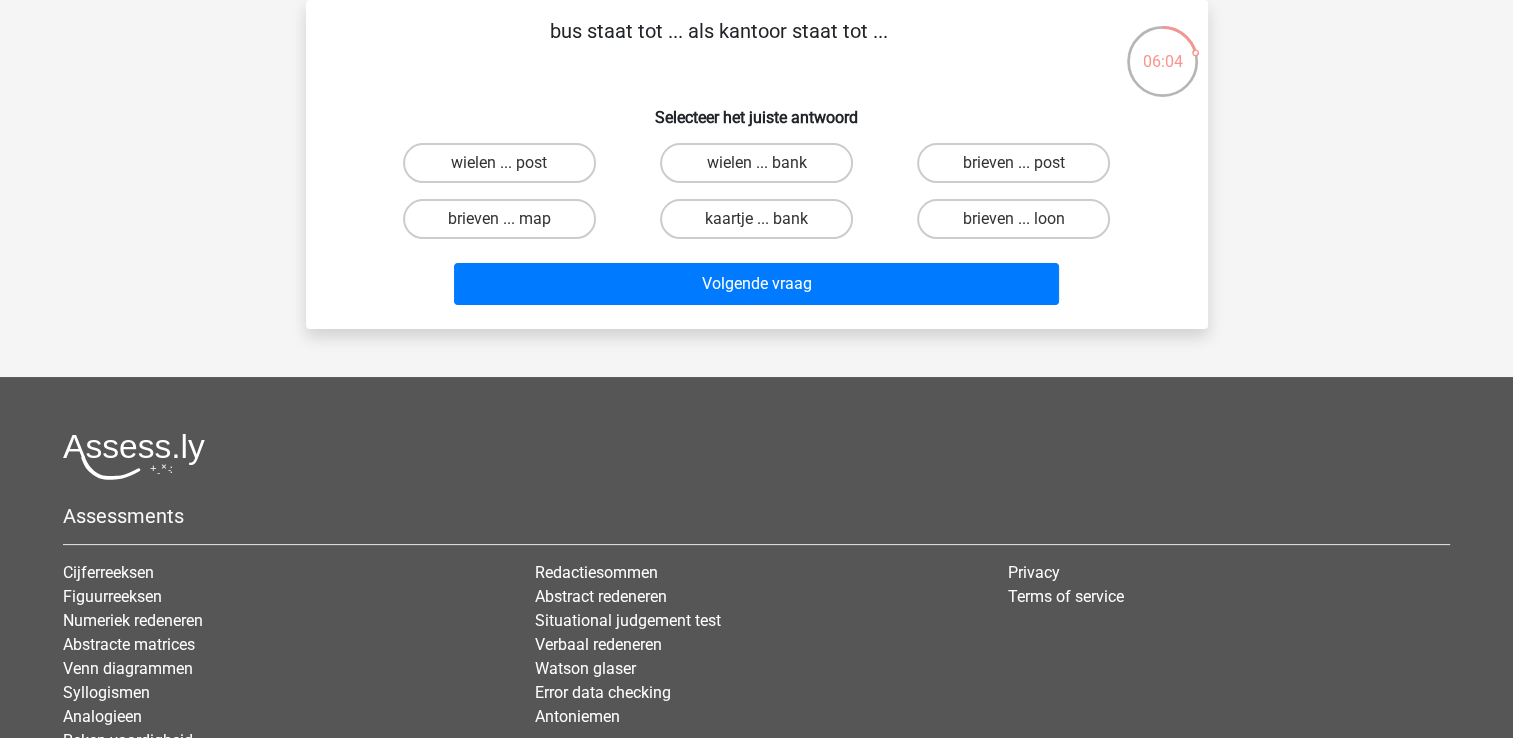 scroll, scrollTop: 0, scrollLeft: 0, axis: both 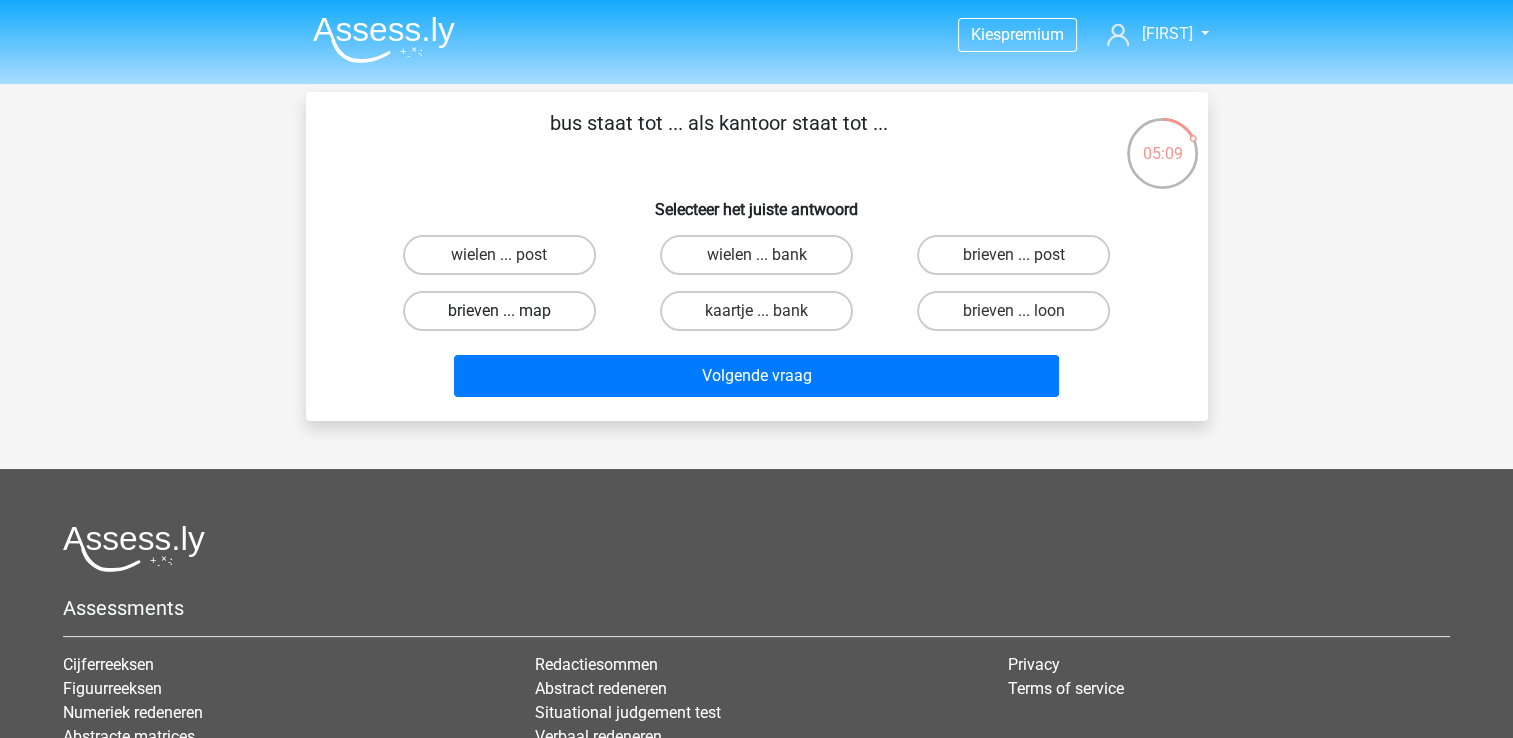 click on "brieven ... map" at bounding box center (499, 311) 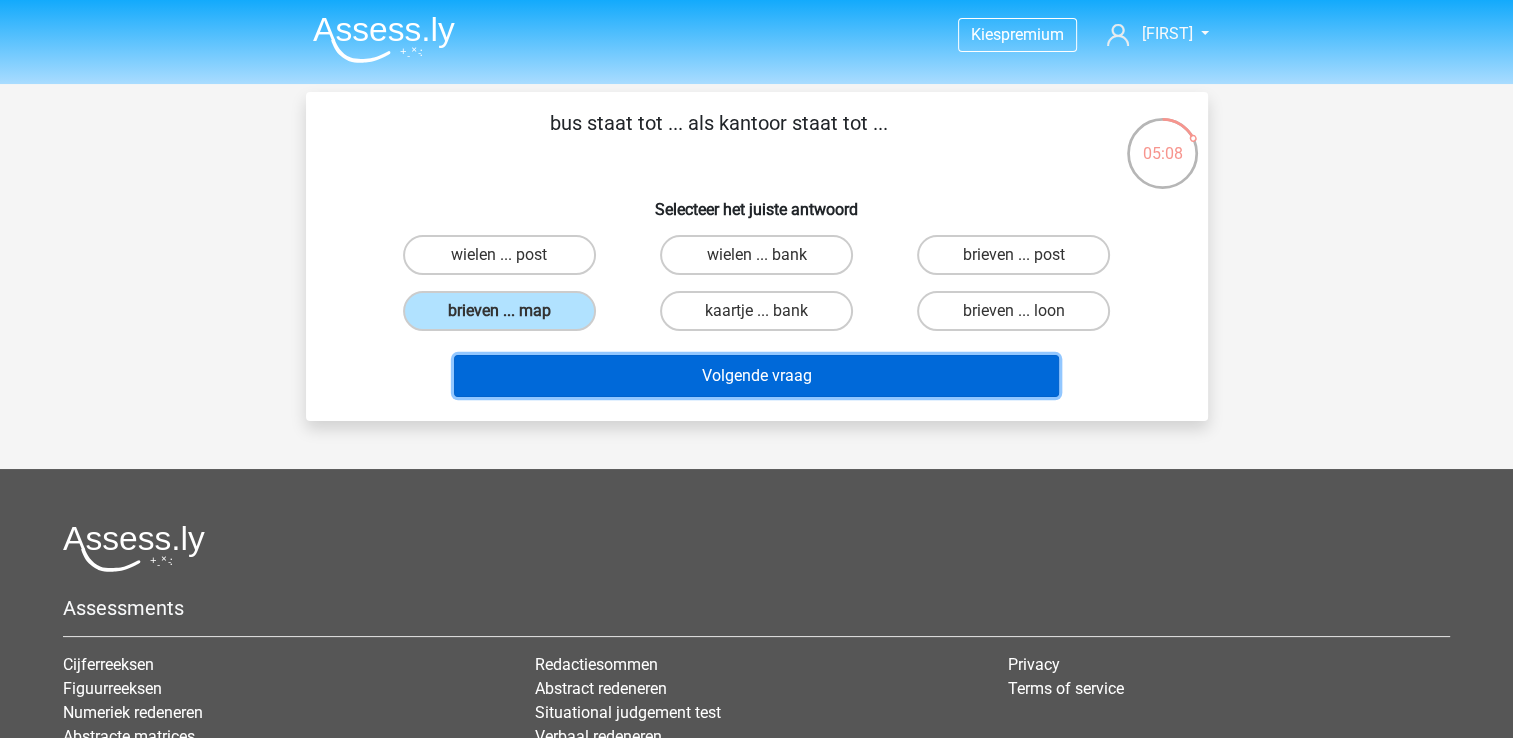 click on "Volgende vraag" at bounding box center (756, 376) 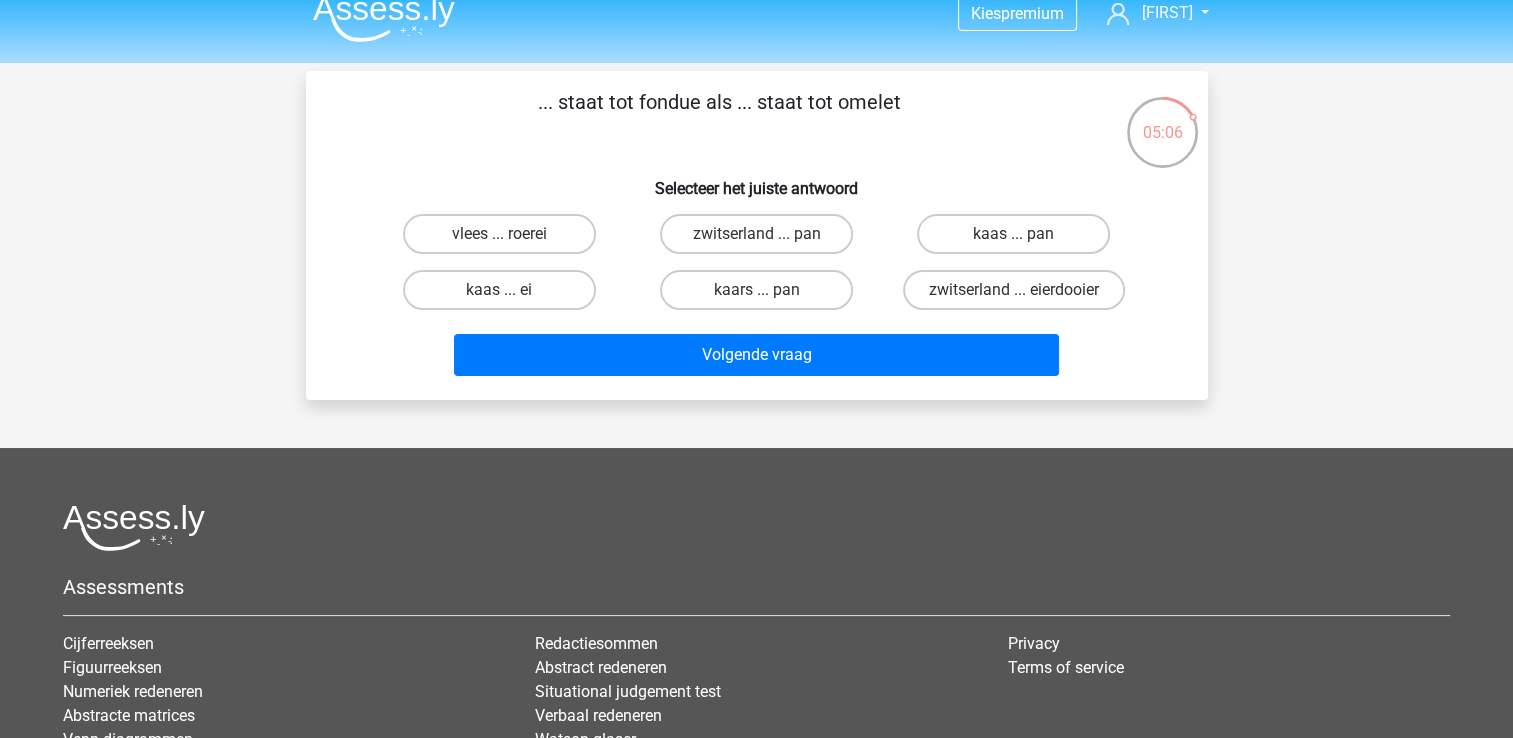 scroll, scrollTop: 0, scrollLeft: 0, axis: both 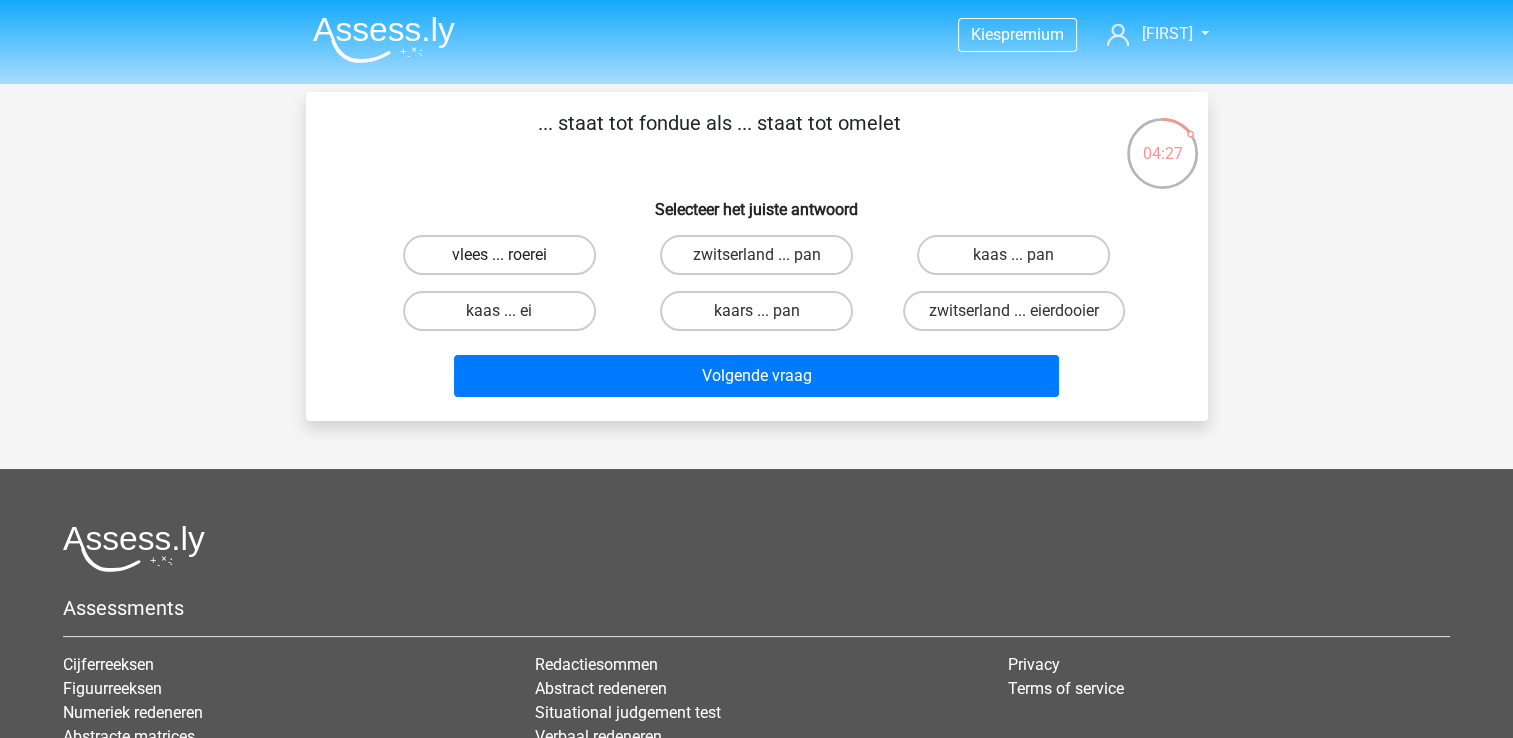 click on "vlees ... roerei" at bounding box center [499, 255] 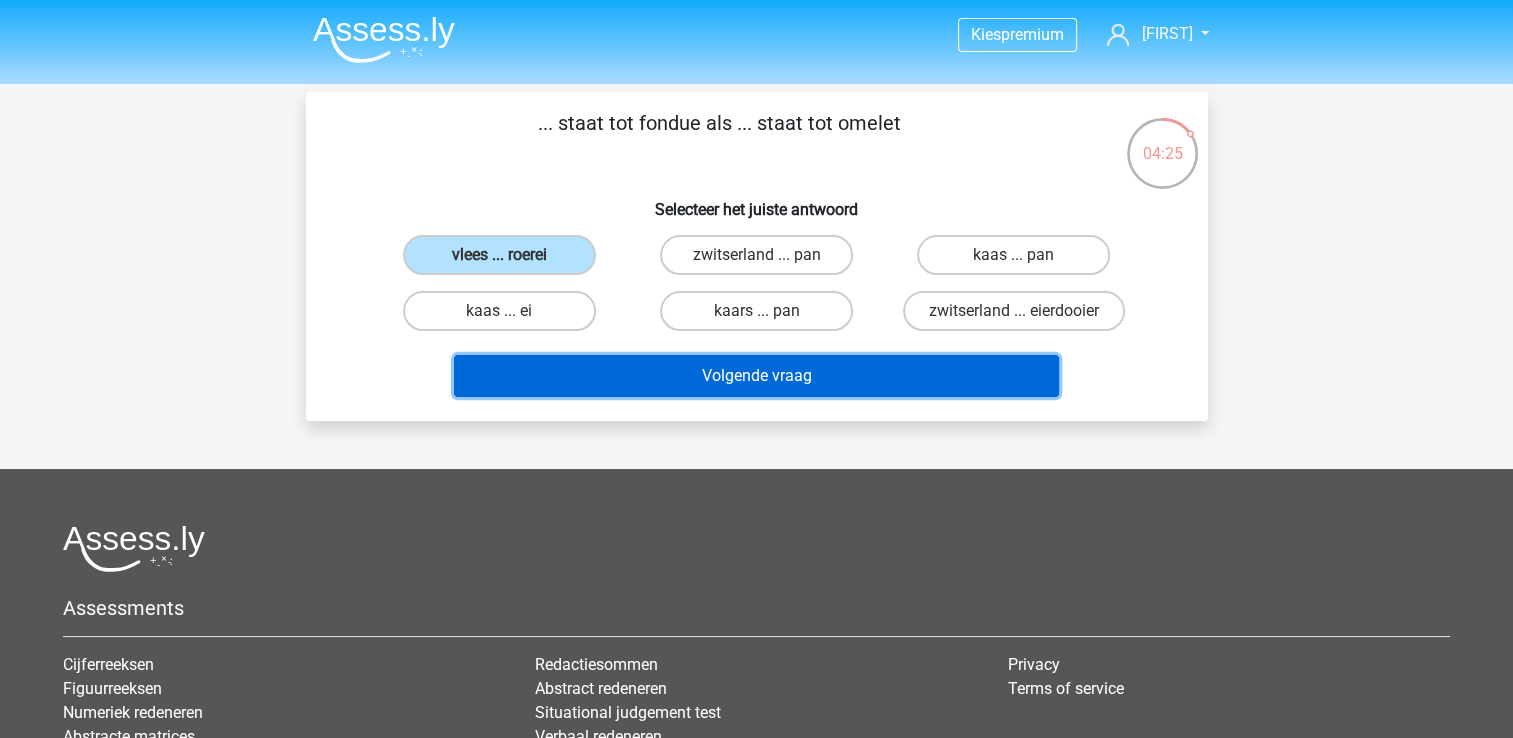click on "Volgende vraag" at bounding box center [756, 376] 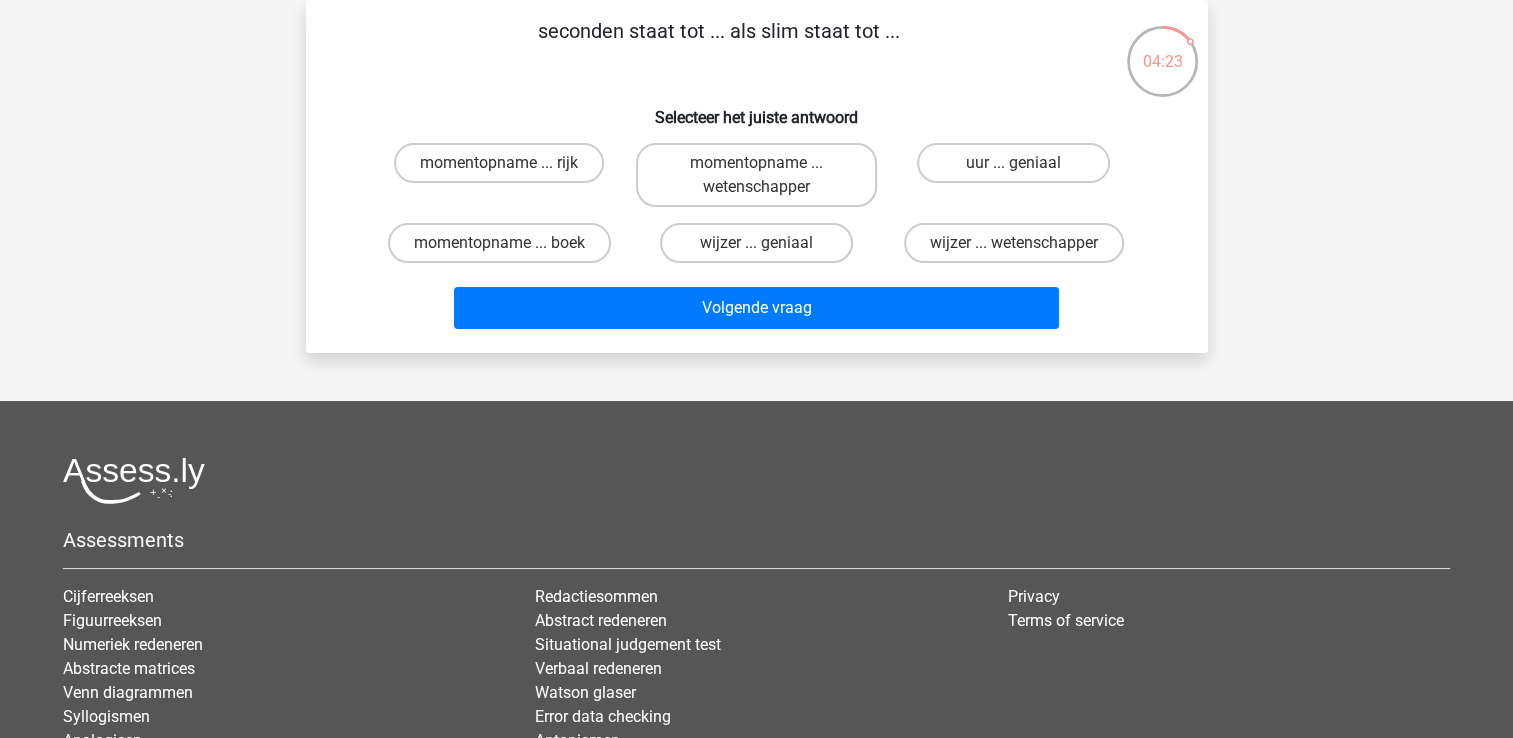 scroll, scrollTop: 0, scrollLeft: 0, axis: both 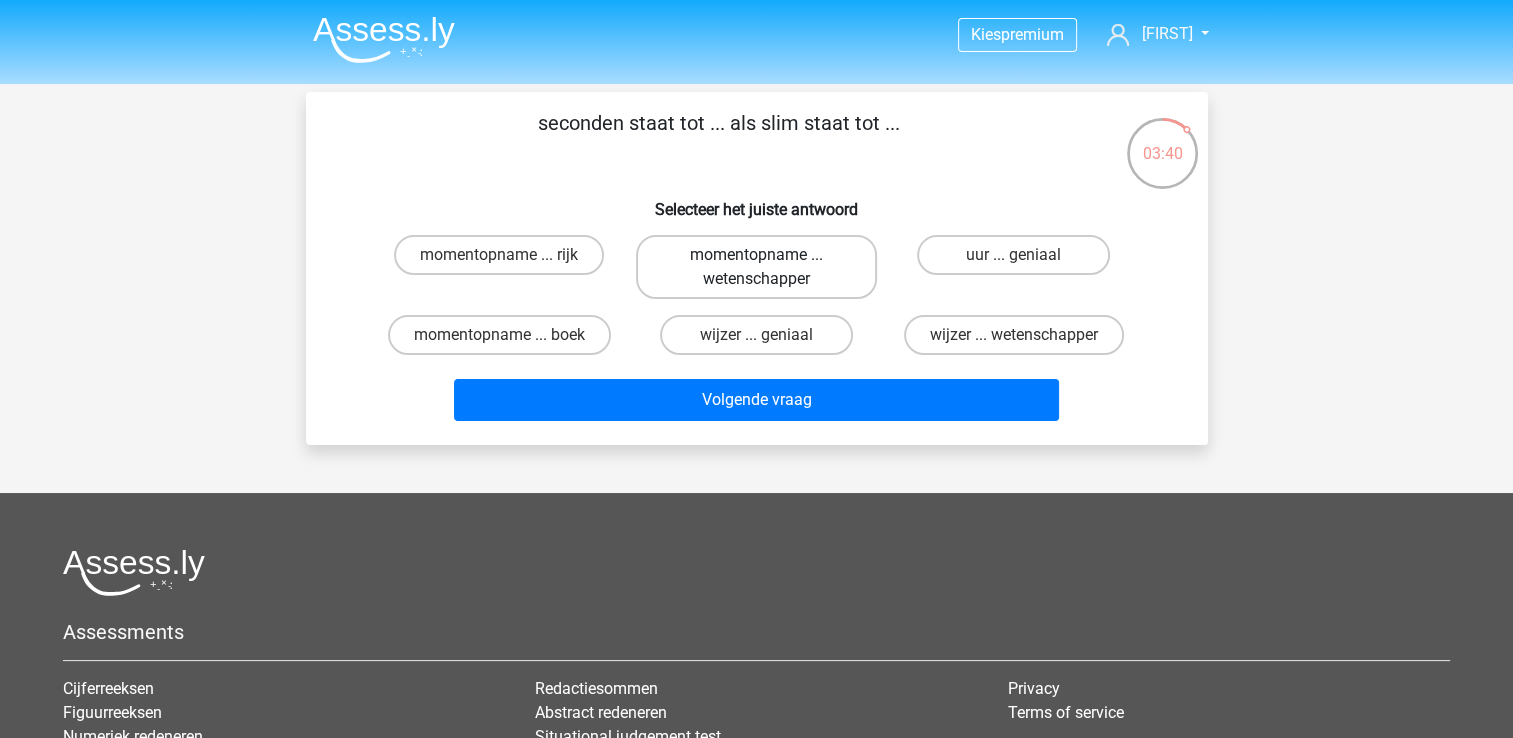click on "momentopname ... wetenschapper" at bounding box center [756, 267] 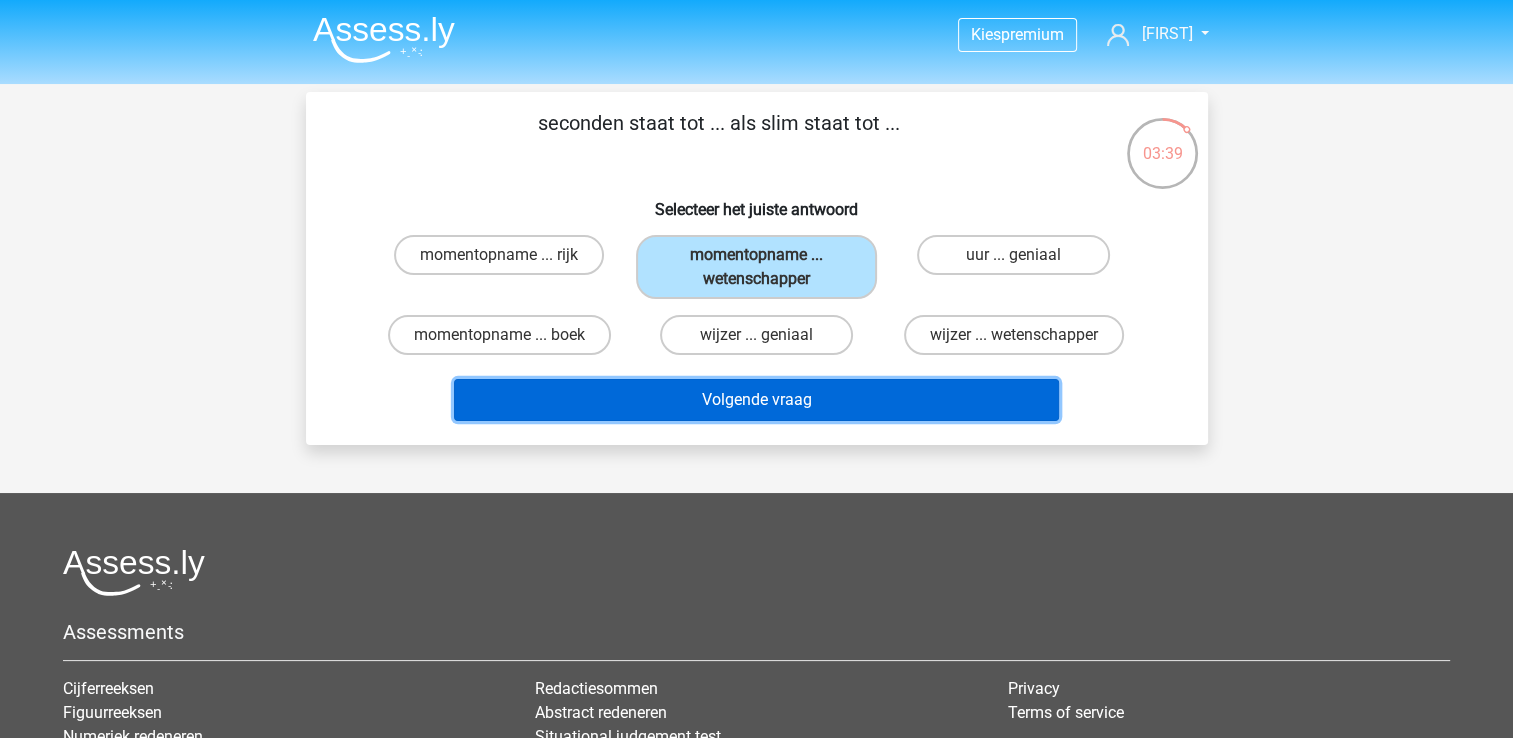 click on "Volgende vraag" at bounding box center (756, 400) 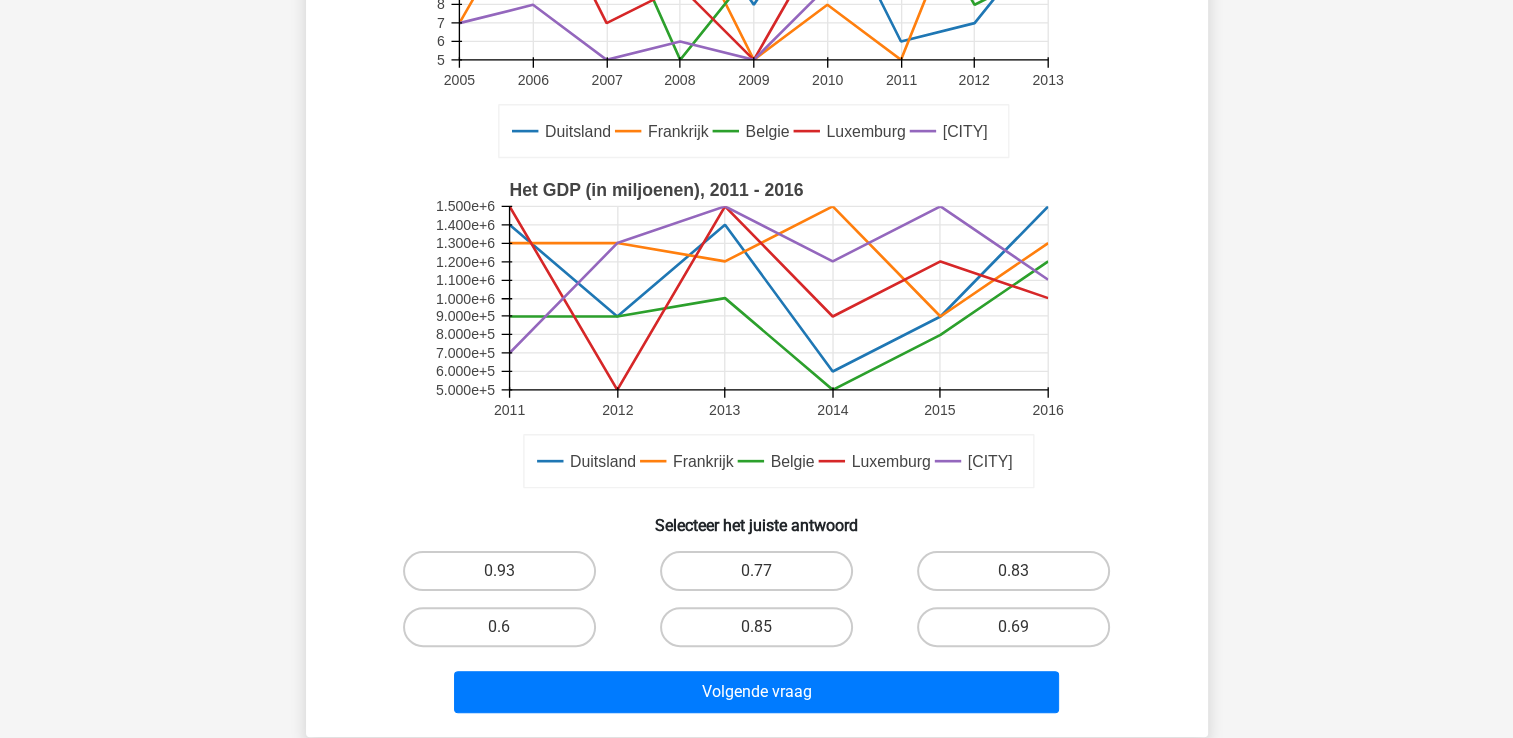 scroll, scrollTop: 344, scrollLeft: 0, axis: vertical 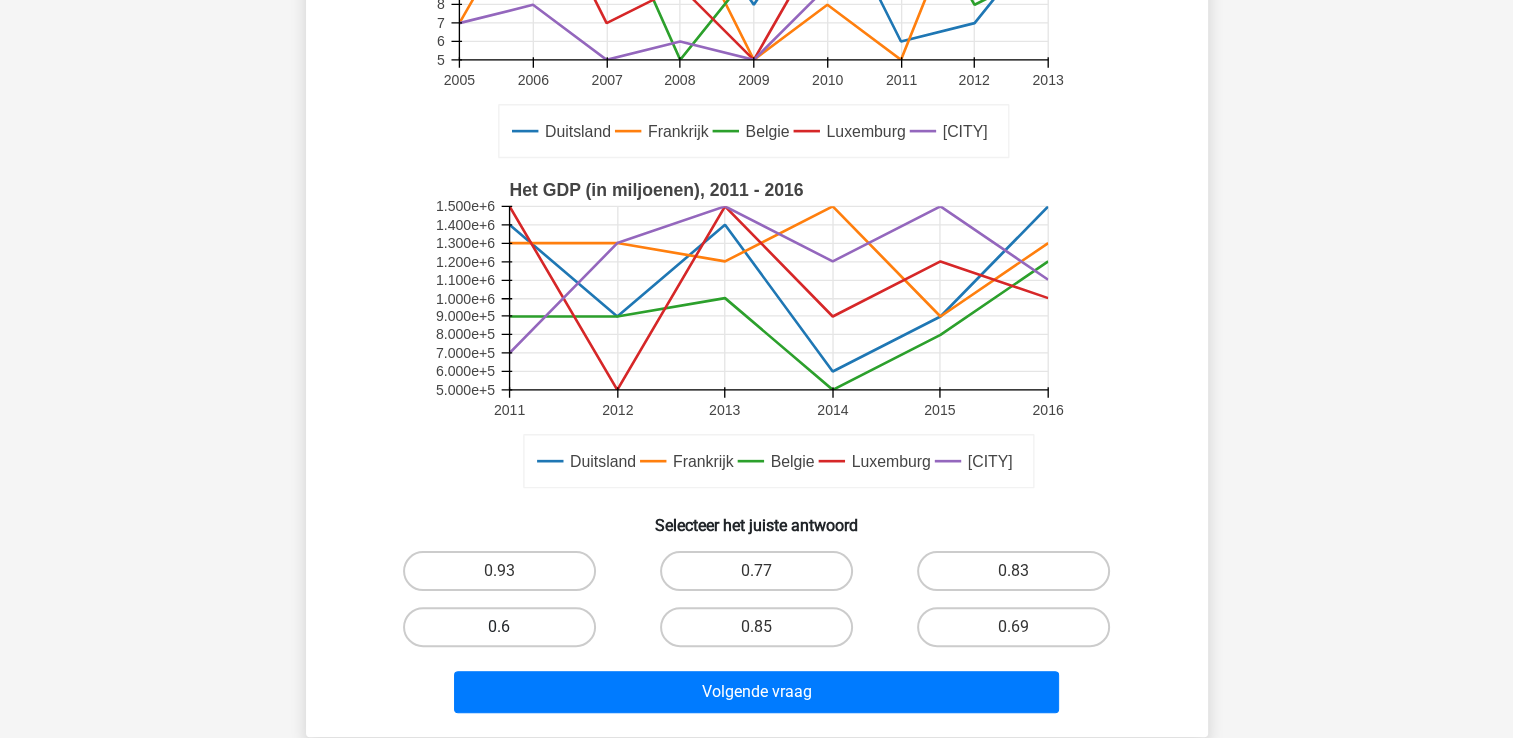 click on "0.6" at bounding box center [499, 627] 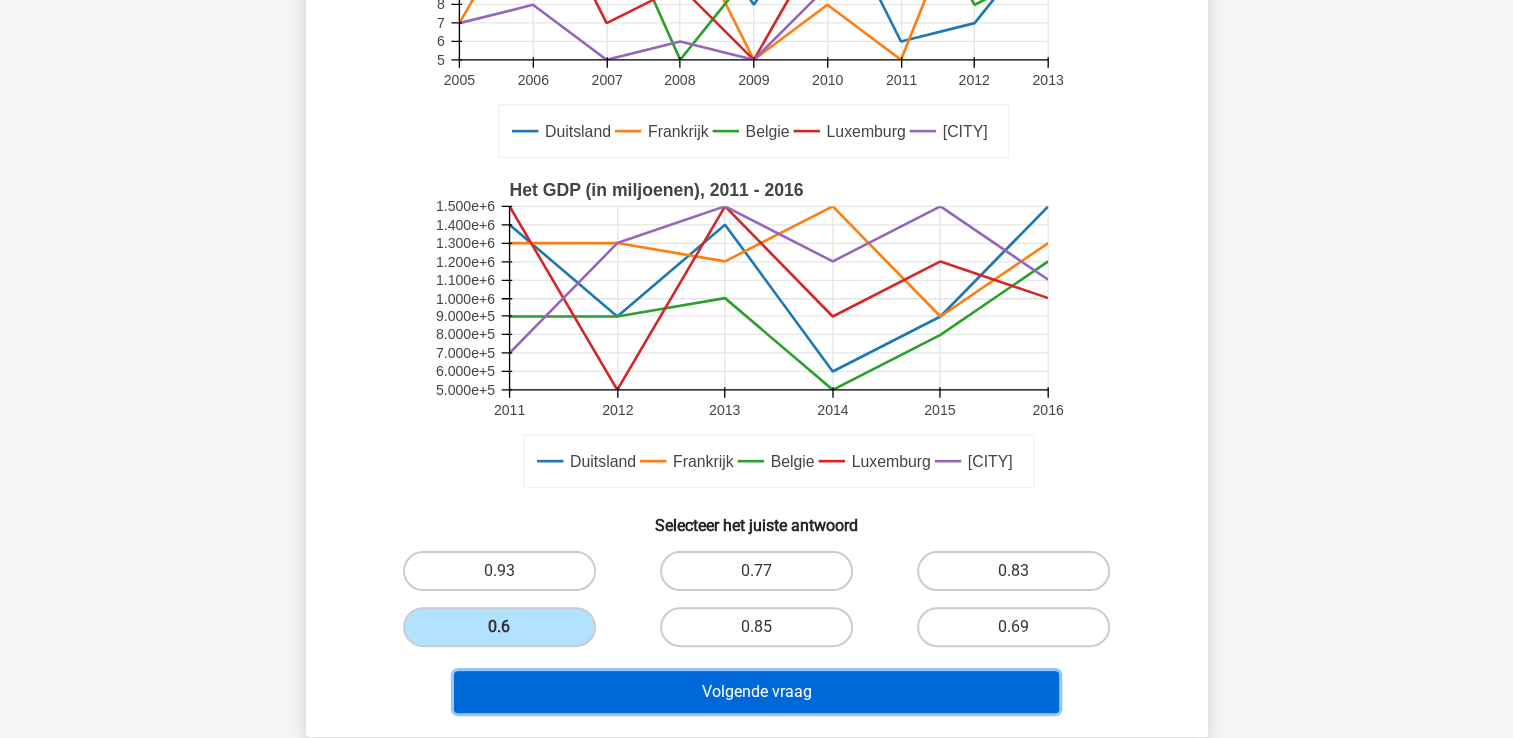 click on "Volgende vraag" at bounding box center [756, 692] 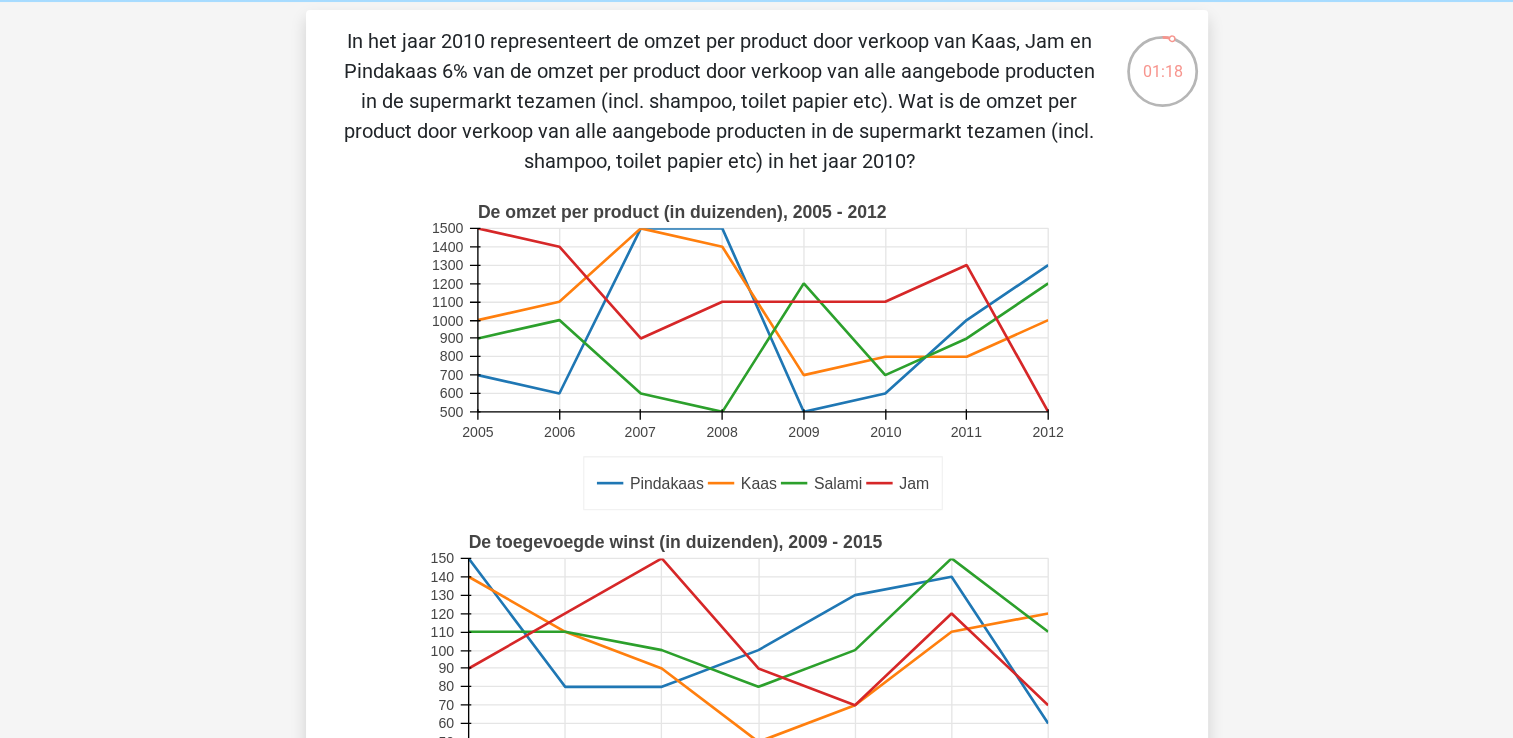 scroll, scrollTop: 80, scrollLeft: 0, axis: vertical 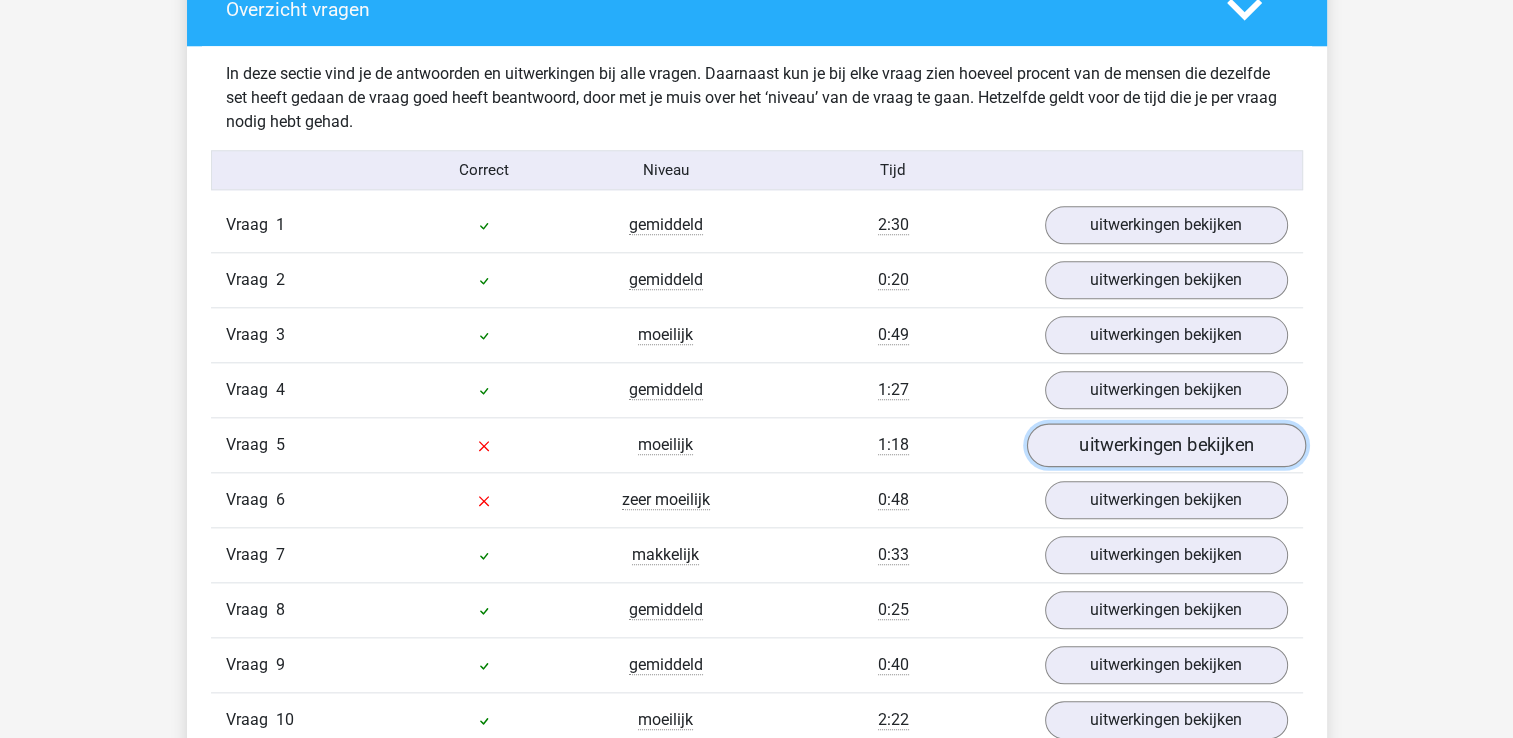 click on "uitwerkingen bekijken" at bounding box center (1165, 446) 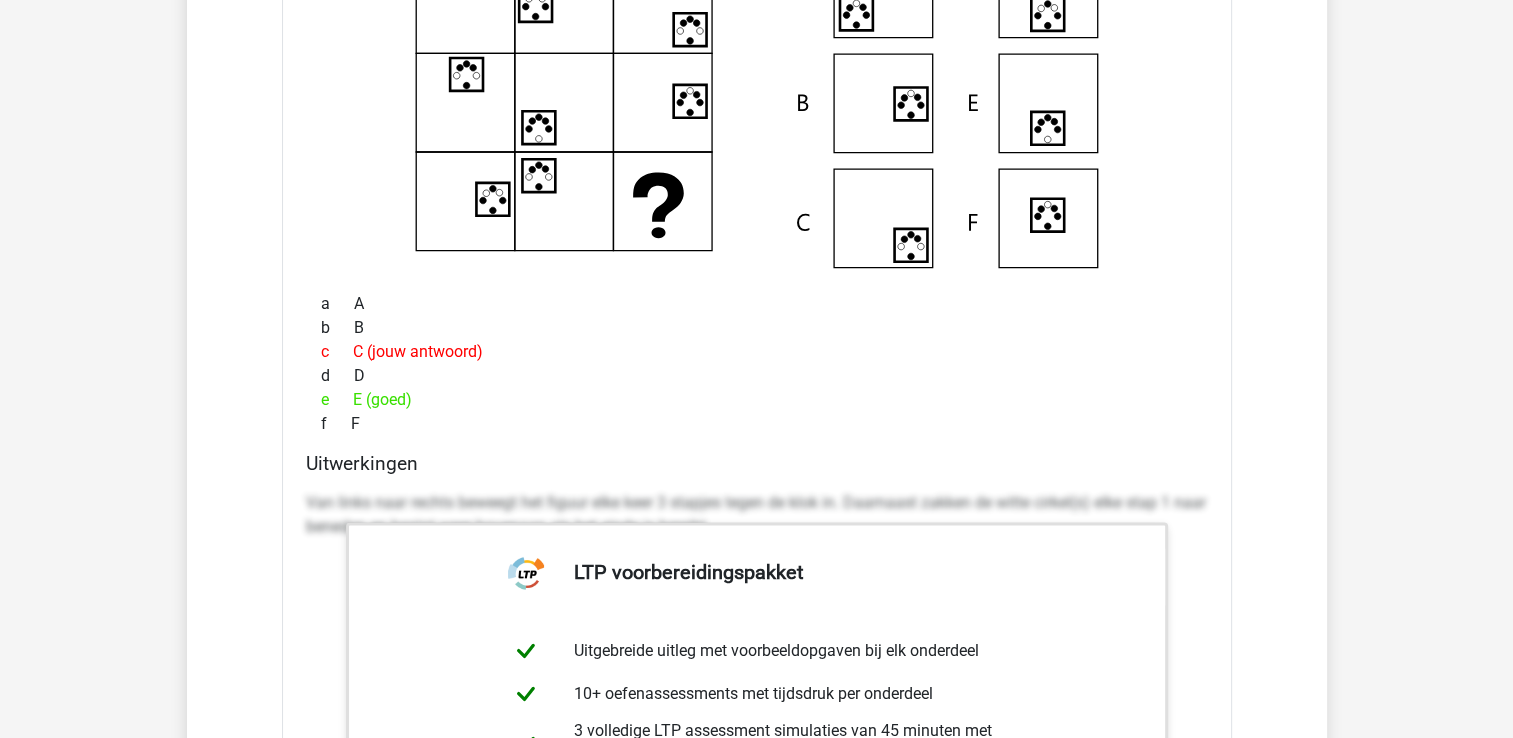 scroll, scrollTop: 2692, scrollLeft: 0, axis: vertical 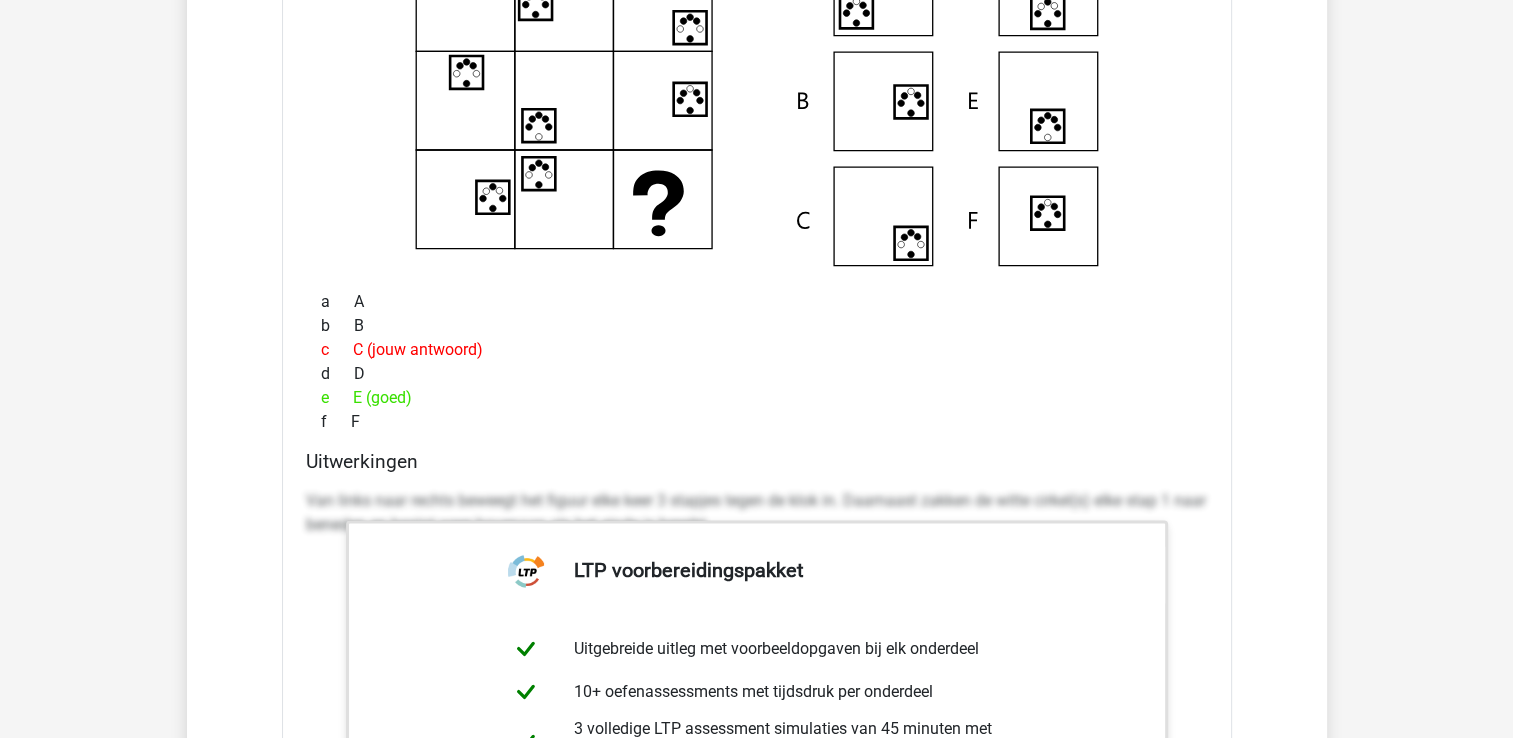 click on "Uitwerkingen" at bounding box center [757, 461] 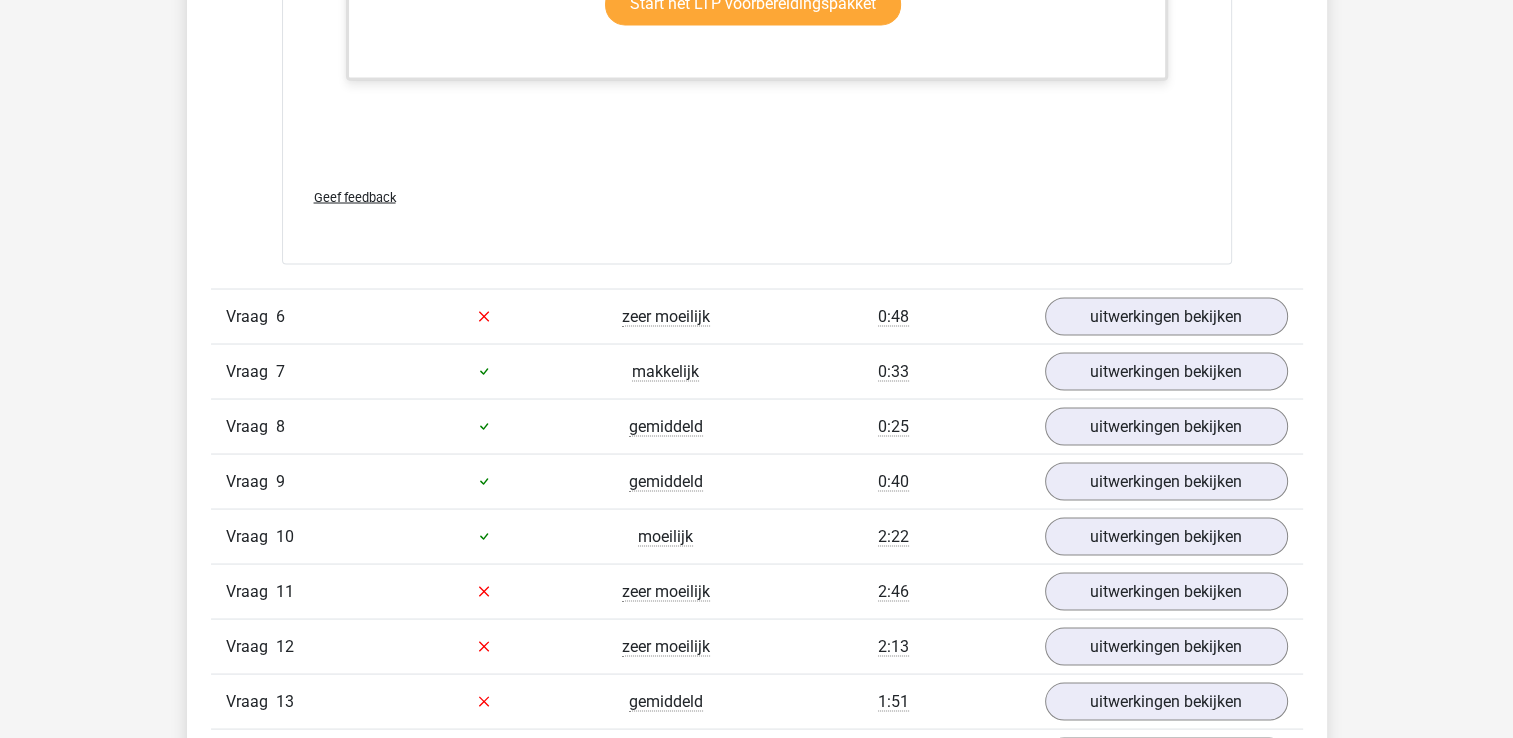 scroll, scrollTop: 3603, scrollLeft: 0, axis: vertical 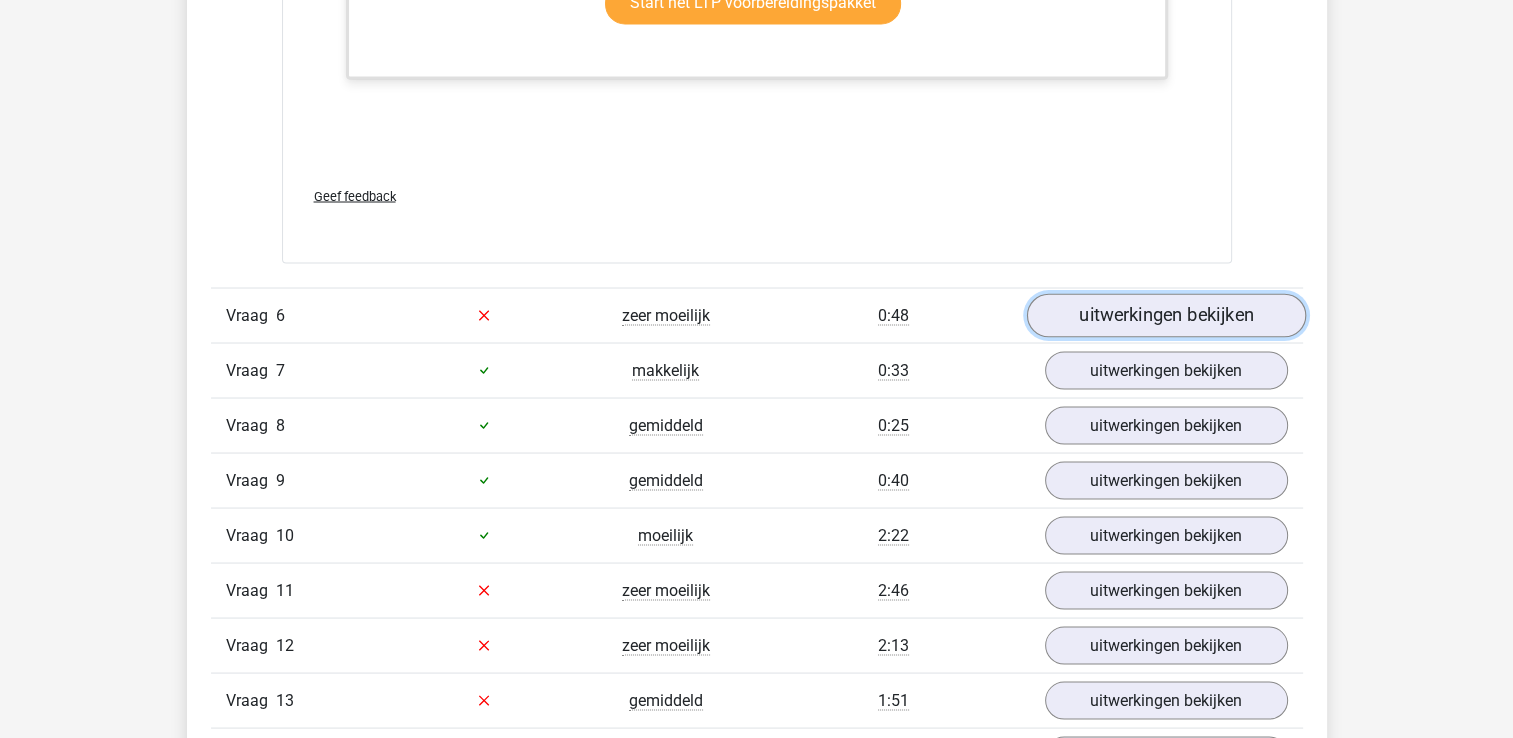 click on "uitwerkingen bekijken" at bounding box center [1165, 315] 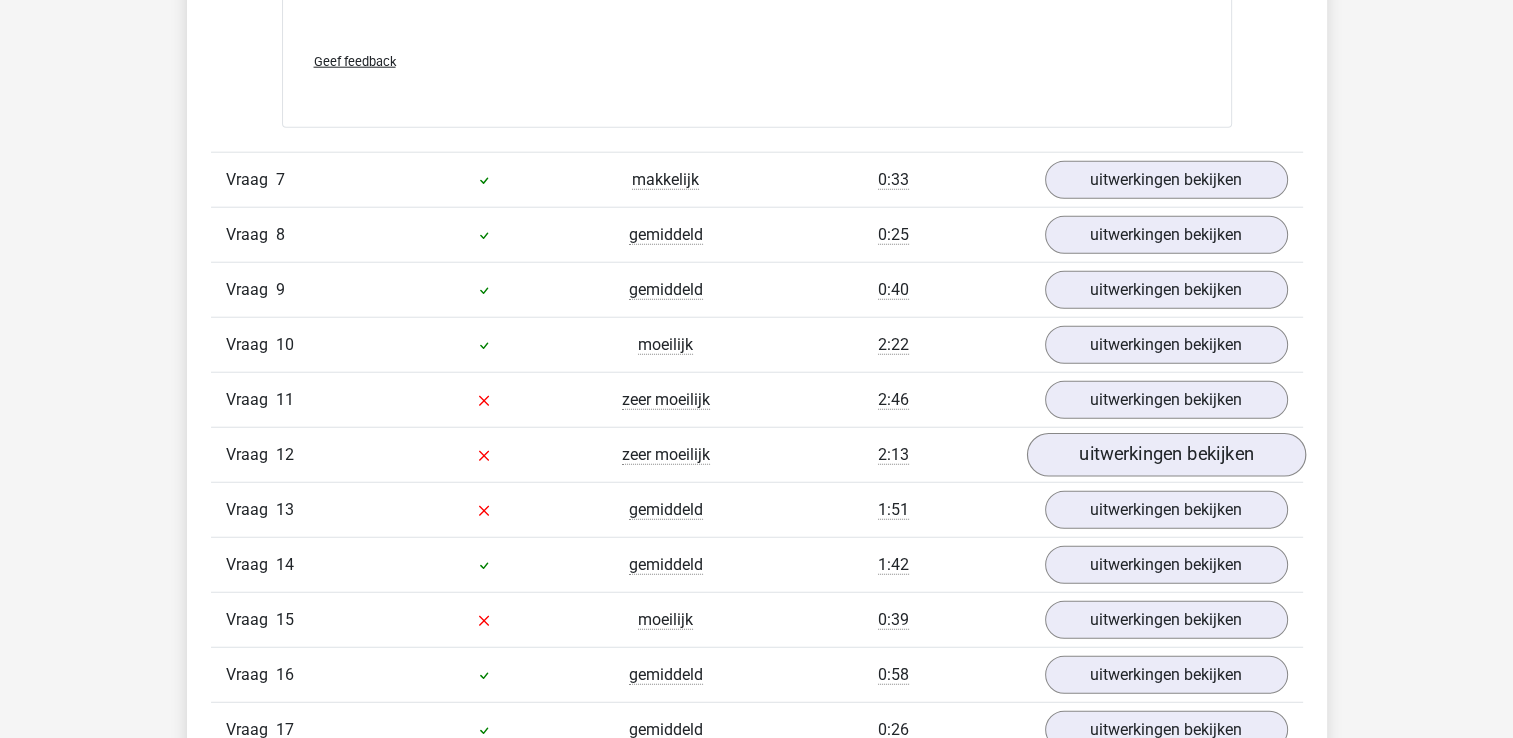 scroll, scrollTop: 5120, scrollLeft: 0, axis: vertical 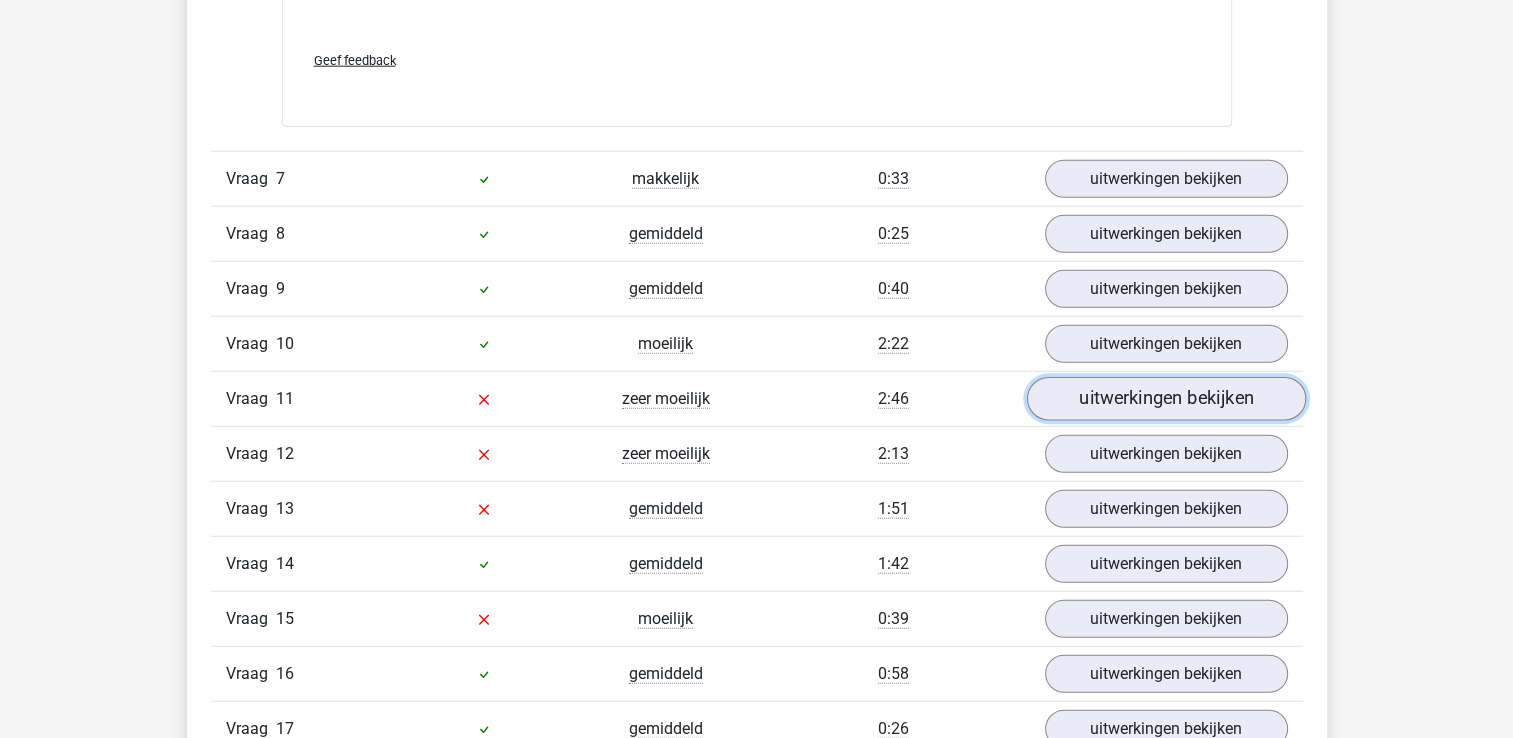 click on "uitwerkingen bekijken" at bounding box center (1165, 399) 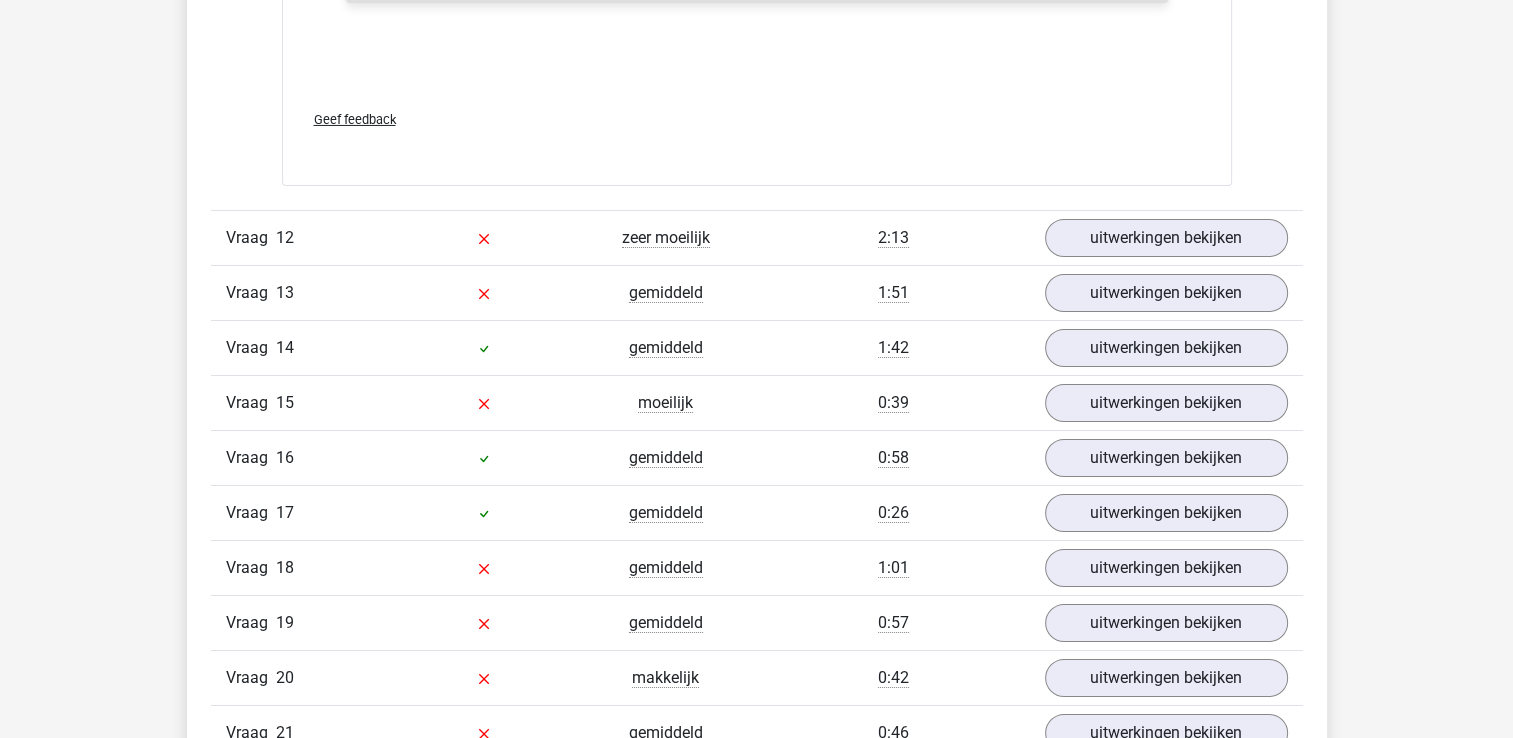 scroll, scrollTop: 7018, scrollLeft: 0, axis: vertical 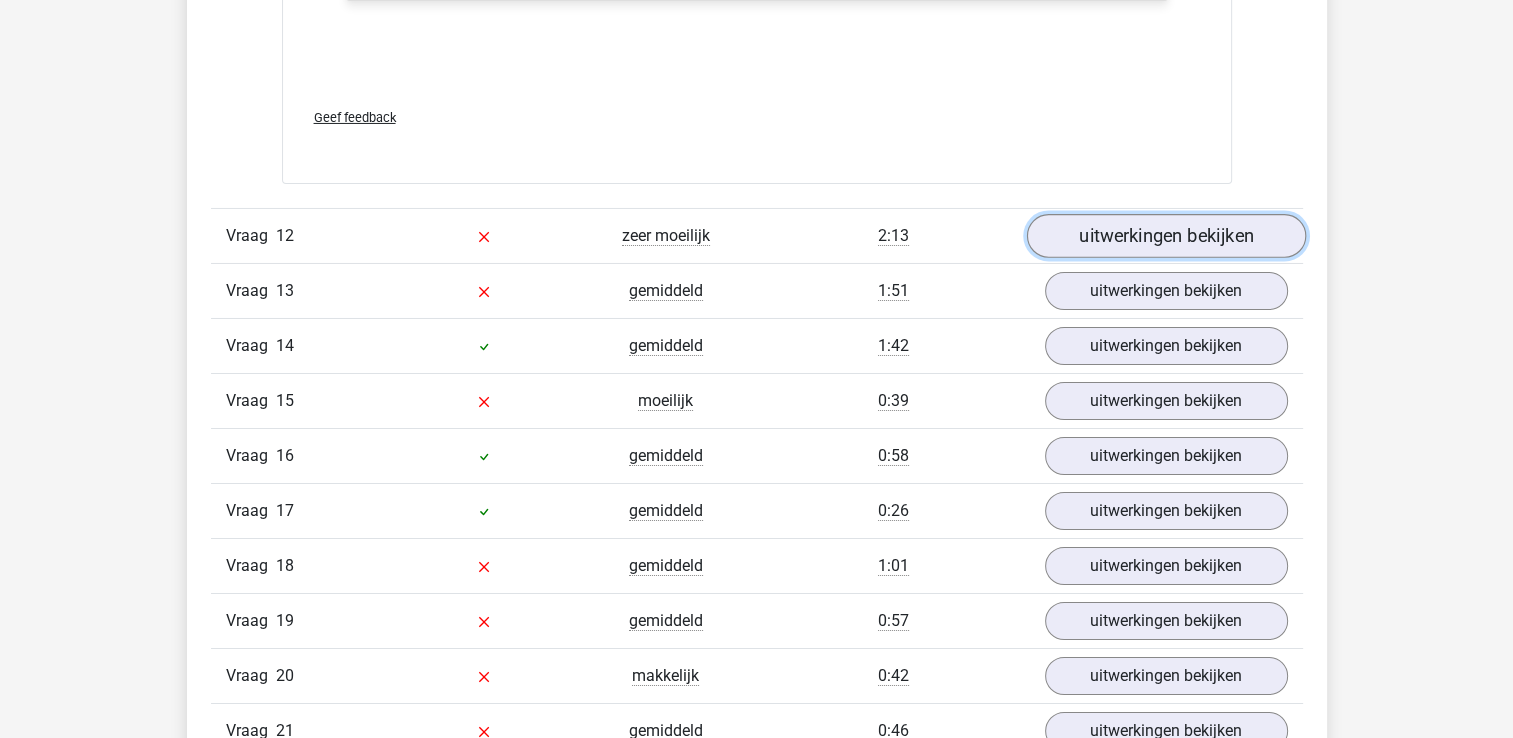 click on "uitwerkingen bekijken" at bounding box center (1165, 236) 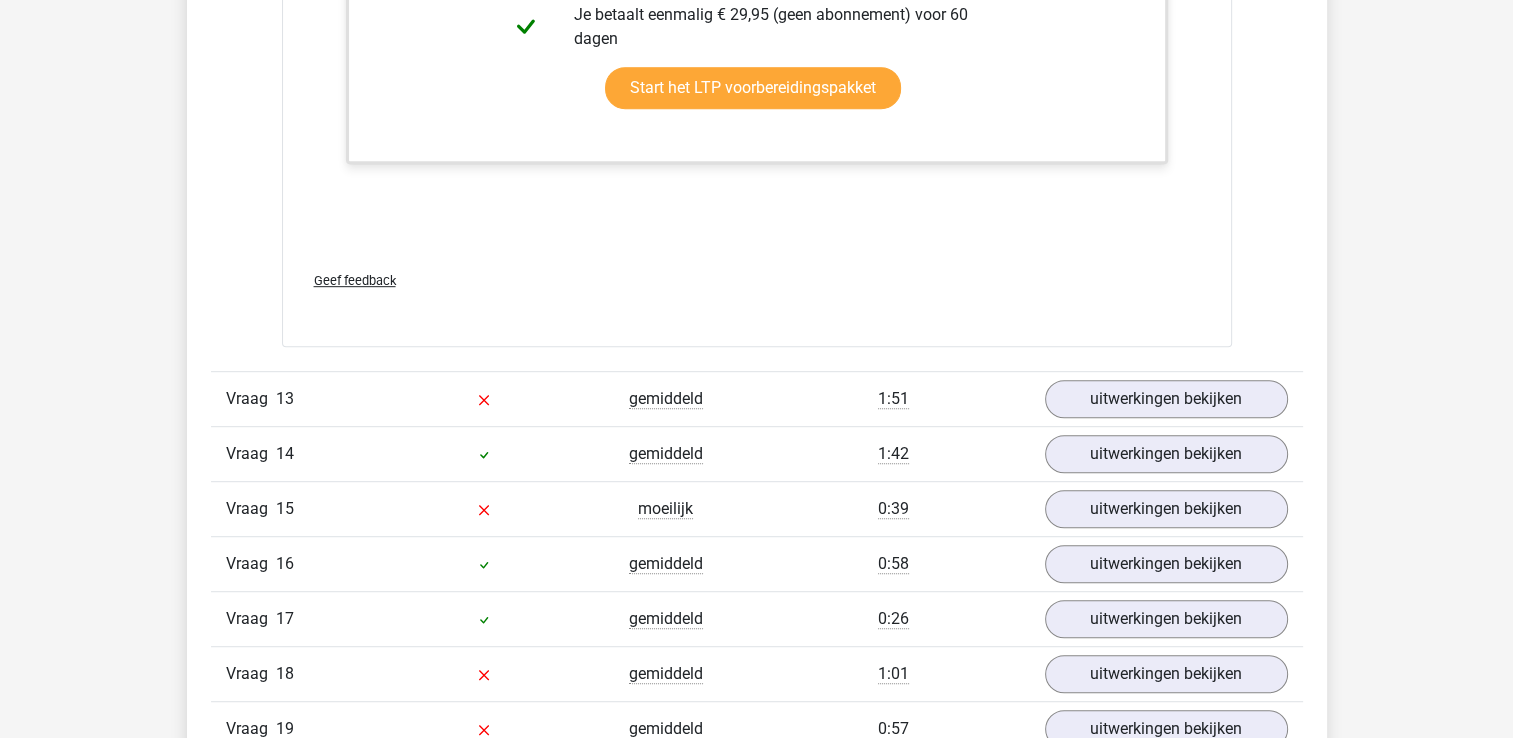 scroll, scrollTop: 8592, scrollLeft: 0, axis: vertical 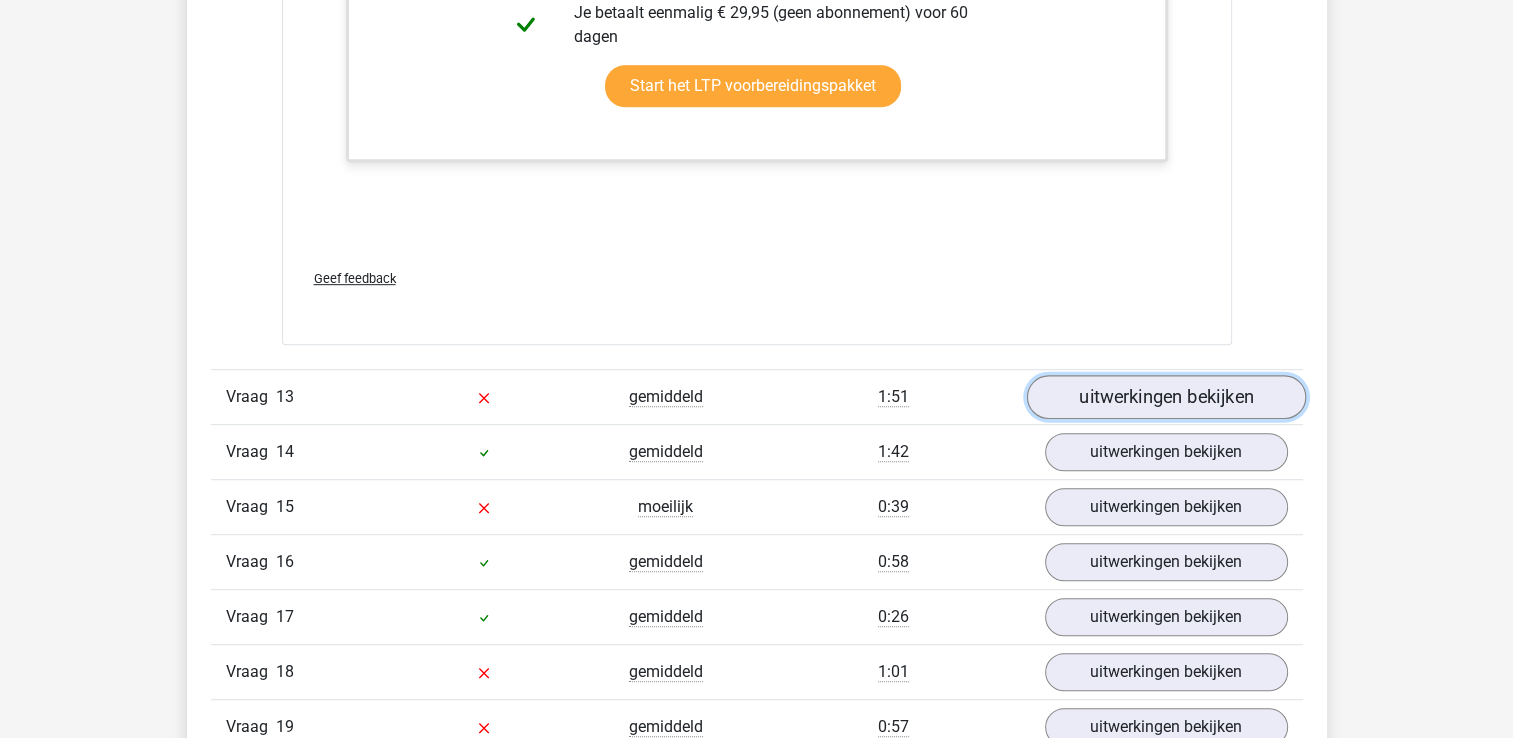 click on "uitwerkingen bekijken" at bounding box center (1165, 397) 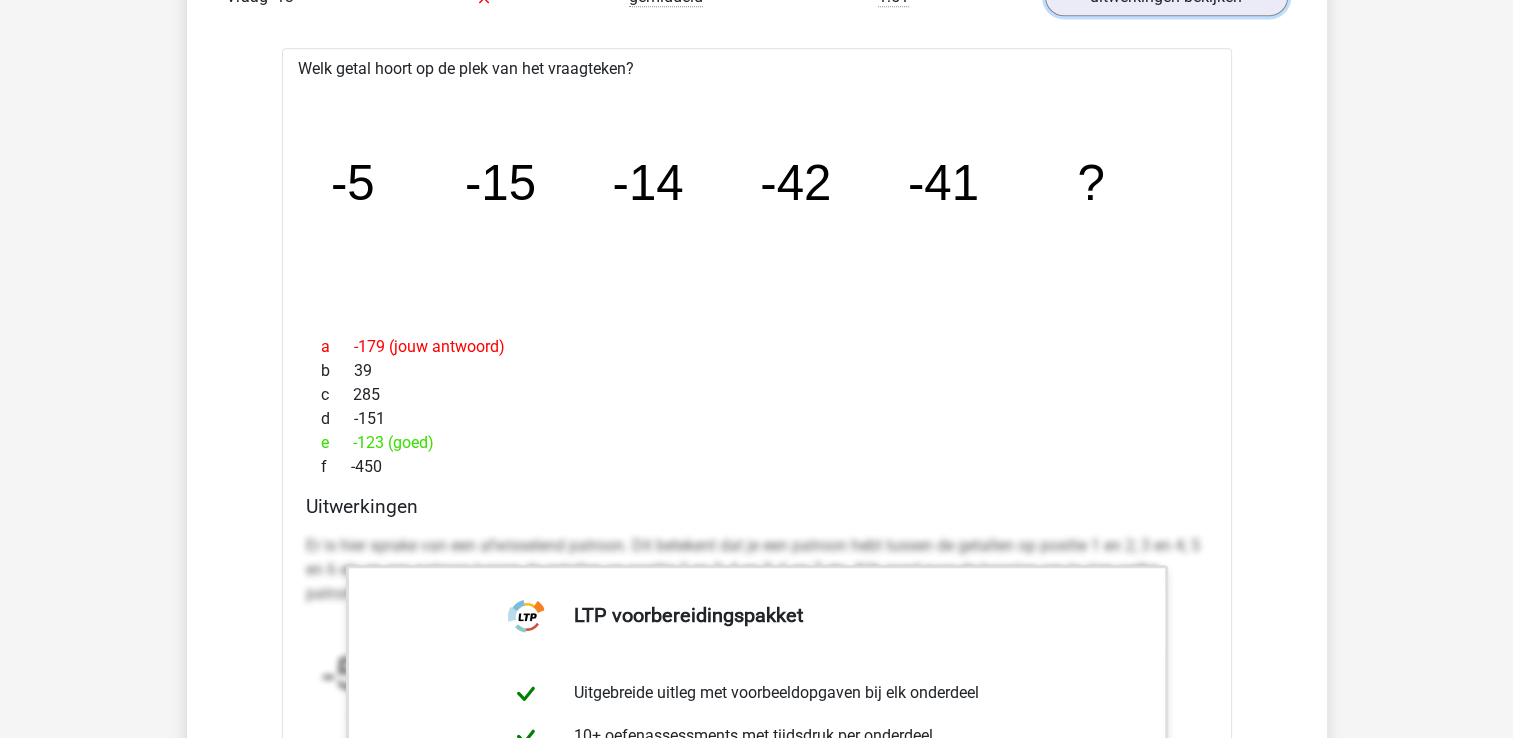 scroll, scrollTop: 8999, scrollLeft: 0, axis: vertical 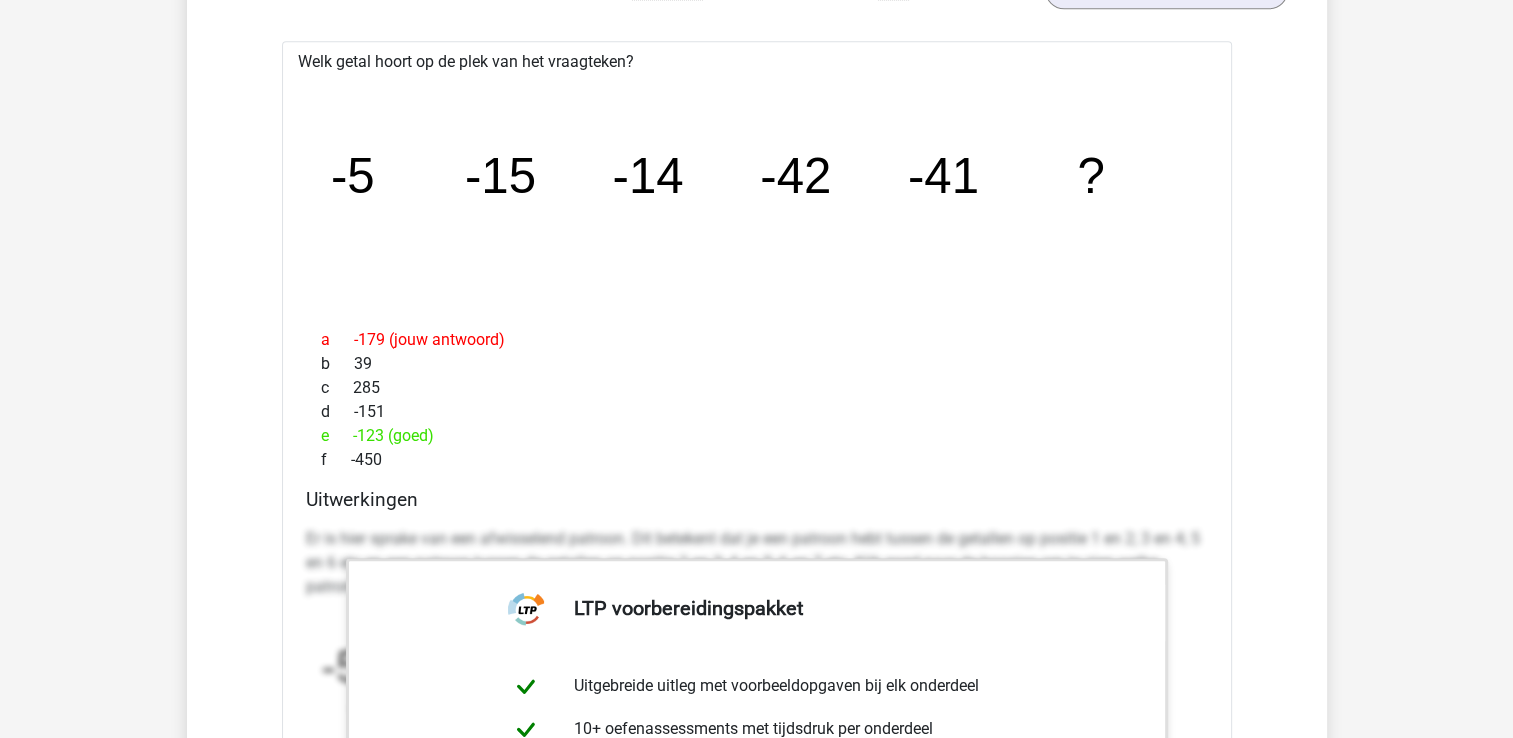 click on "Er is hier sprake van een afwisselend patroon. Dit betekent dat je een patroon hebt tussen de getallen op positie 1 en 2; 3 en 4; 5 en 6 etc en een patroon tussen de getallen op positie 2 en 3; 4 en 5; 6 en 7 etc. Kijk goed naar de boogjes om te zien welke patronen hier van toepassing zijn." at bounding box center [757, 563] 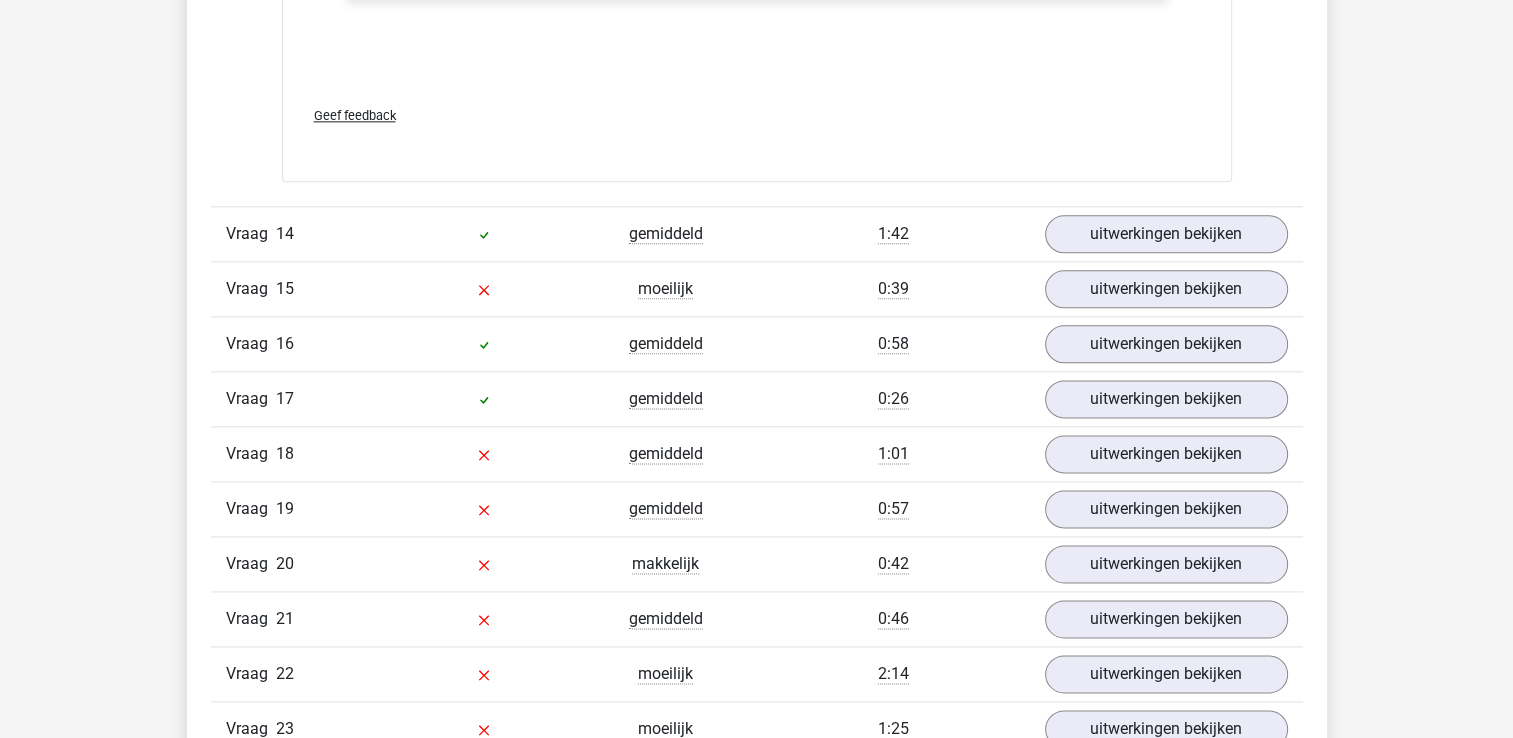 scroll, scrollTop: 10023, scrollLeft: 0, axis: vertical 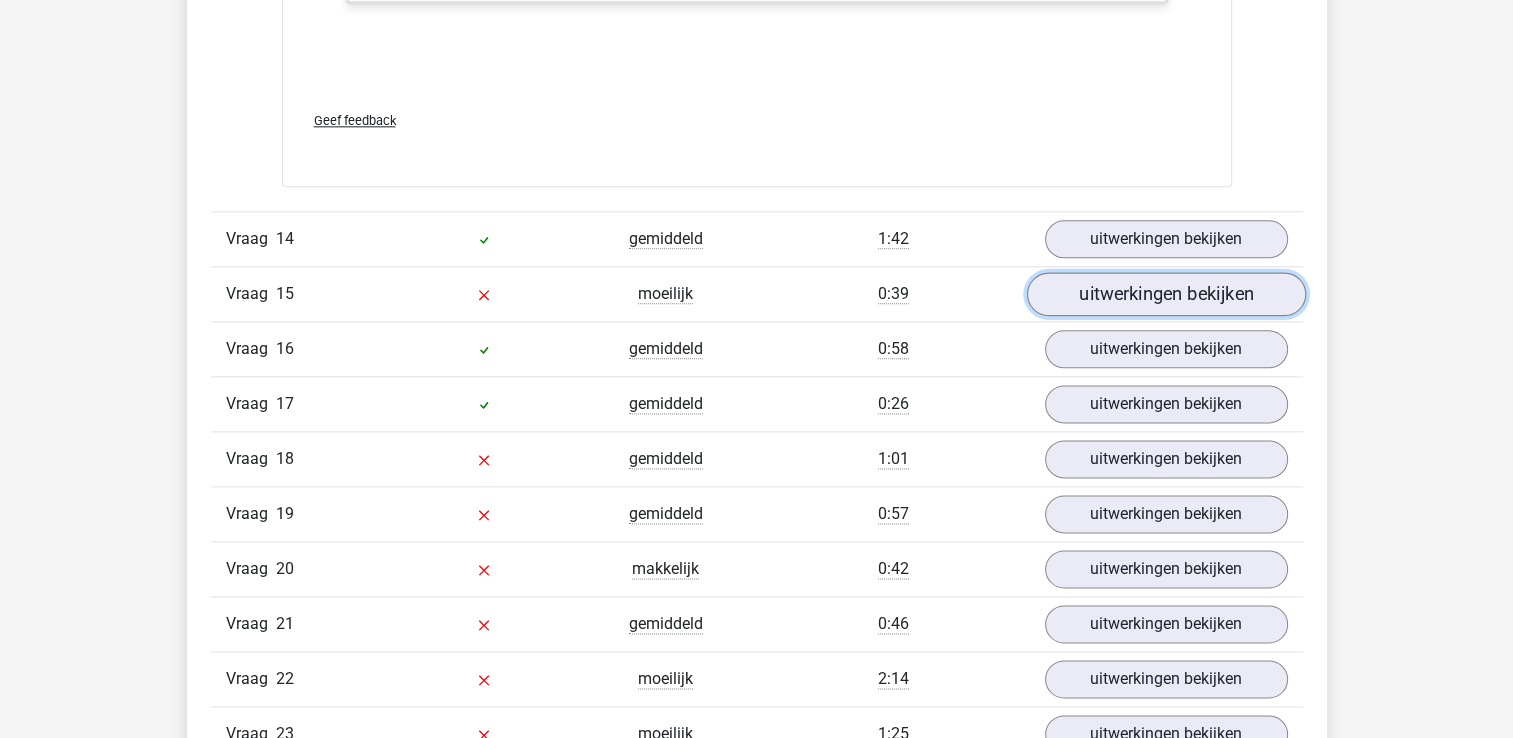click on "uitwerkingen bekijken" at bounding box center [1165, 294] 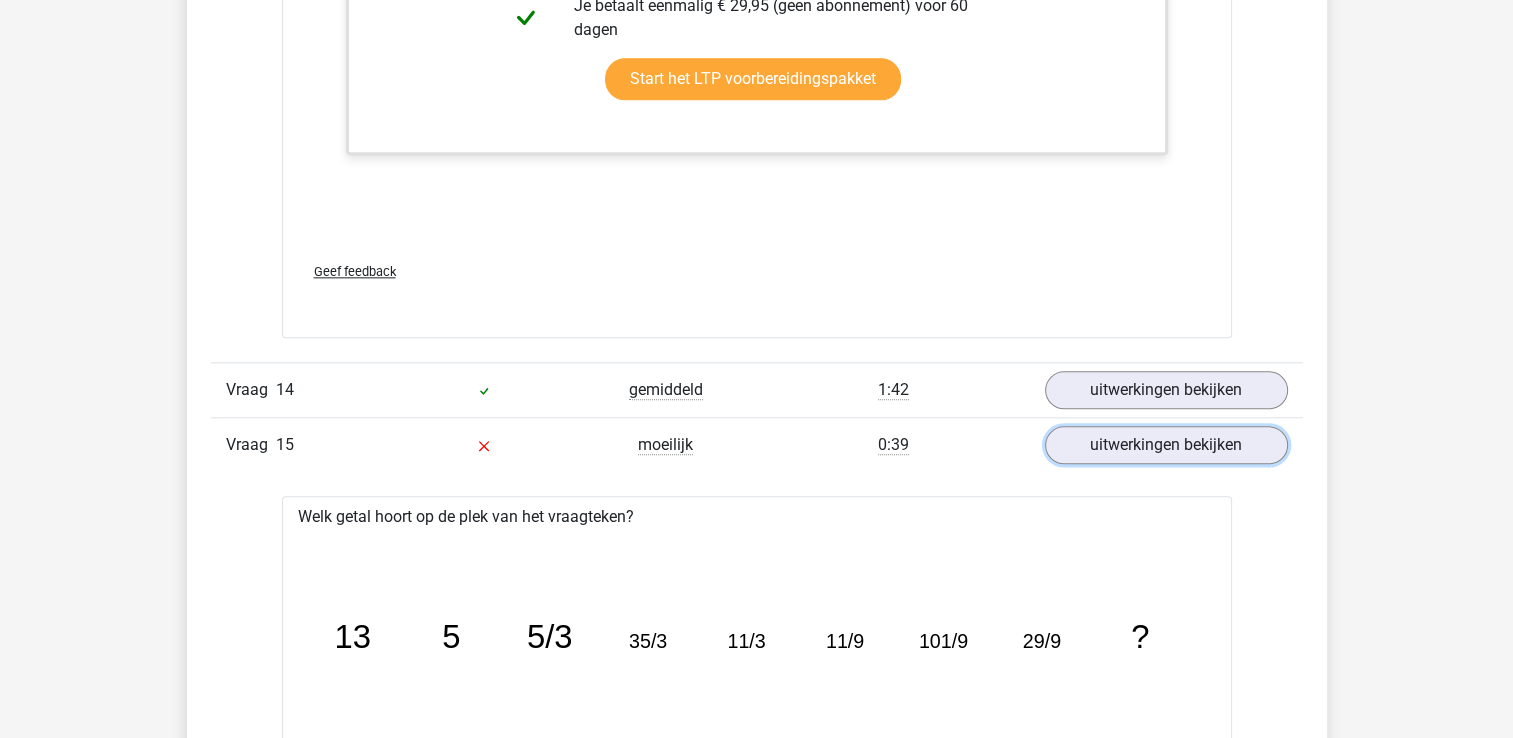 scroll, scrollTop: 9852, scrollLeft: 0, axis: vertical 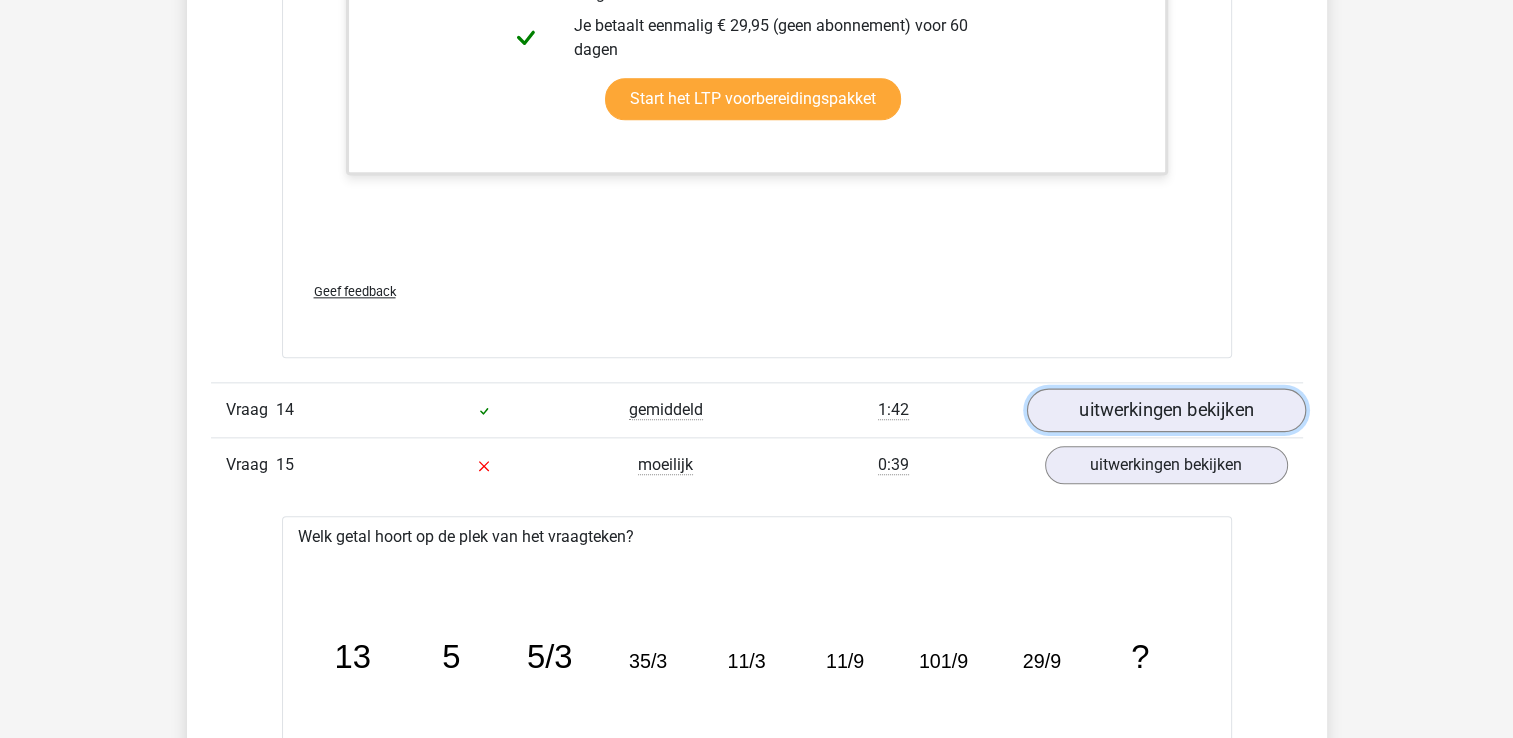 click on "uitwerkingen bekijken" at bounding box center (1165, 410) 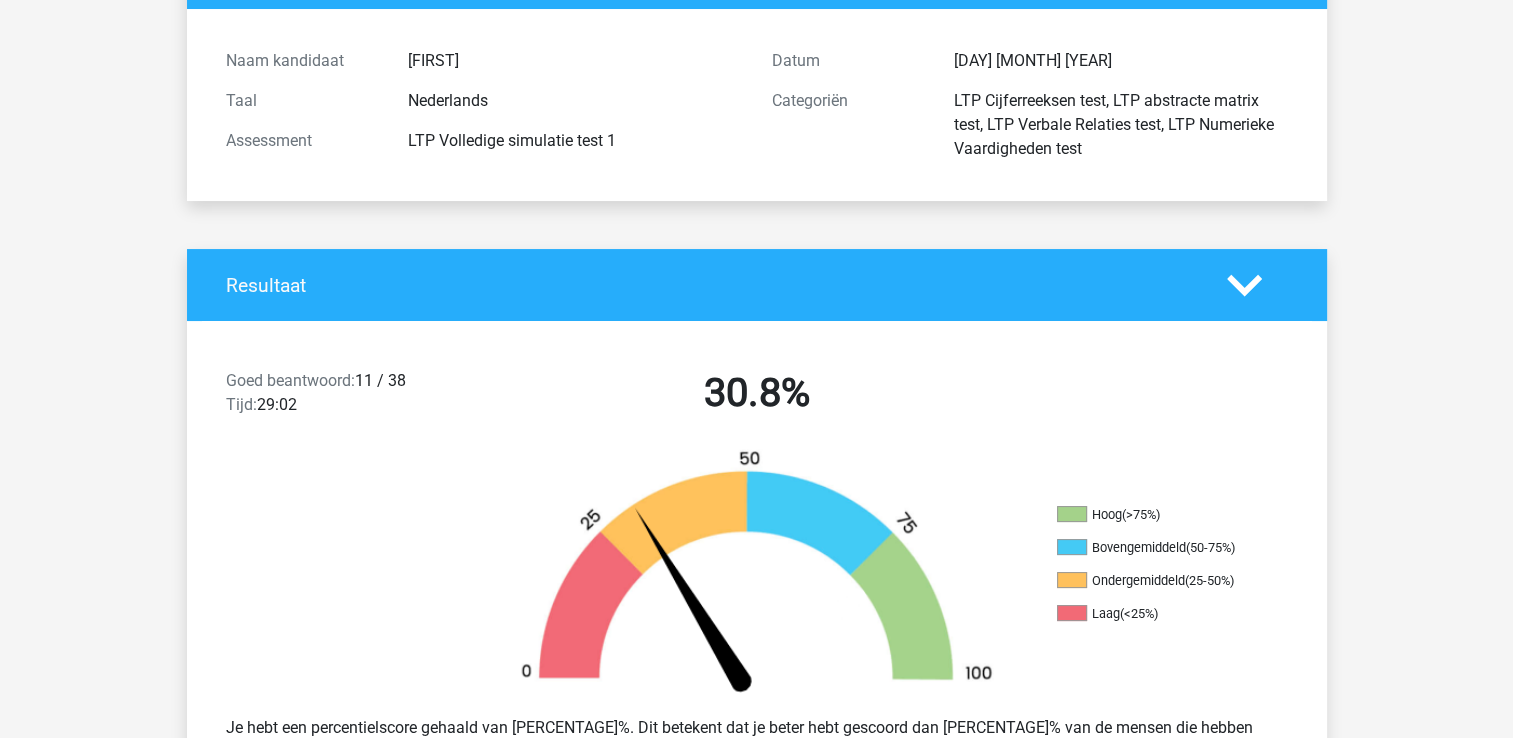 scroll, scrollTop: 0, scrollLeft: 0, axis: both 